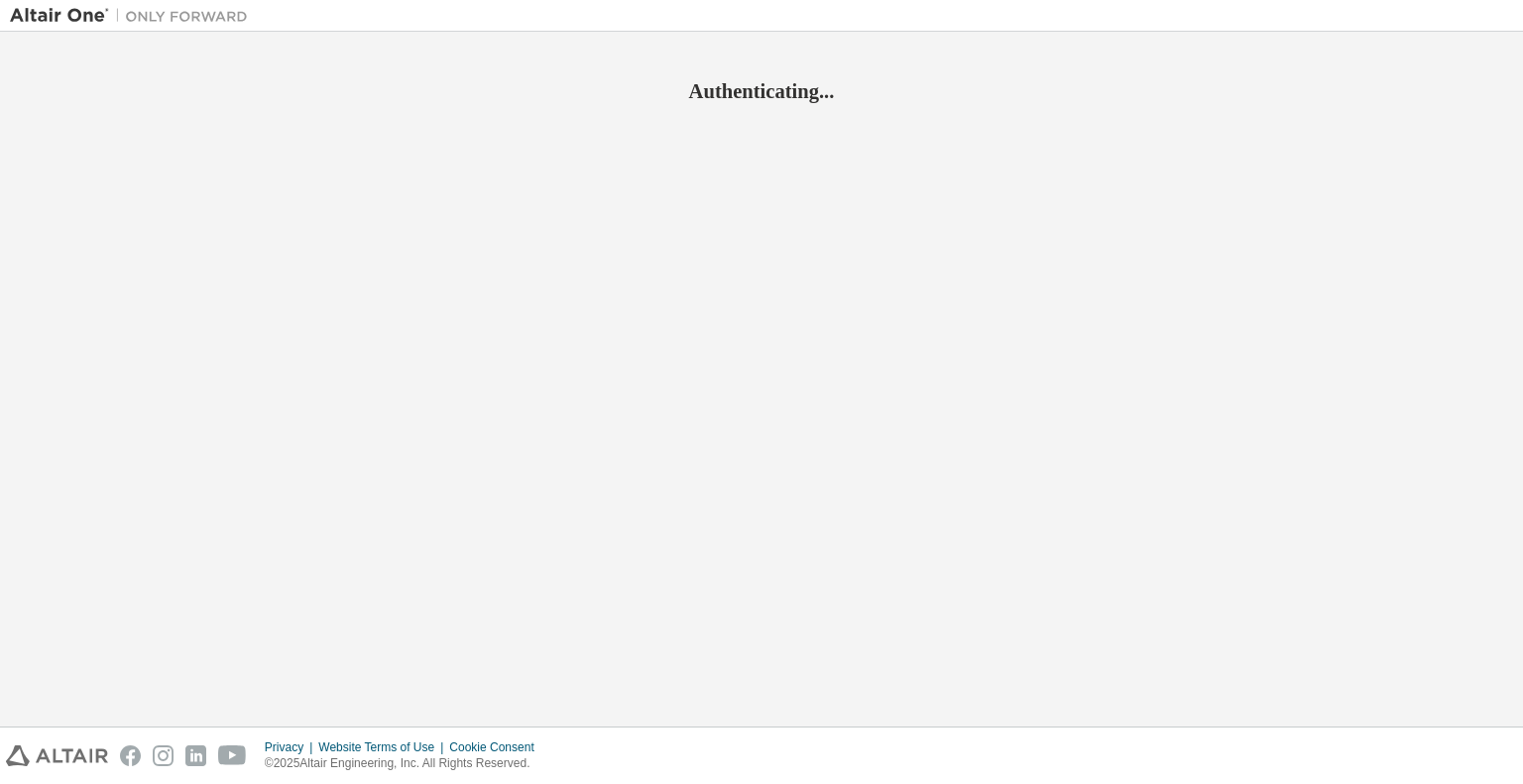 scroll, scrollTop: 0, scrollLeft: 0, axis: both 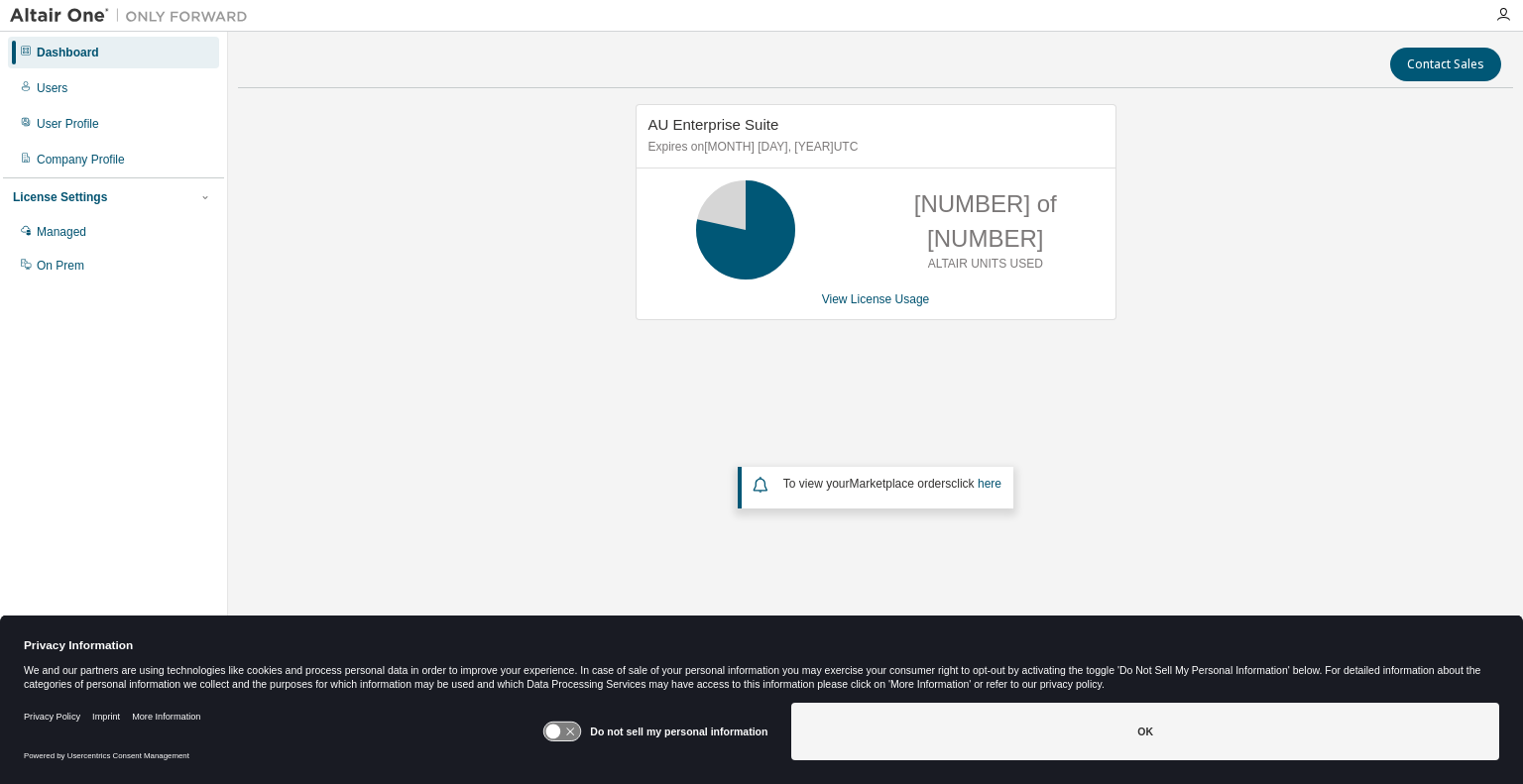 click on "AU Enterprise Suite Expires on  [DATE]  UTC  82 of 105 ALTAIR UNITS USED View License Usage To view your  Marketplace orders  click   here" at bounding box center [876, 359] 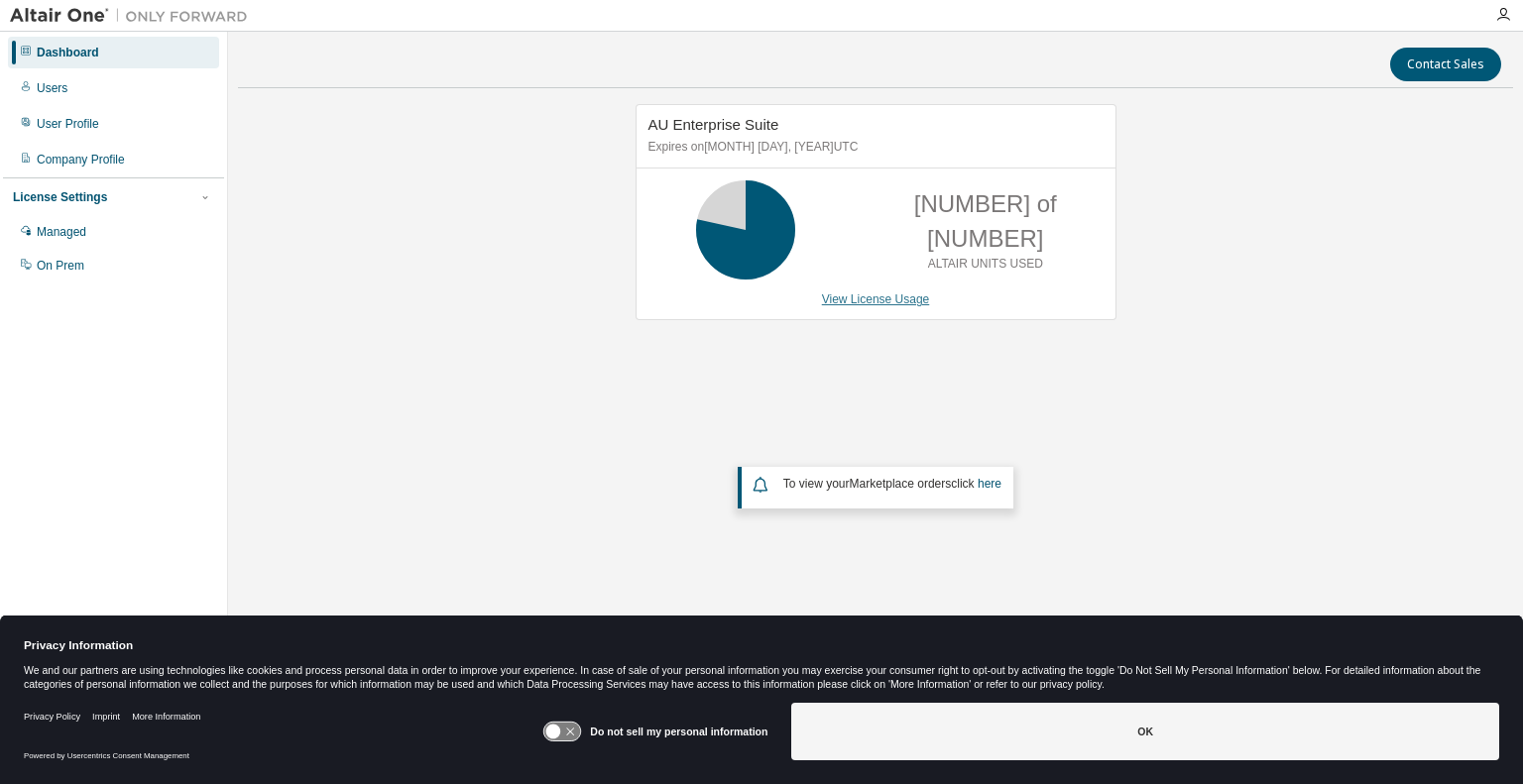 click on "View License Usage" at bounding box center (876, 299) 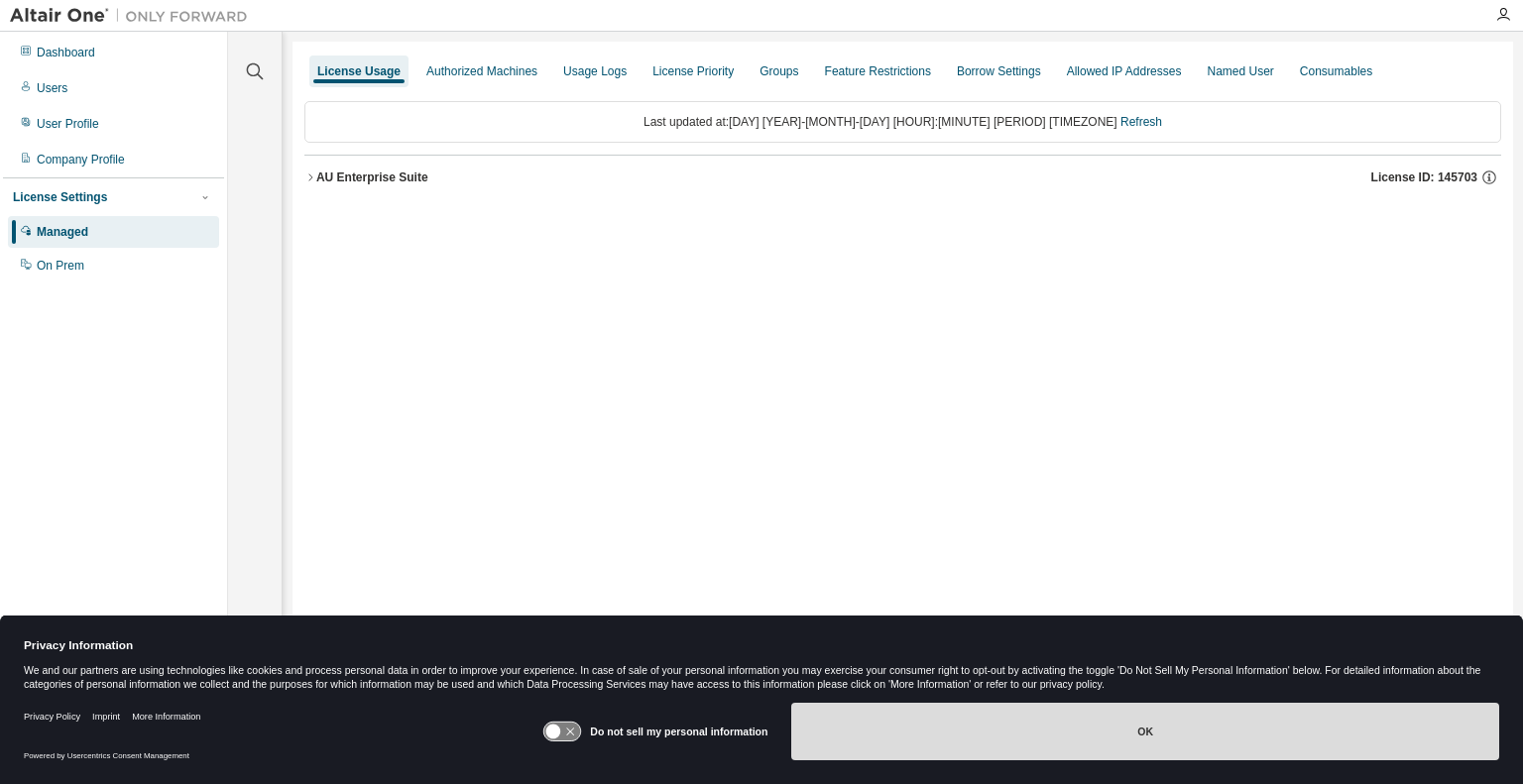 drag, startPoint x: 1203, startPoint y: 729, endPoint x: 1073, endPoint y: 582, distance: 196.2371 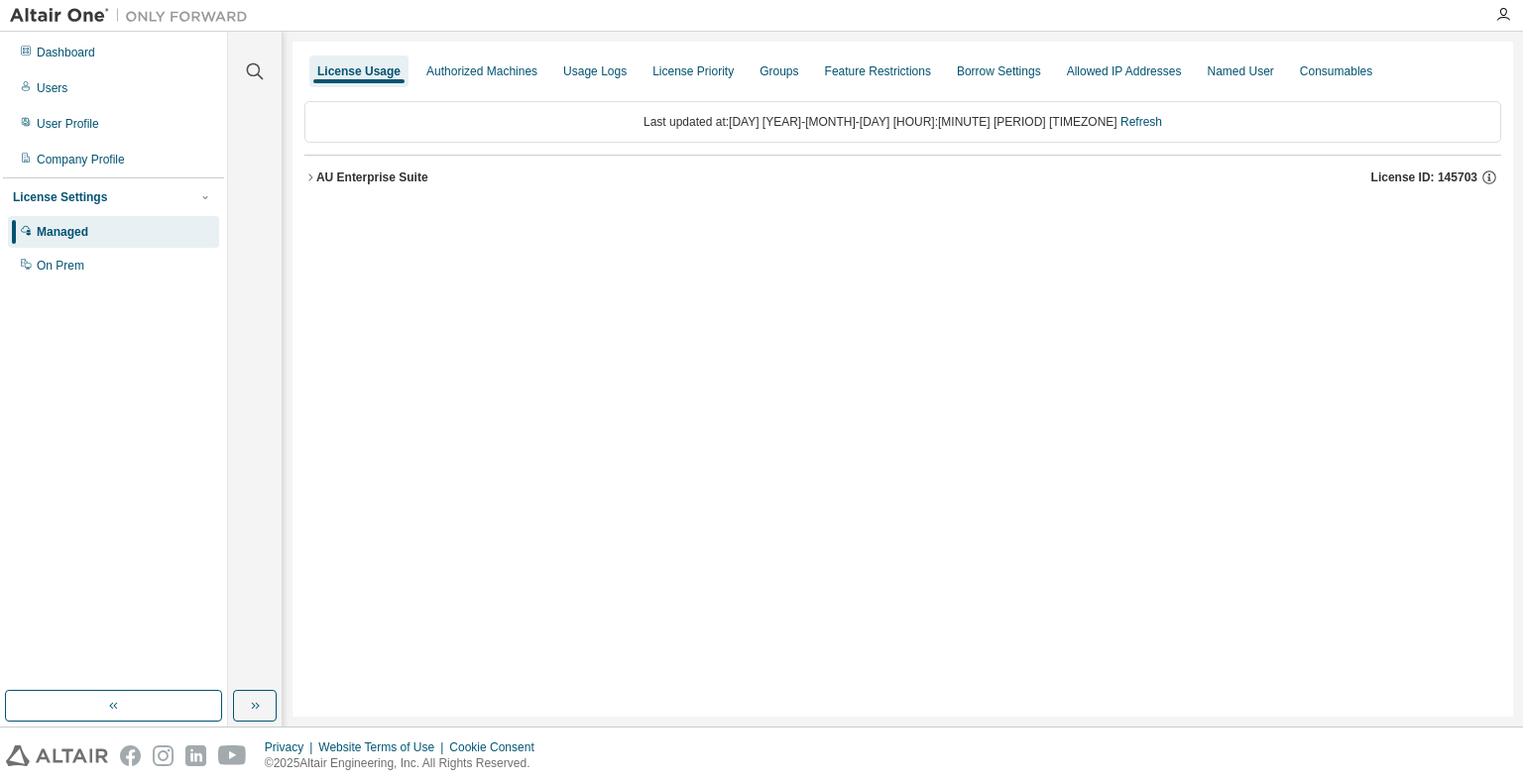 click on "License Usage Authorized Machines Usage Logs License Priority Groups Feature Restrictions Borrow Settings Allowed IP Addresses Named User Consumables Last updated at:  Fri 2025-08-01 03:18 PM PDT   Refresh AU Enterprise Suite License ID: 145703" at bounding box center (902, 379) 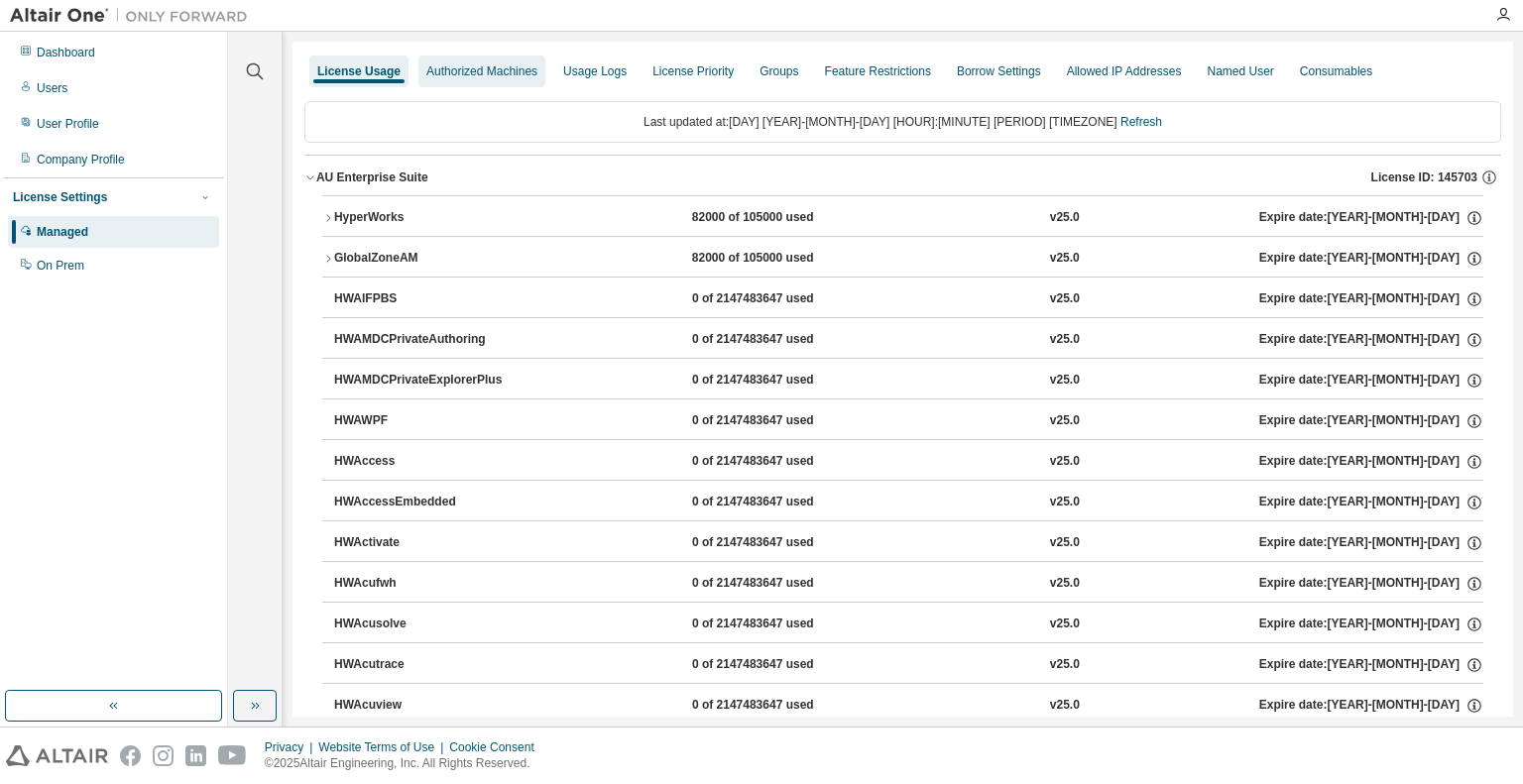 click on "Authorized Machines" at bounding box center [482, 71] 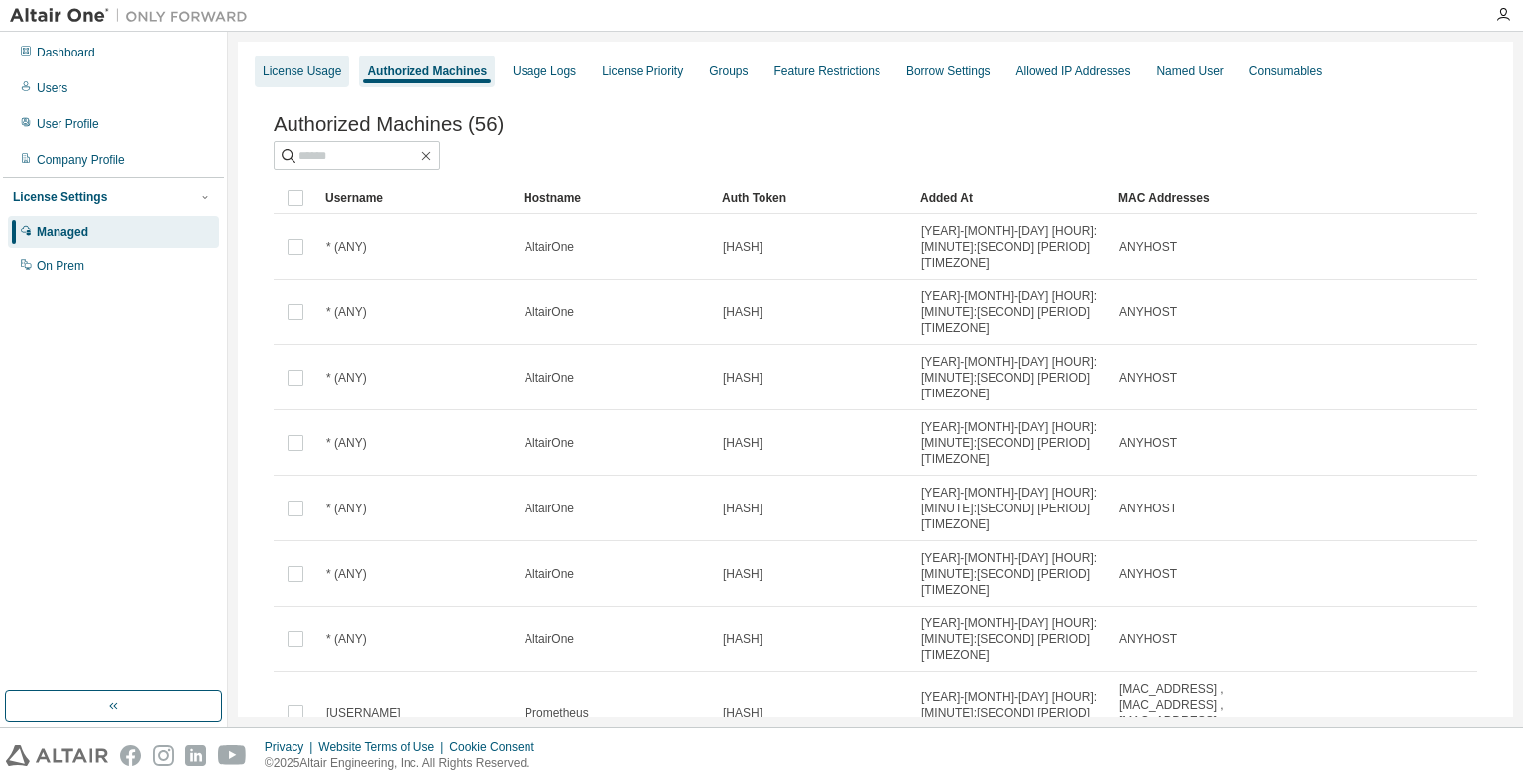 click on "License Usage" at bounding box center (301, 71) 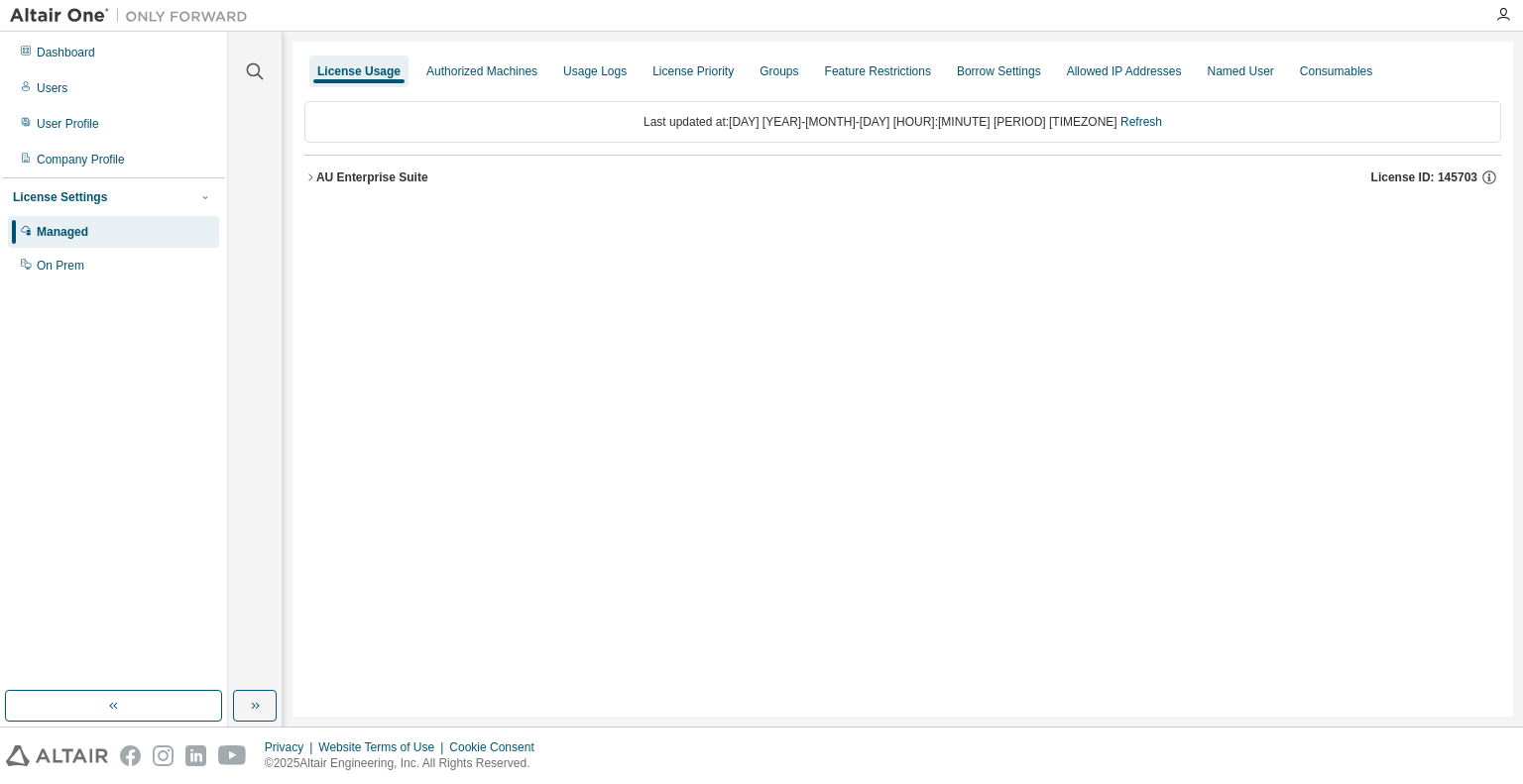 click on "License Usage Authorized Machines Usage Logs License Priority Groups Feature Restrictions Borrow Settings Allowed IP Addresses Named User Consumables Last updated at:  Fri 2025-08-01 03:18 PM PDT   Refresh AU Enterprise Suite License ID: 145703" at bounding box center (902, 379) 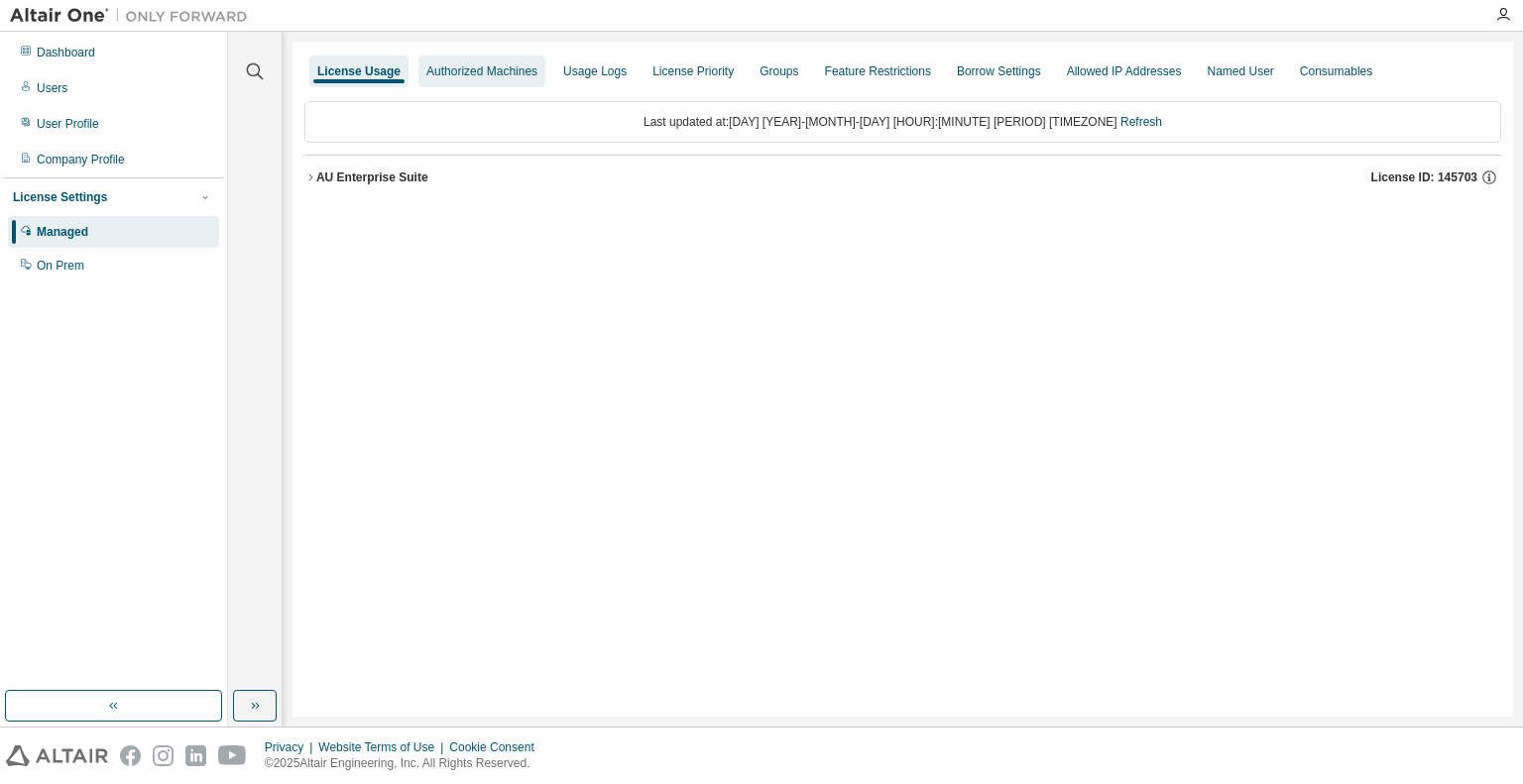 click on "Authorized Machines" at bounding box center (482, 71) 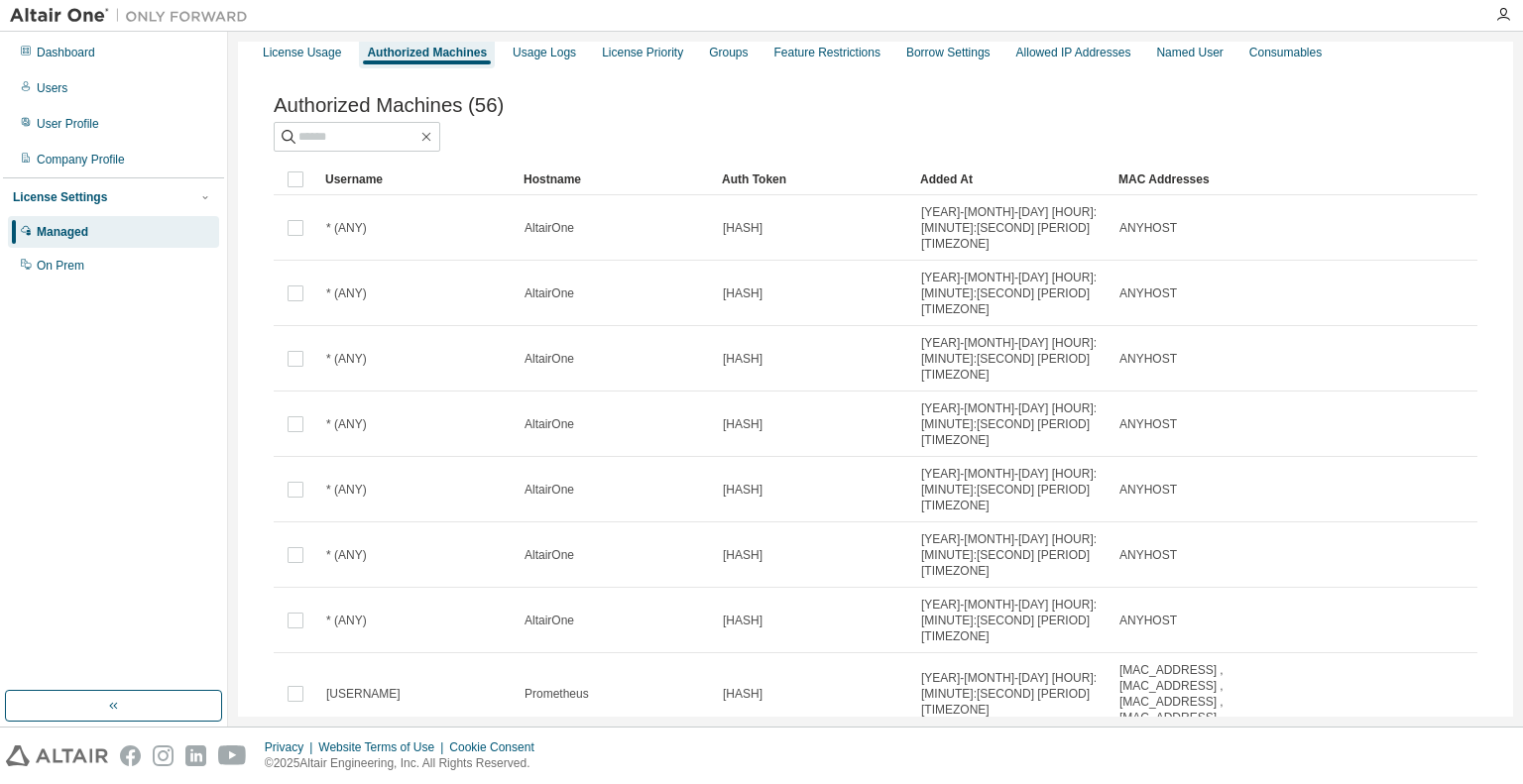 scroll, scrollTop: 0, scrollLeft: 0, axis: both 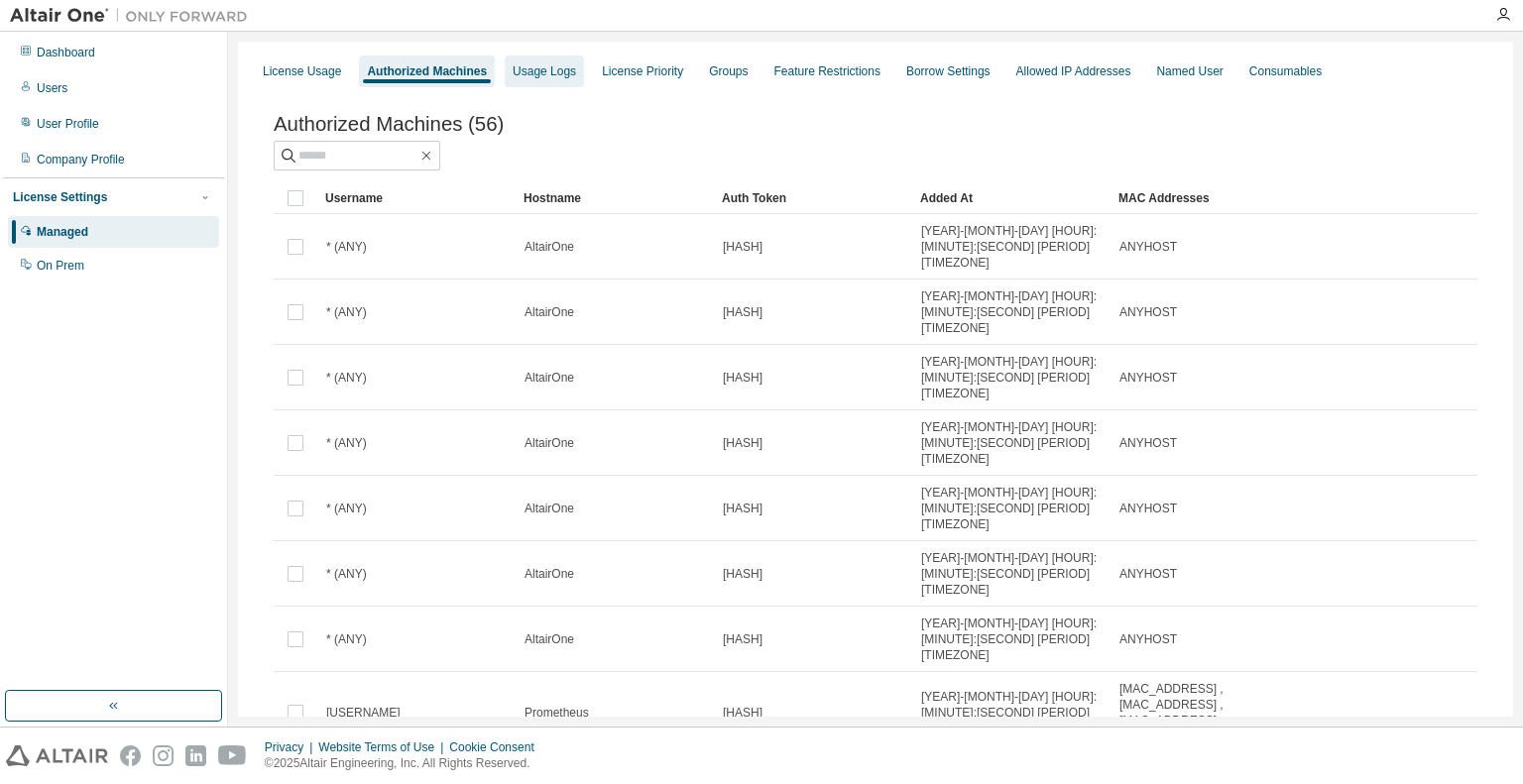 click on "Usage Logs" at bounding box center [544, 71] 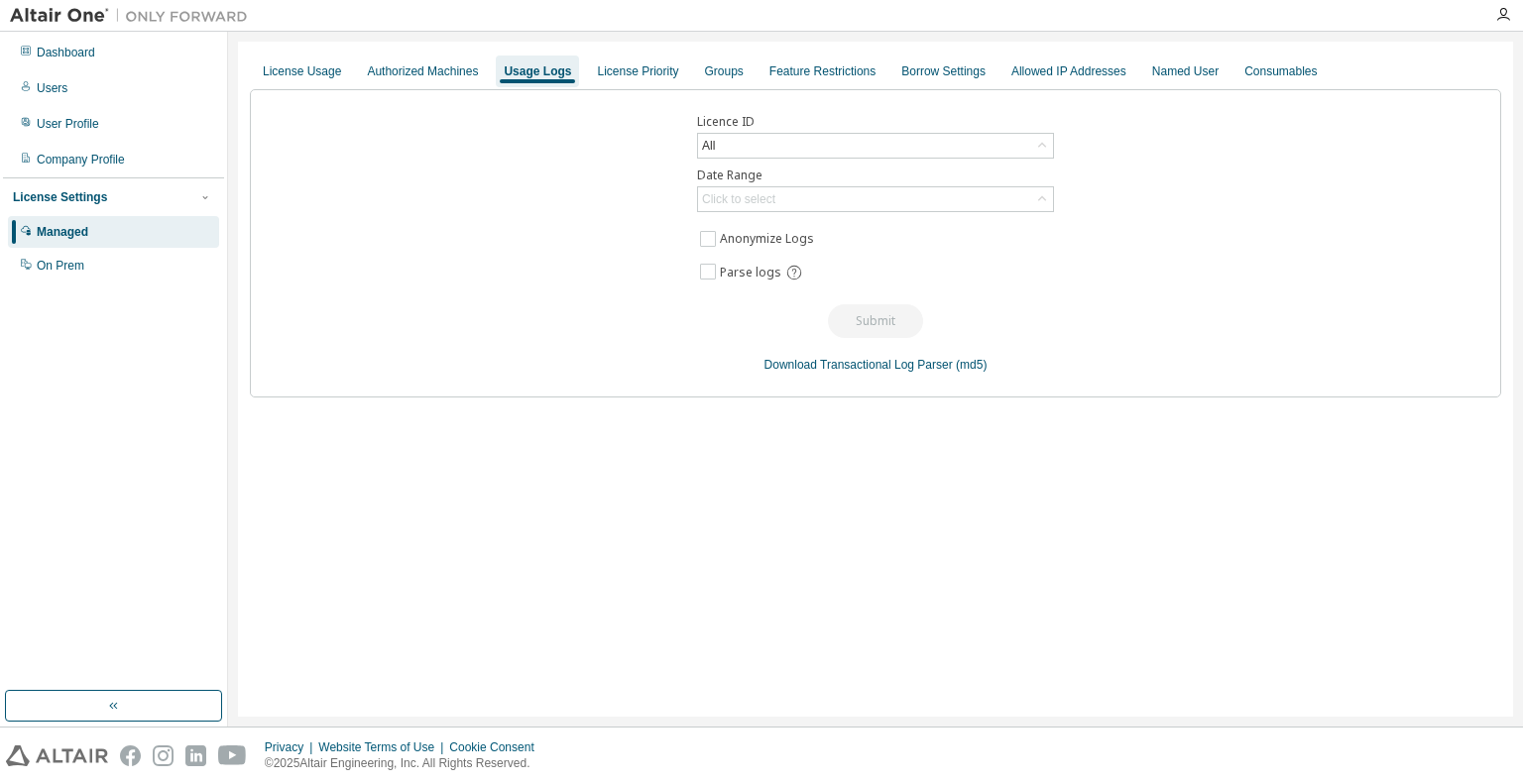 click on "Licence ID All Date Range Click to select Anonymize Logs Parse logs Submit Download Transactional Log Parser   (md5)" at bounding box center (876, 243) 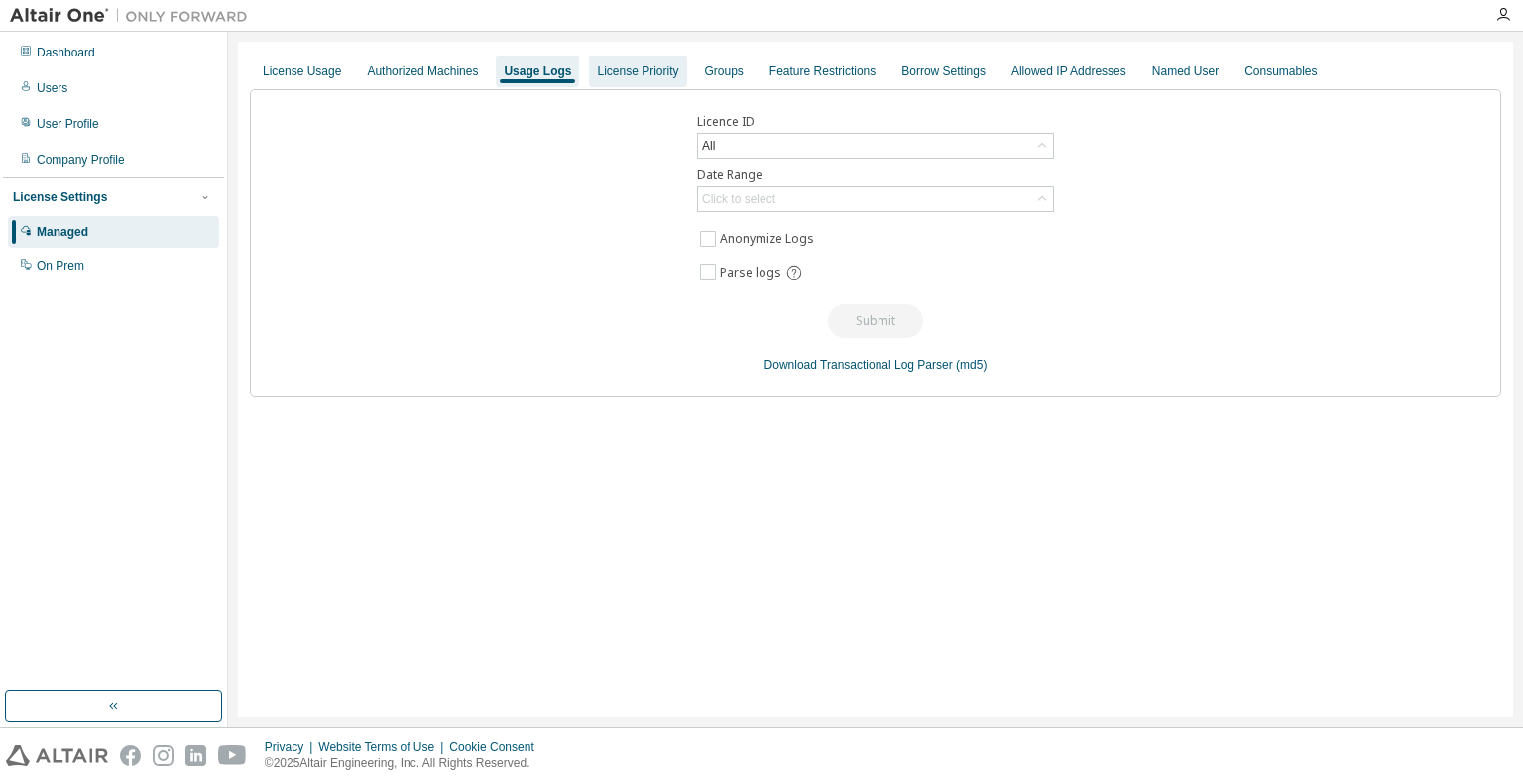 click on "License Priority" at bounding box center [638, 71] 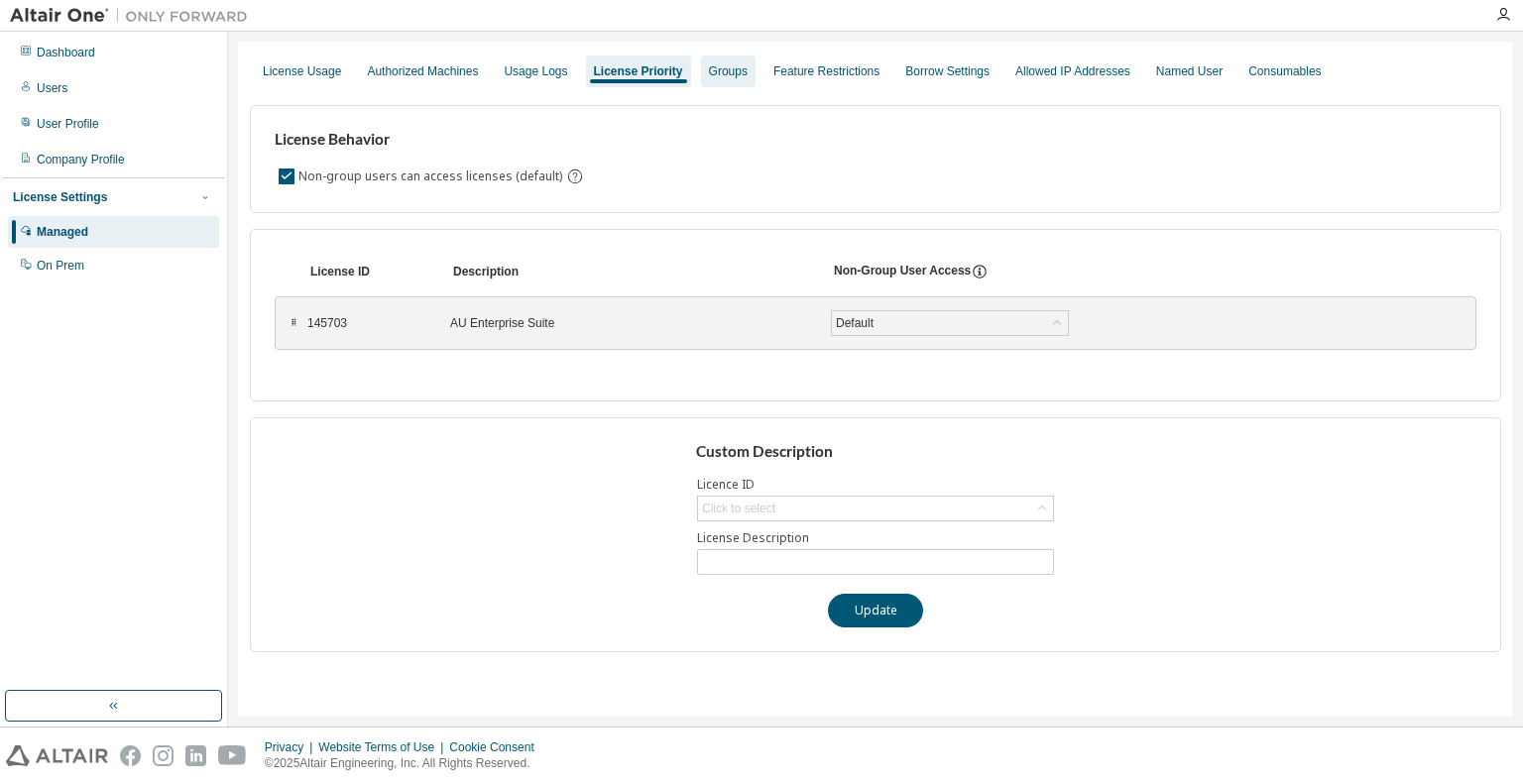click on "Groups" at bounding box center [728, 71] 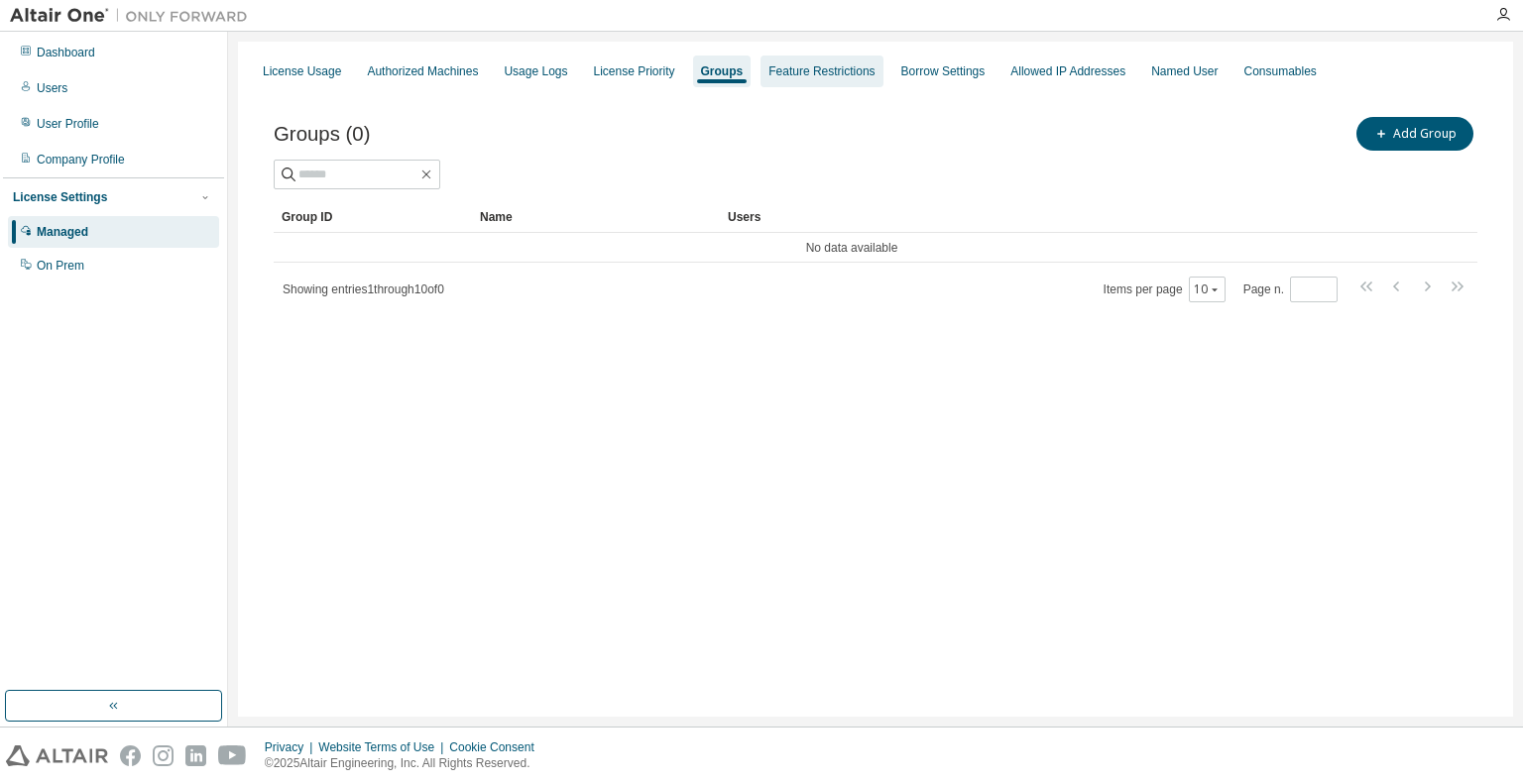 click on "Feature Restrictions" at bounding box center (821, 71) 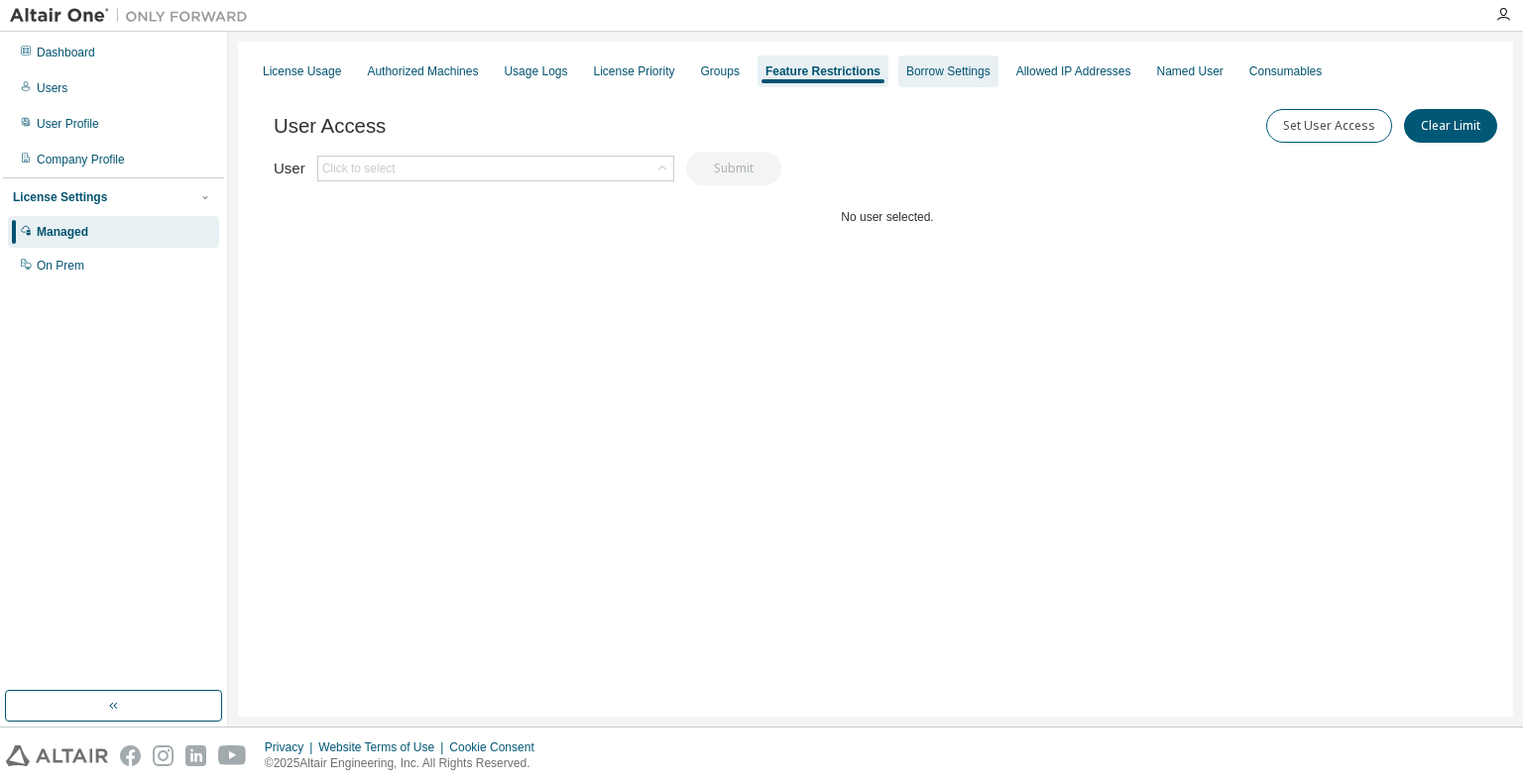 click on "Borrow Settings" at bounding box center (948, 71) 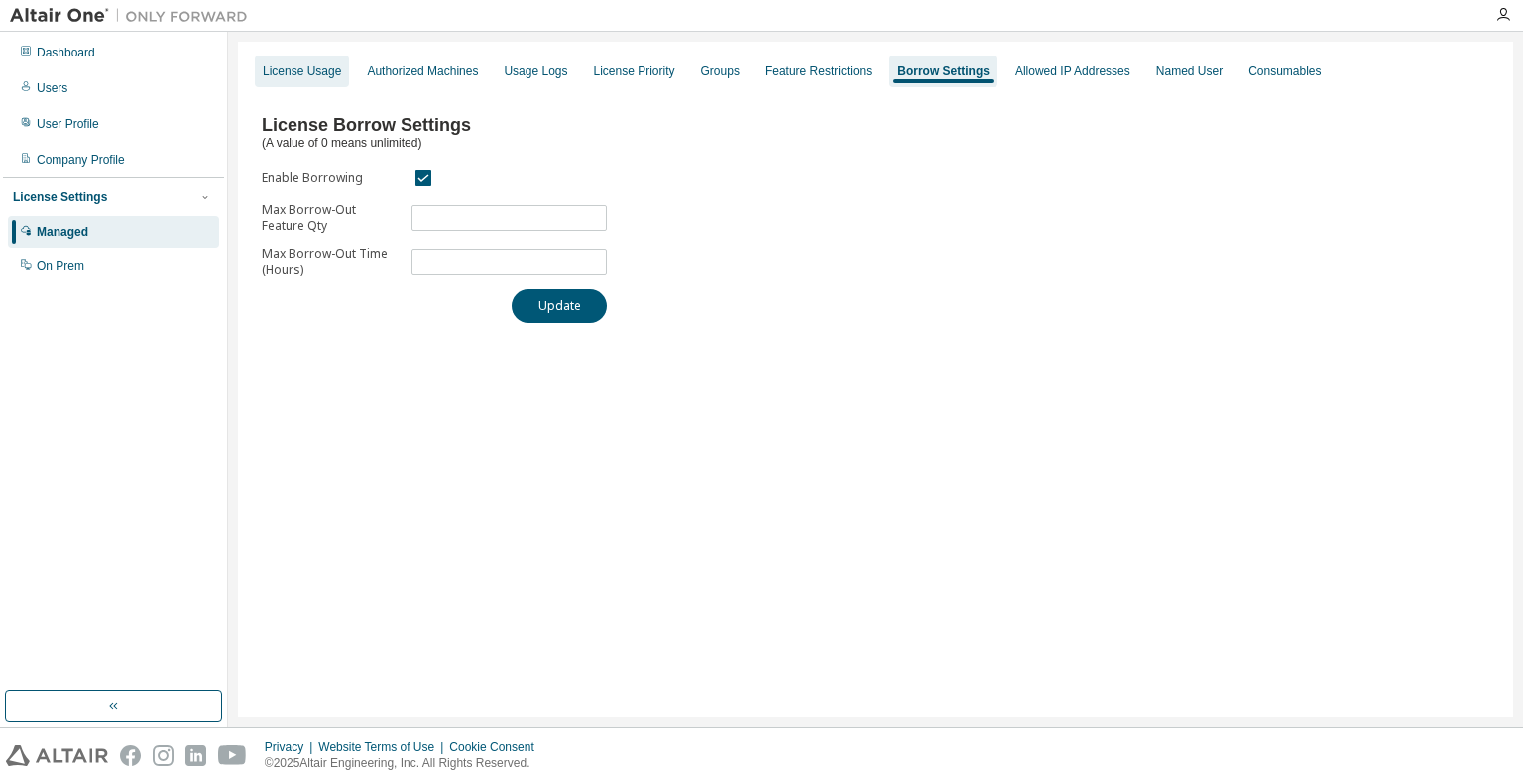 click on "License Usage" at bounding box center [301, 71] 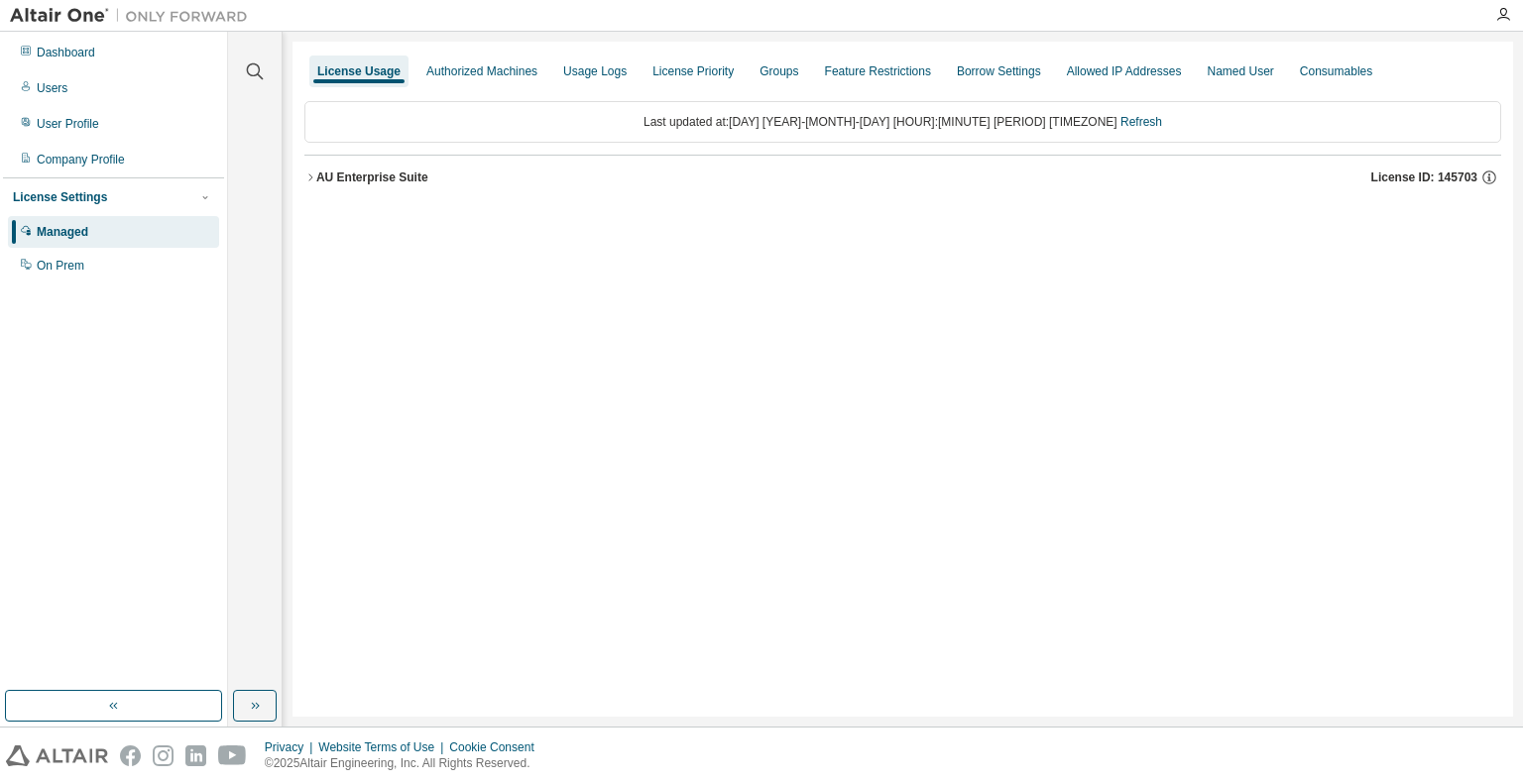 click on "AU Enterprise Suite" at bounding box center (372, 177) 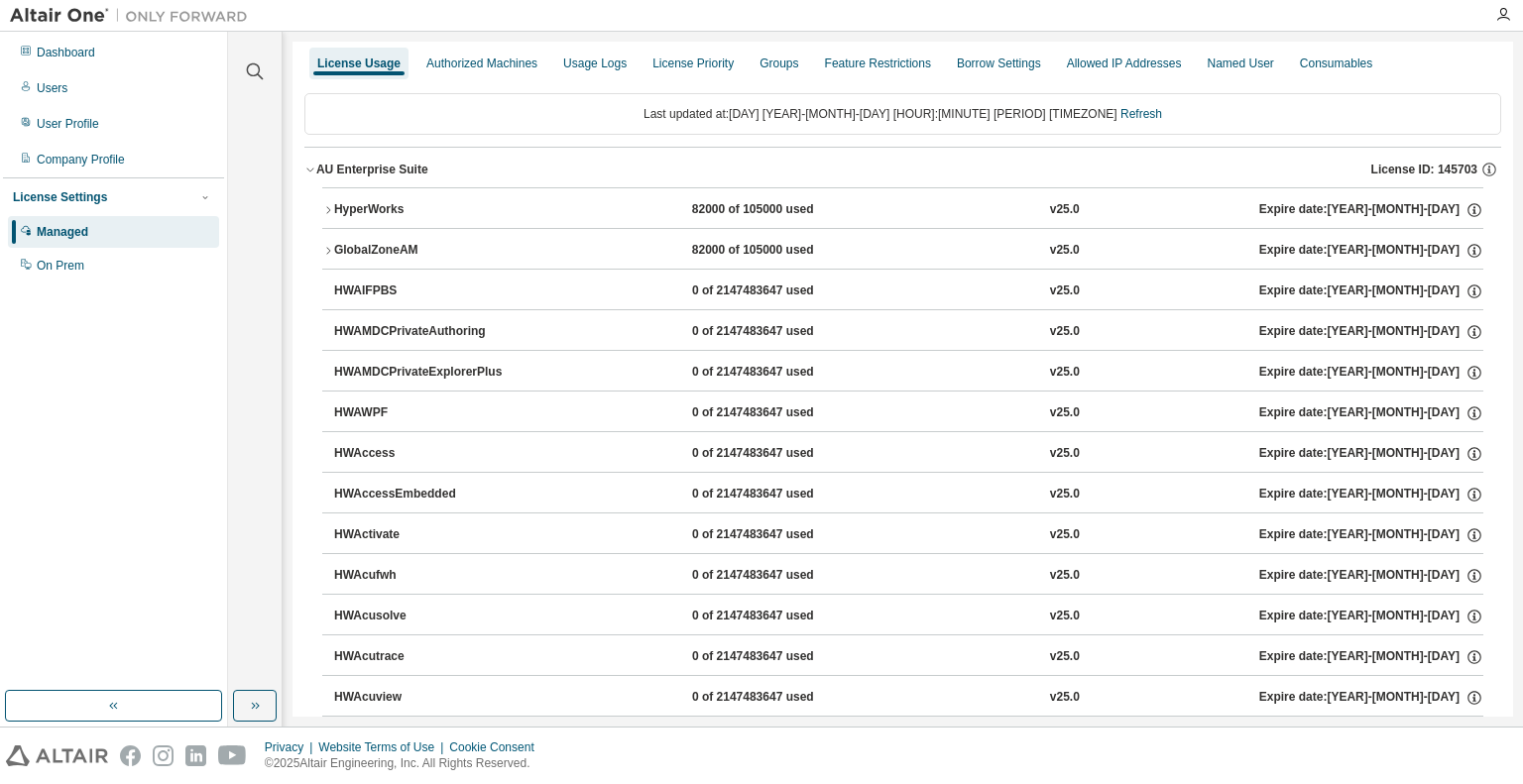 scroll, scrollTop: 0, scrollLeft: 0, axis: both 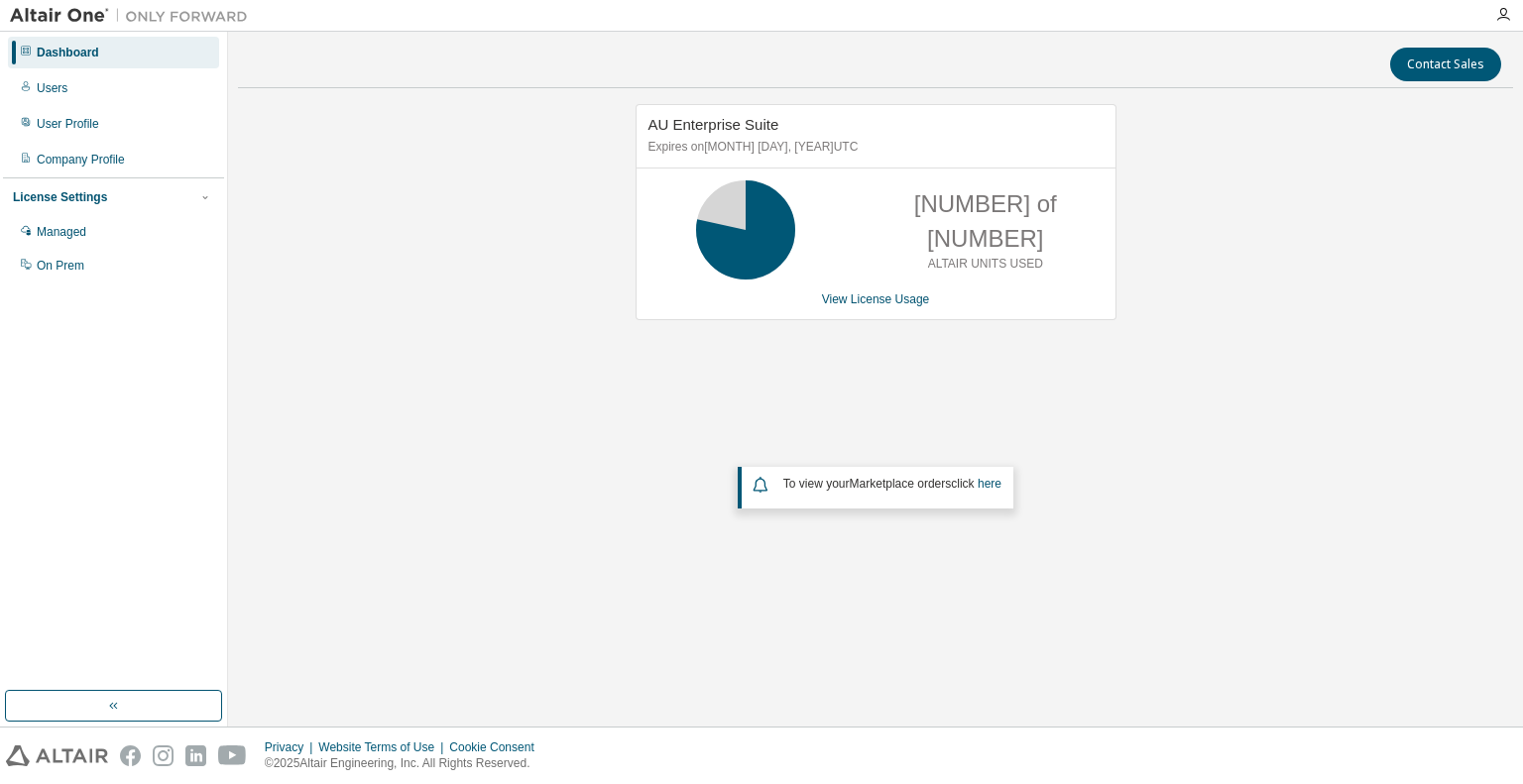 click on "AU Enterprise Suite Expires on  [DATE]  UTC  82 of 105 ALTAIR UNITS USED View License Usage To view your  Marketplace orders  click   here" at bounding box center [876, 359] 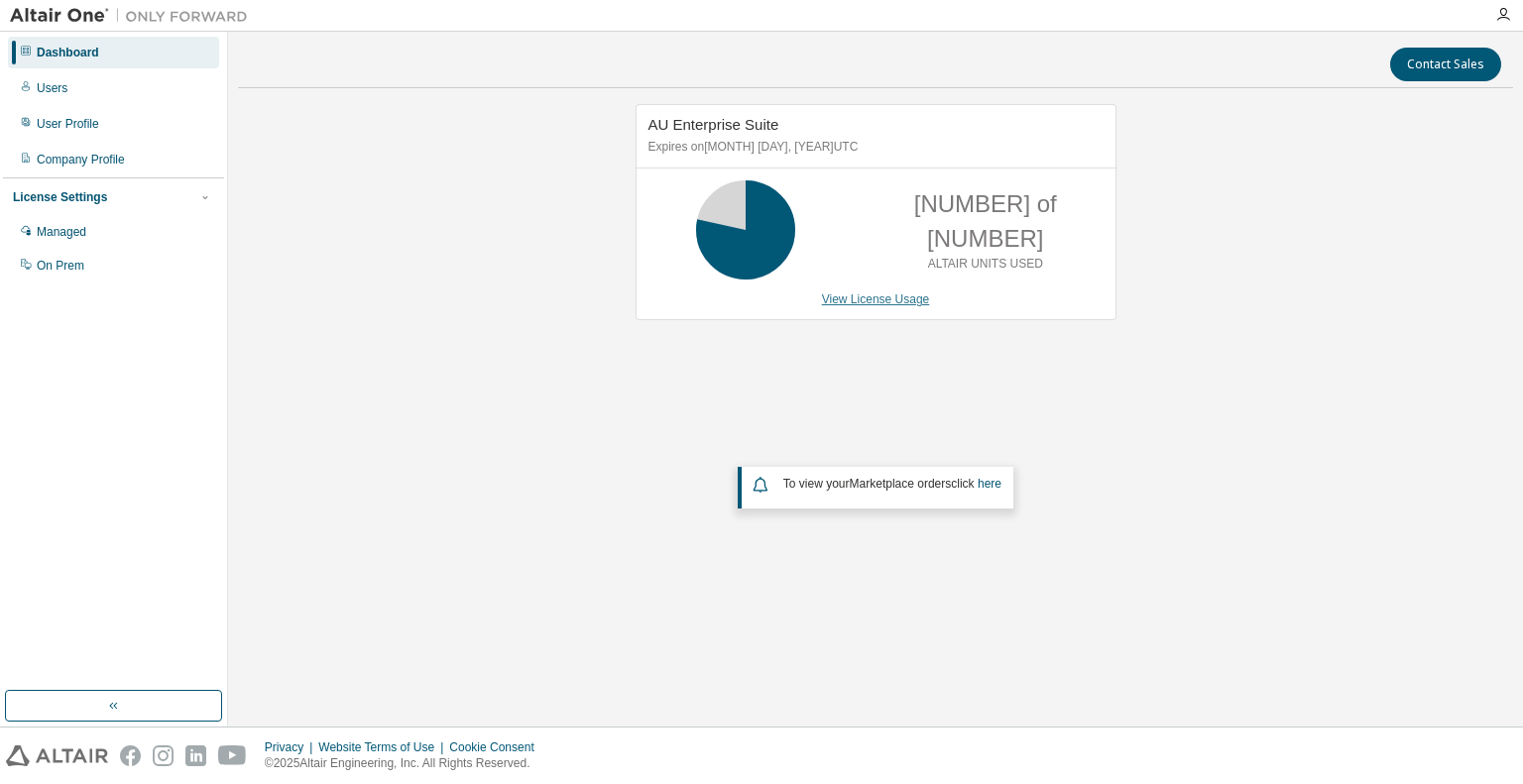 click on "View License Usage" at bounding box center (876, 299) 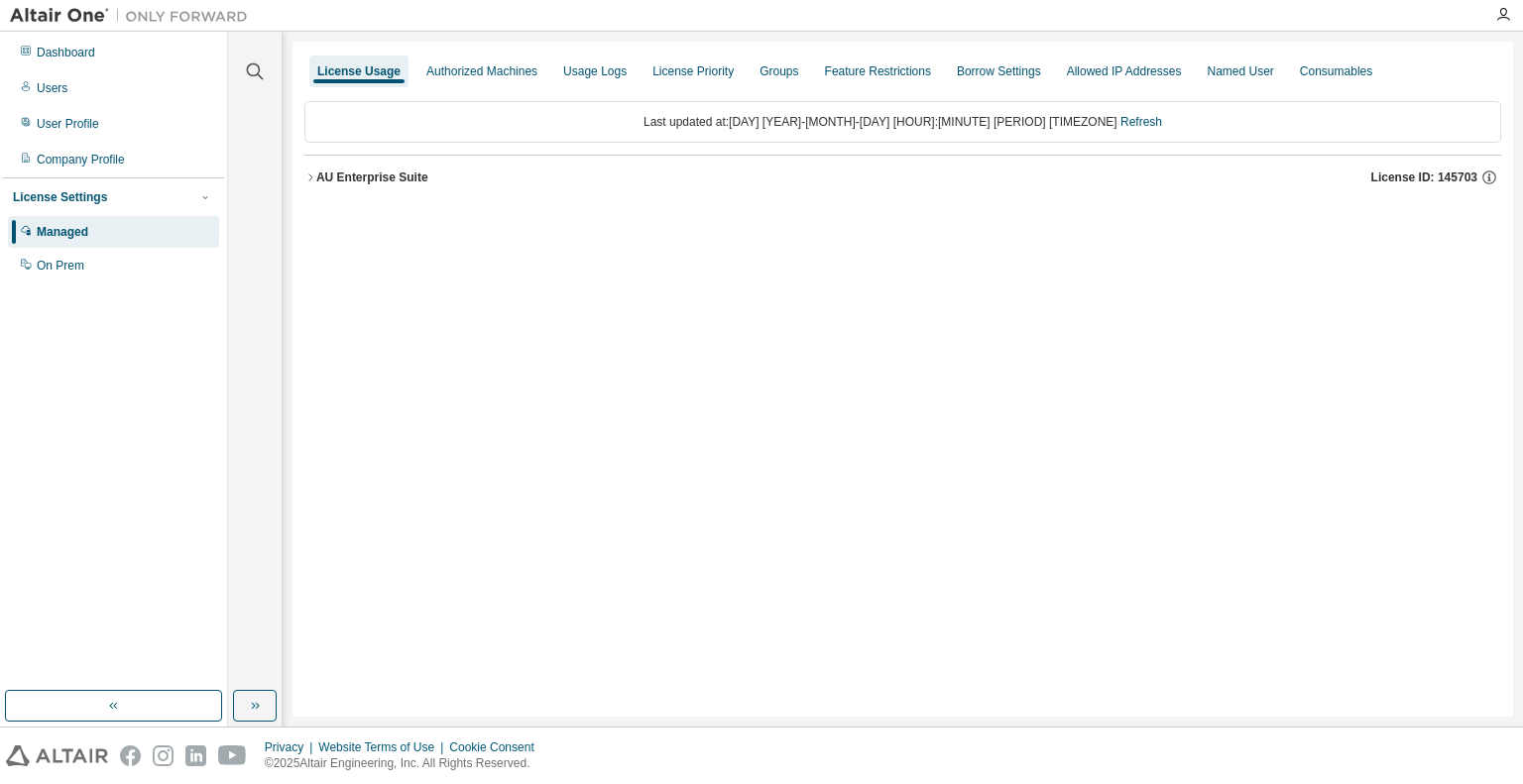 click on "Dashboard Users User Profile Company Profile License Settings Managed On Prem" at bounding box center (113, 361) 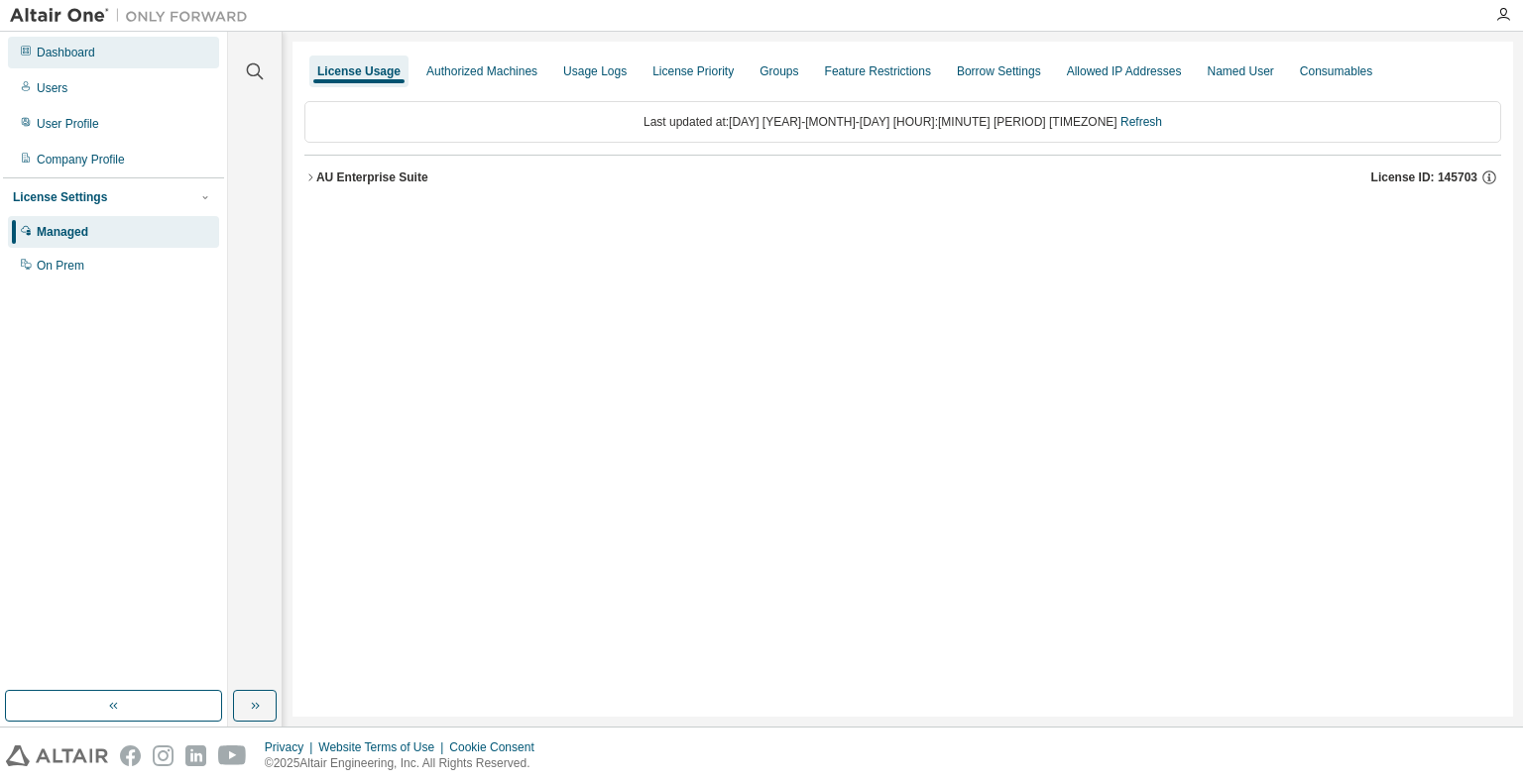 click on "Dashboard" at bounding box center [65, 53] 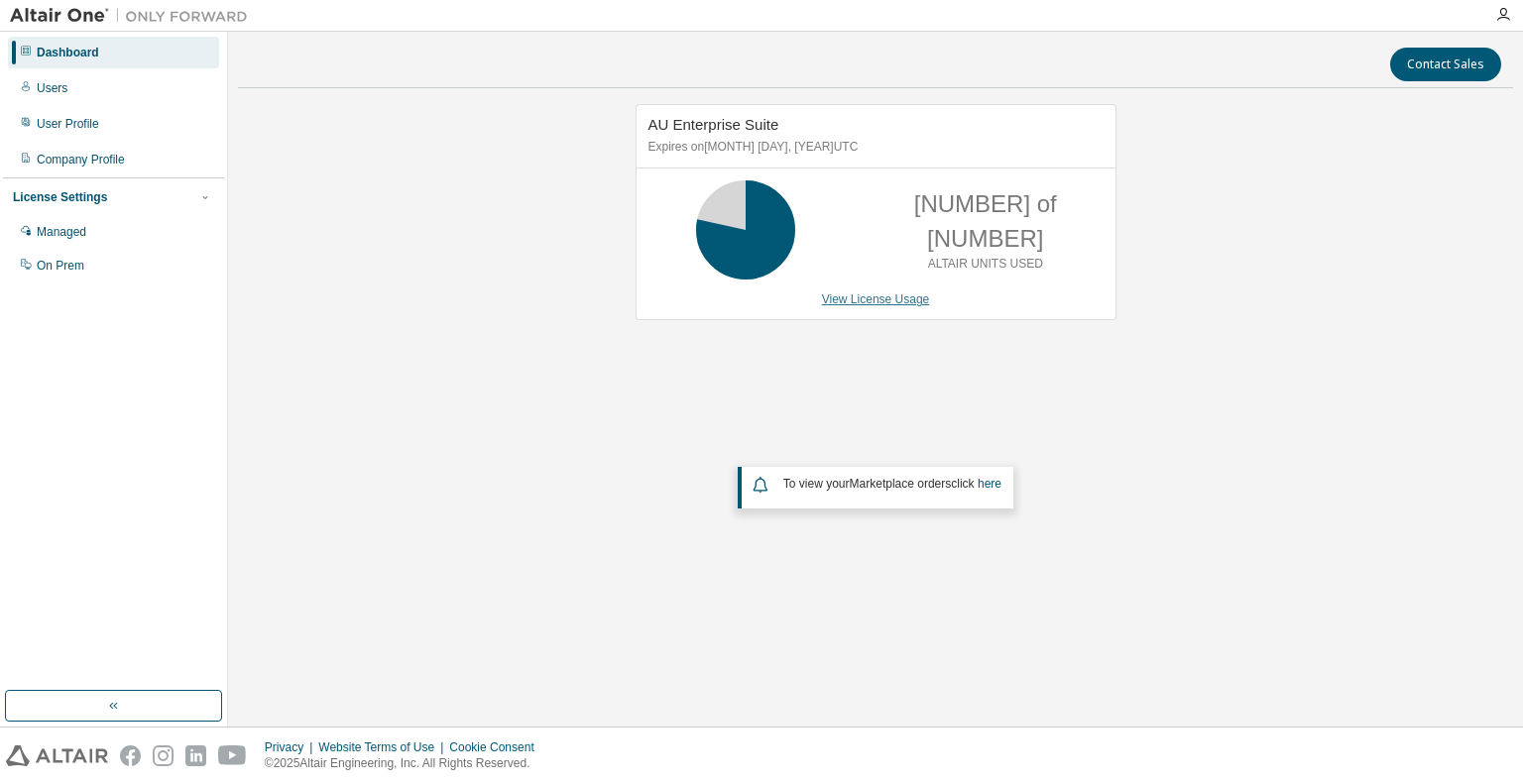 click on "View License Usage" at bounding box center [876, 299] 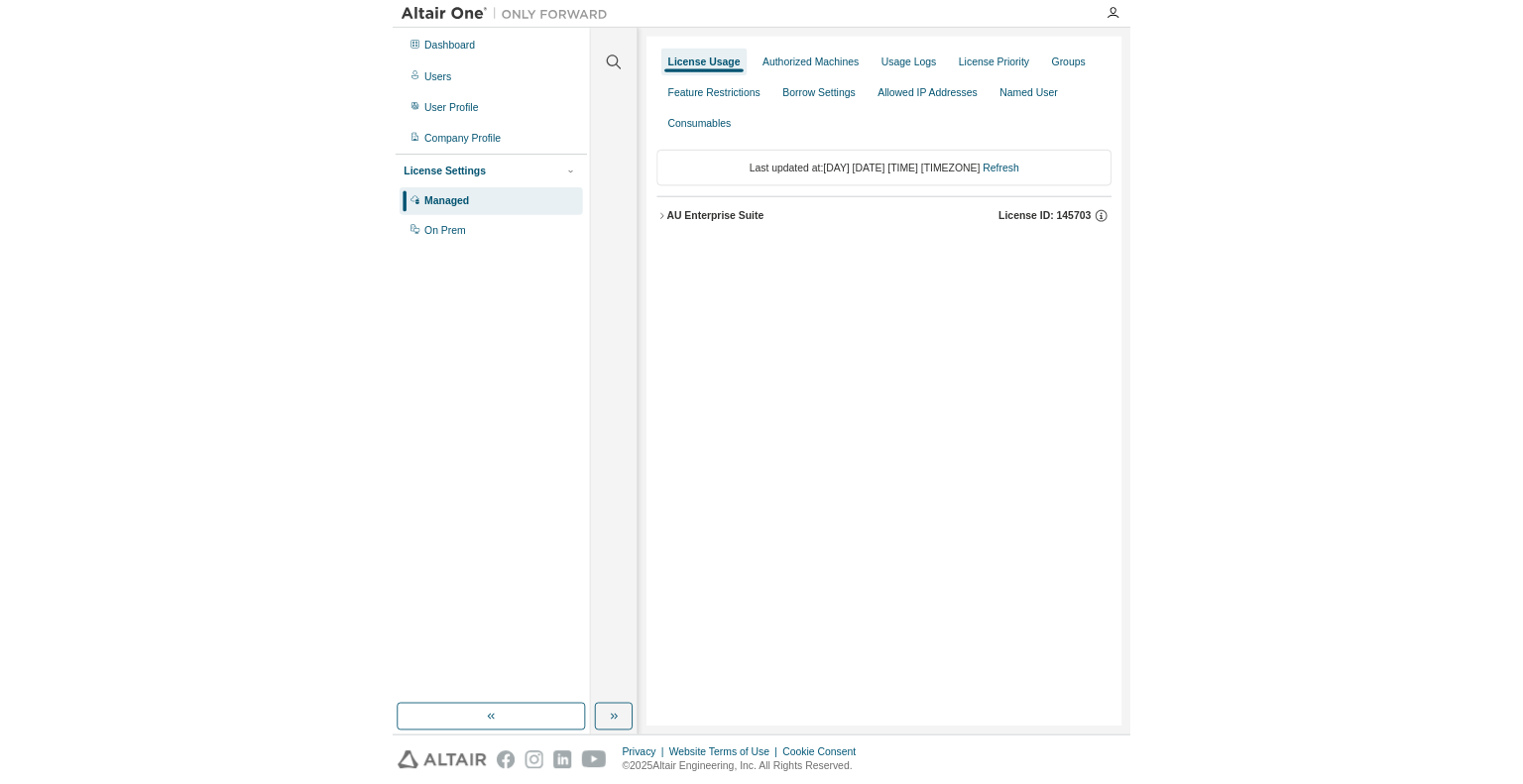 scroll, scrollTop: 0, scrollLeft: 0, axis: both 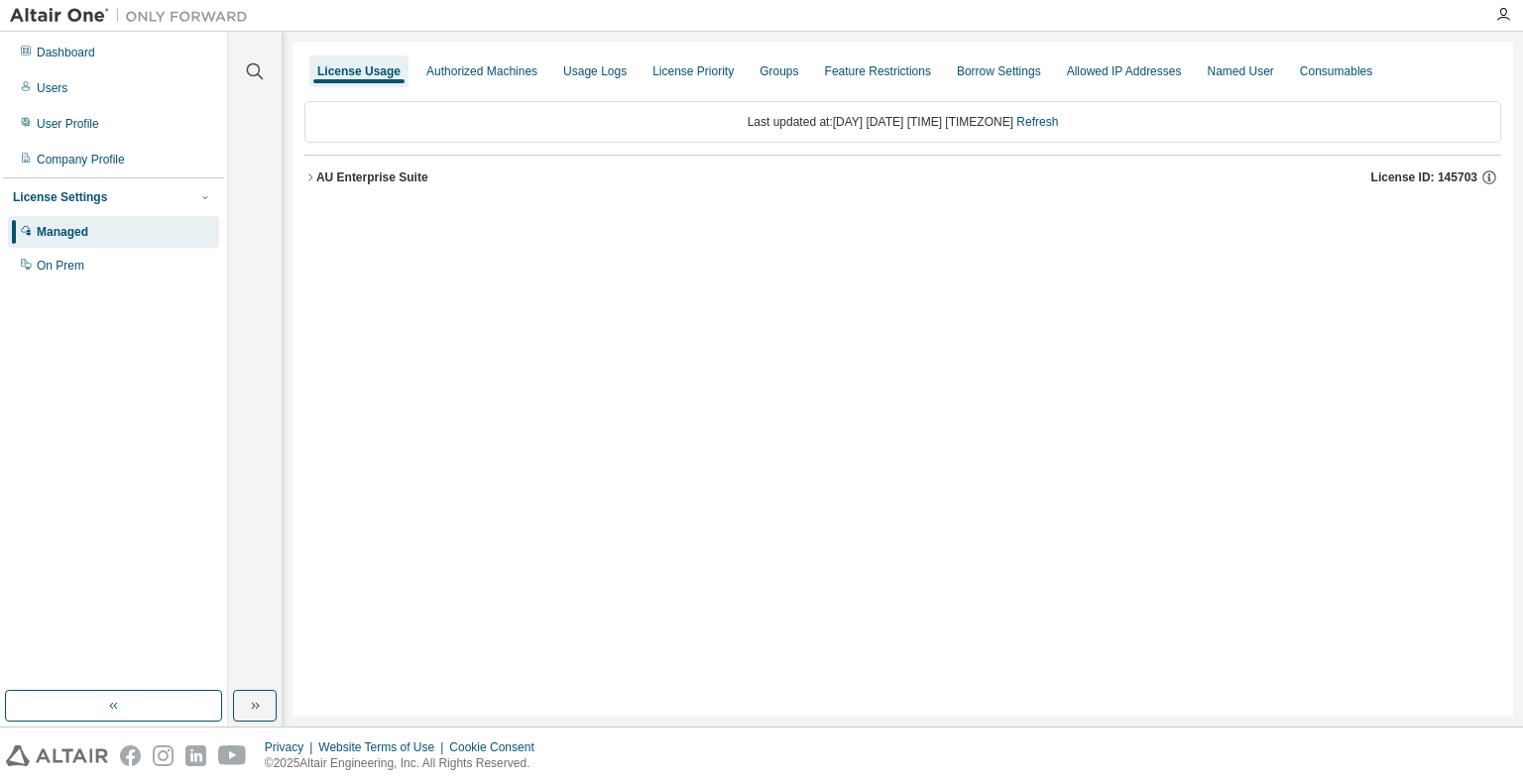 click on "License Usage Authorized Machines Usage Logs License Priority Groups Feature Restrictions Borrow Settings Allowed IP Addresses Named User Consumables Last updated at:  [DAY] [DATE] [TIME] [TIMEZONE]   Refresh AU Enterprise Suite License ID: [LICENSE_ID]" at bounding box center (902, 379) 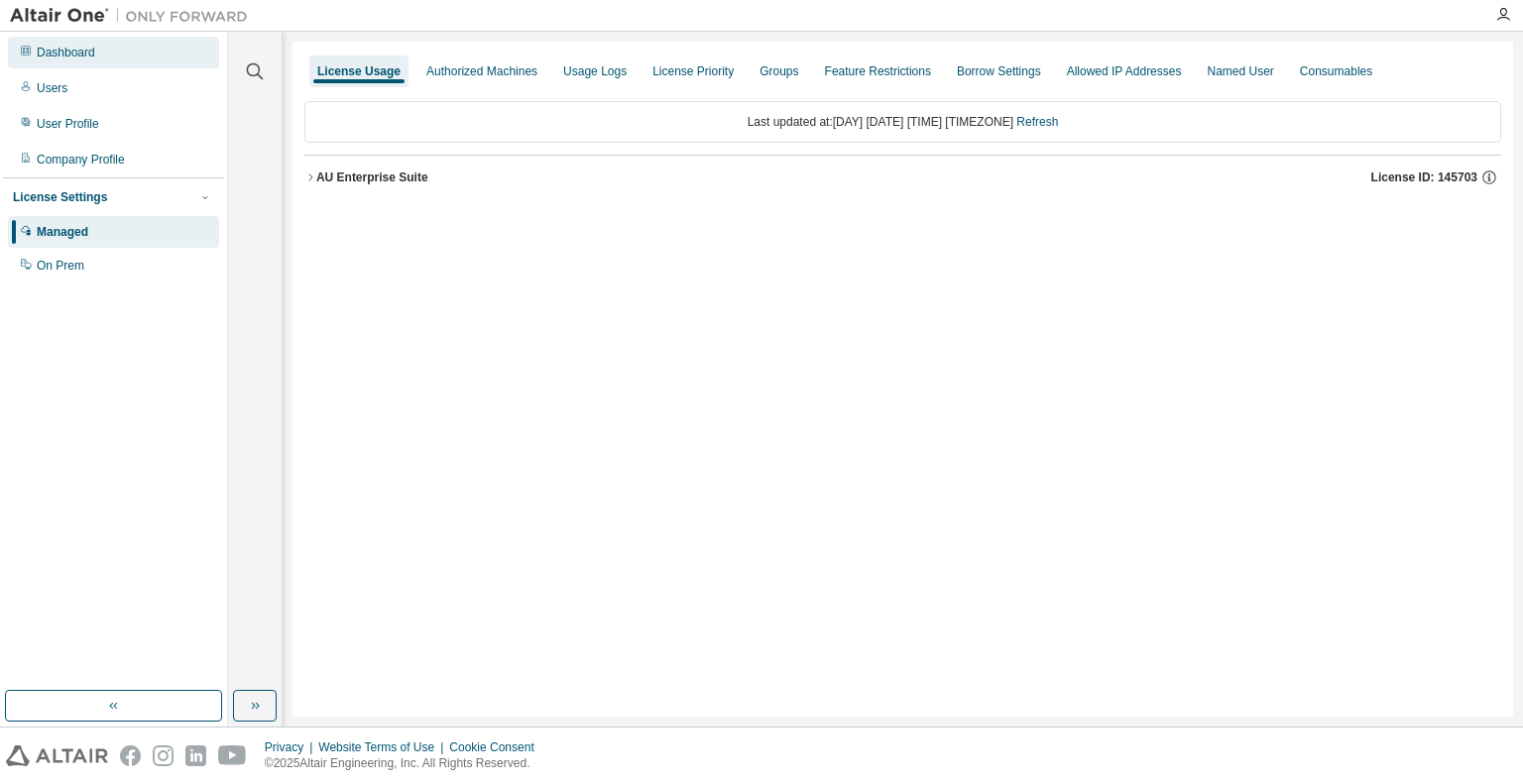 click on "Dashboard" at bounding box center (65, 53) 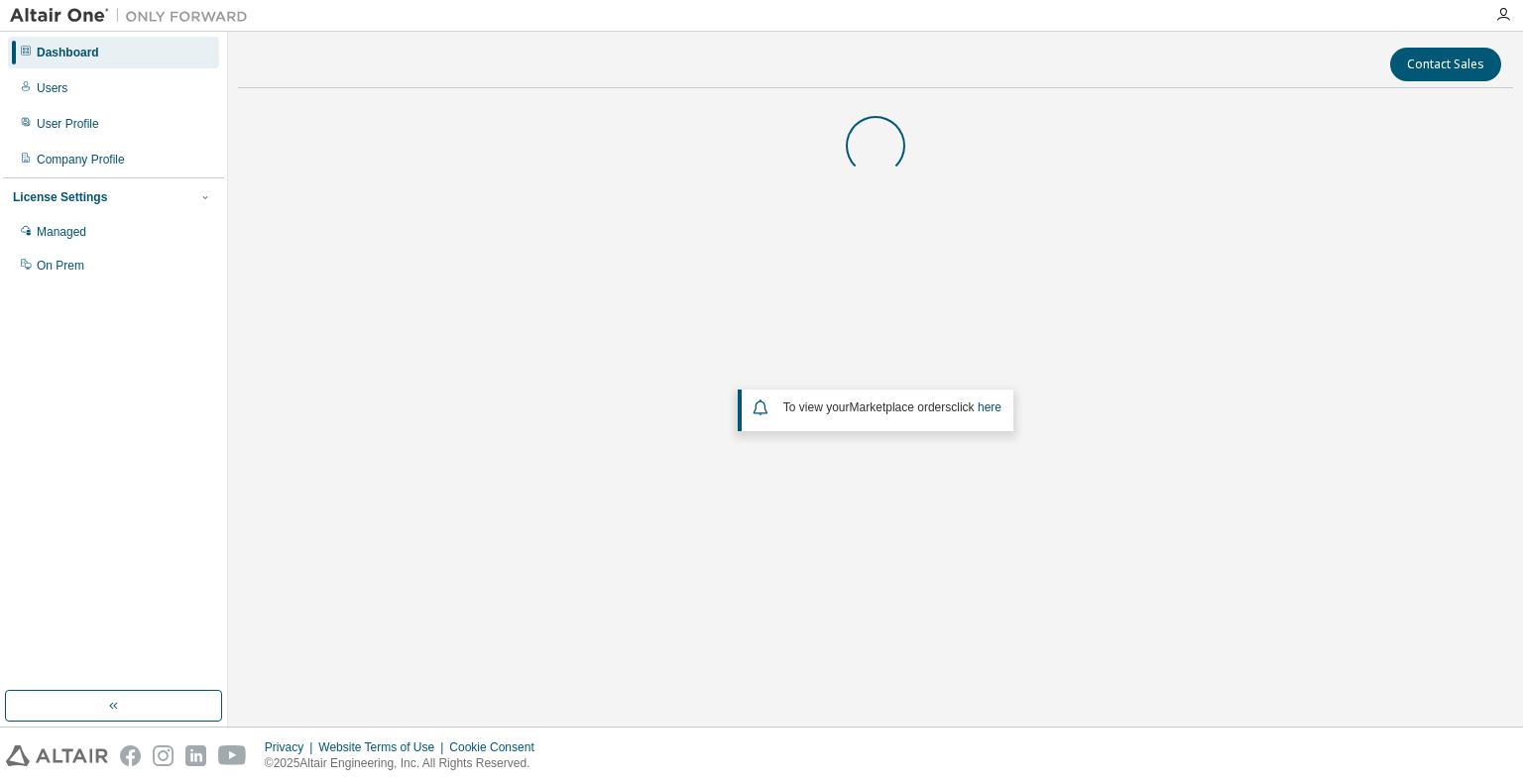 scroll, scrollTop: 0, scrollLeft: 0, axis: both 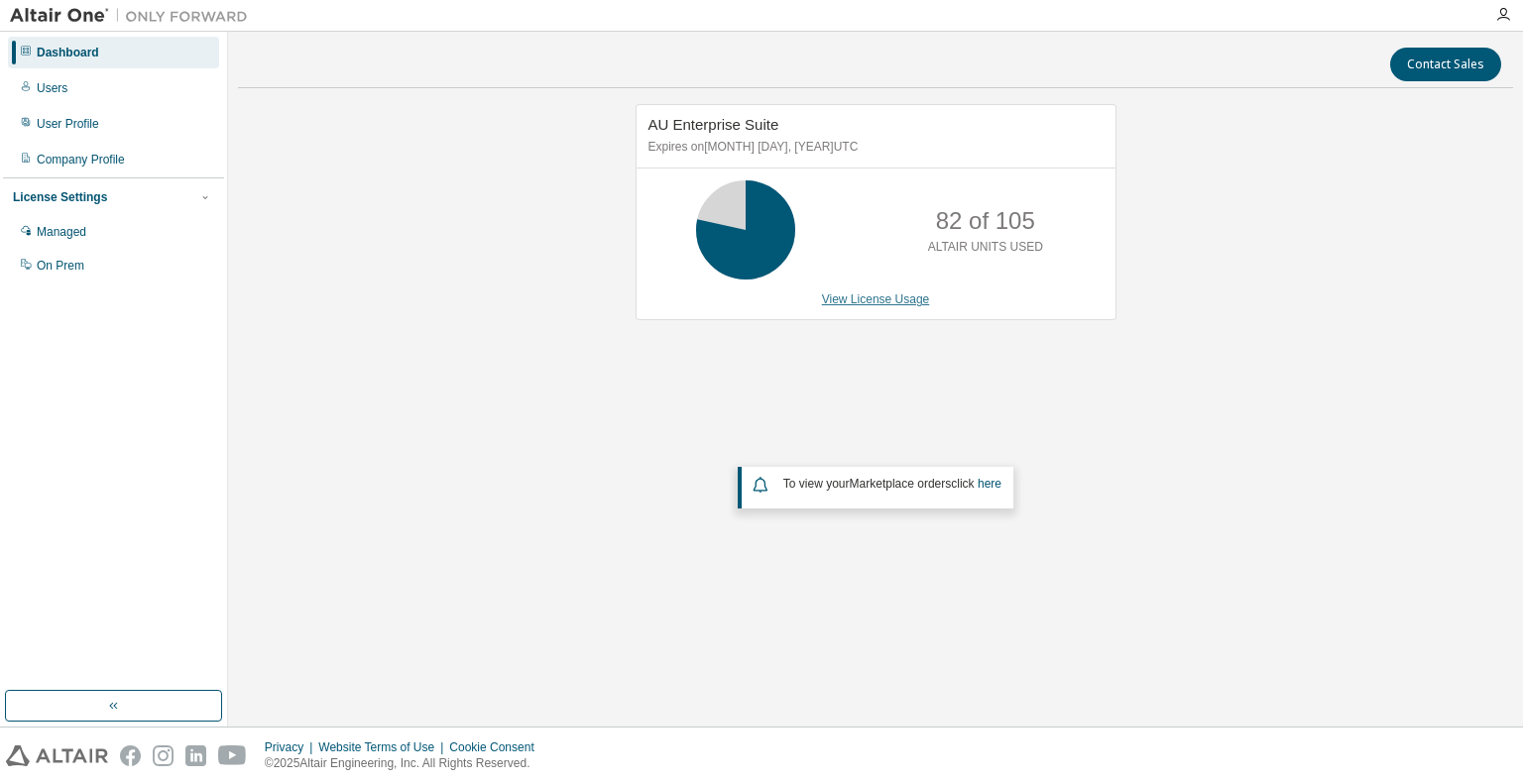 click on "View License Usage" at bounding box center (876, 299) 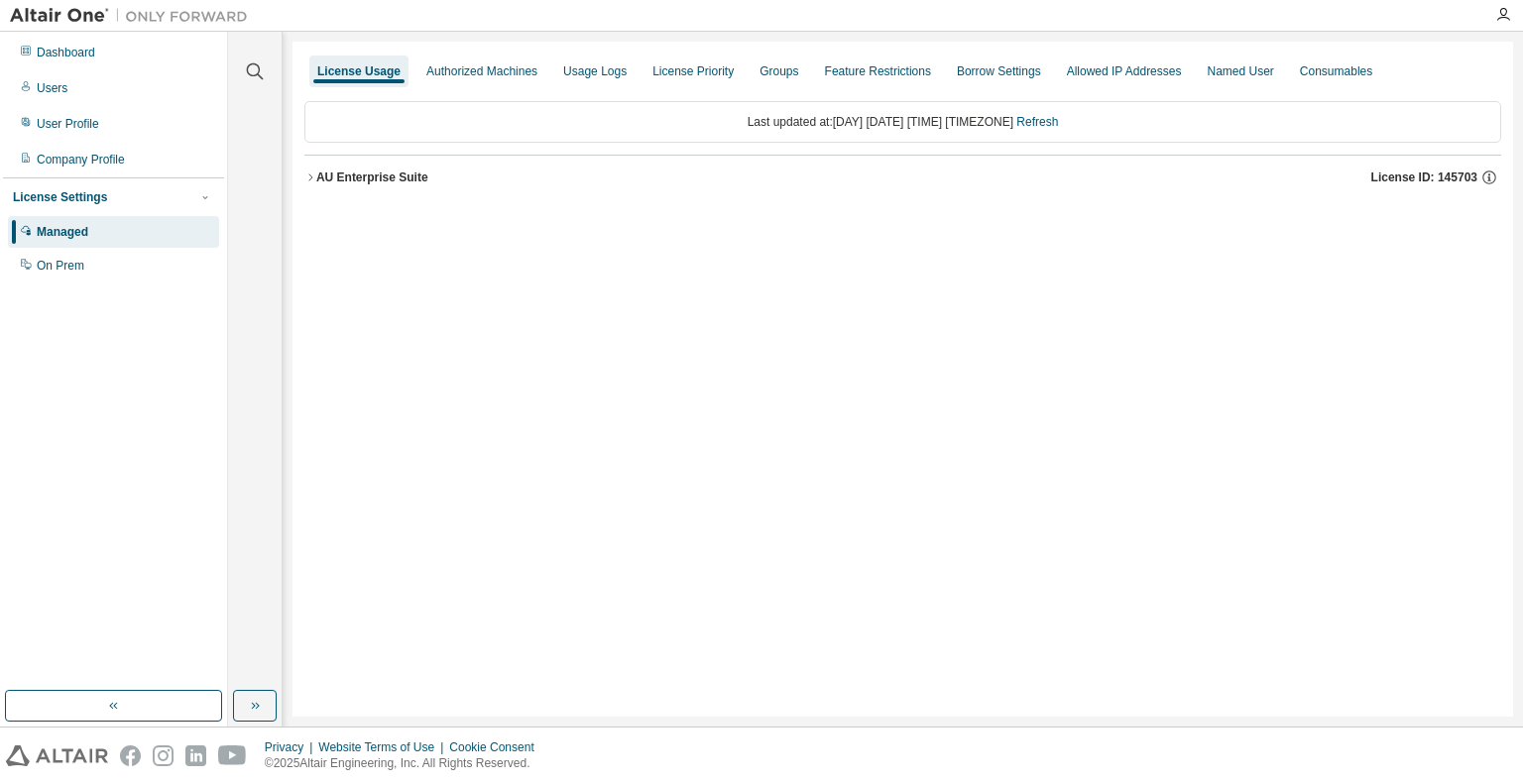 click 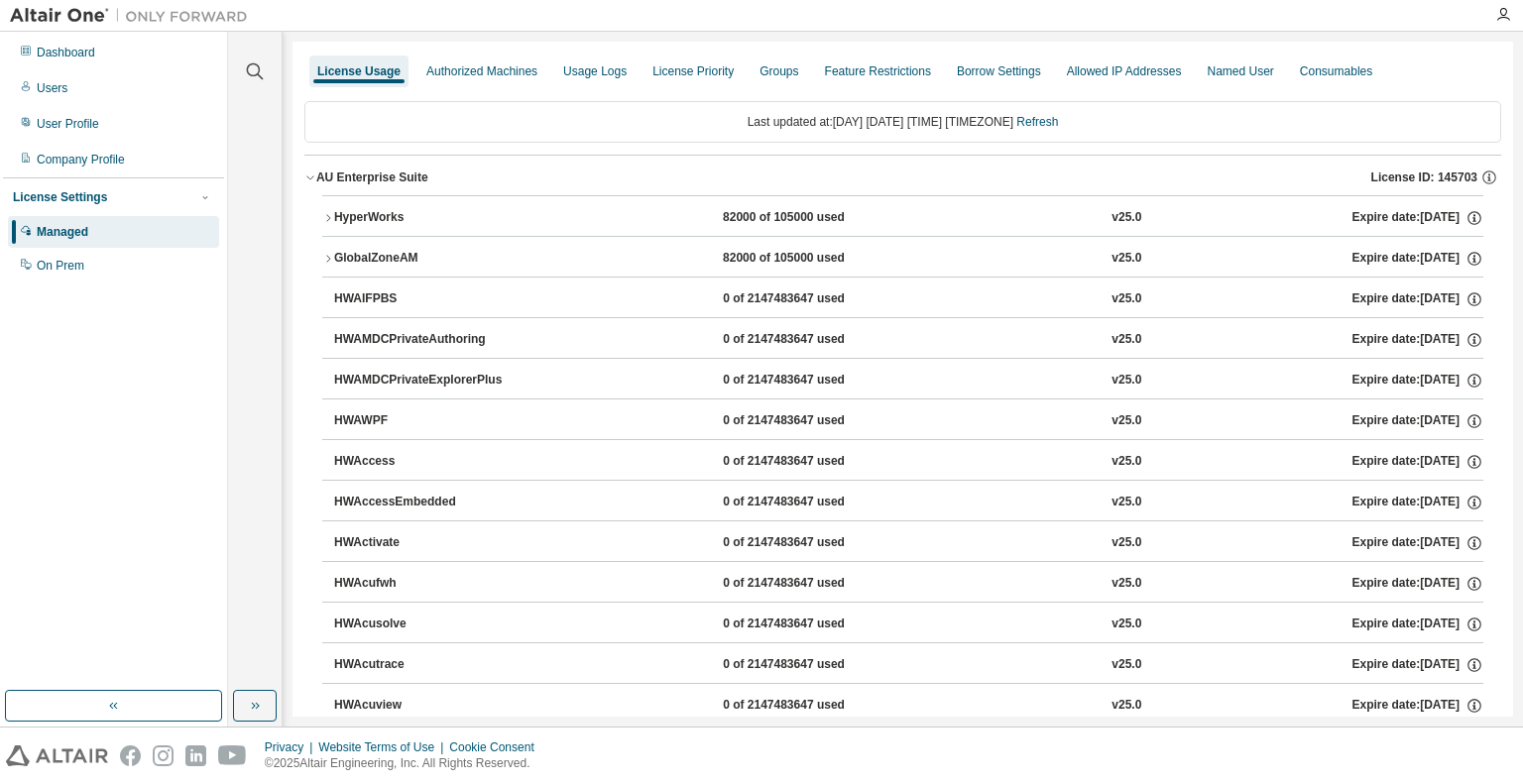 click 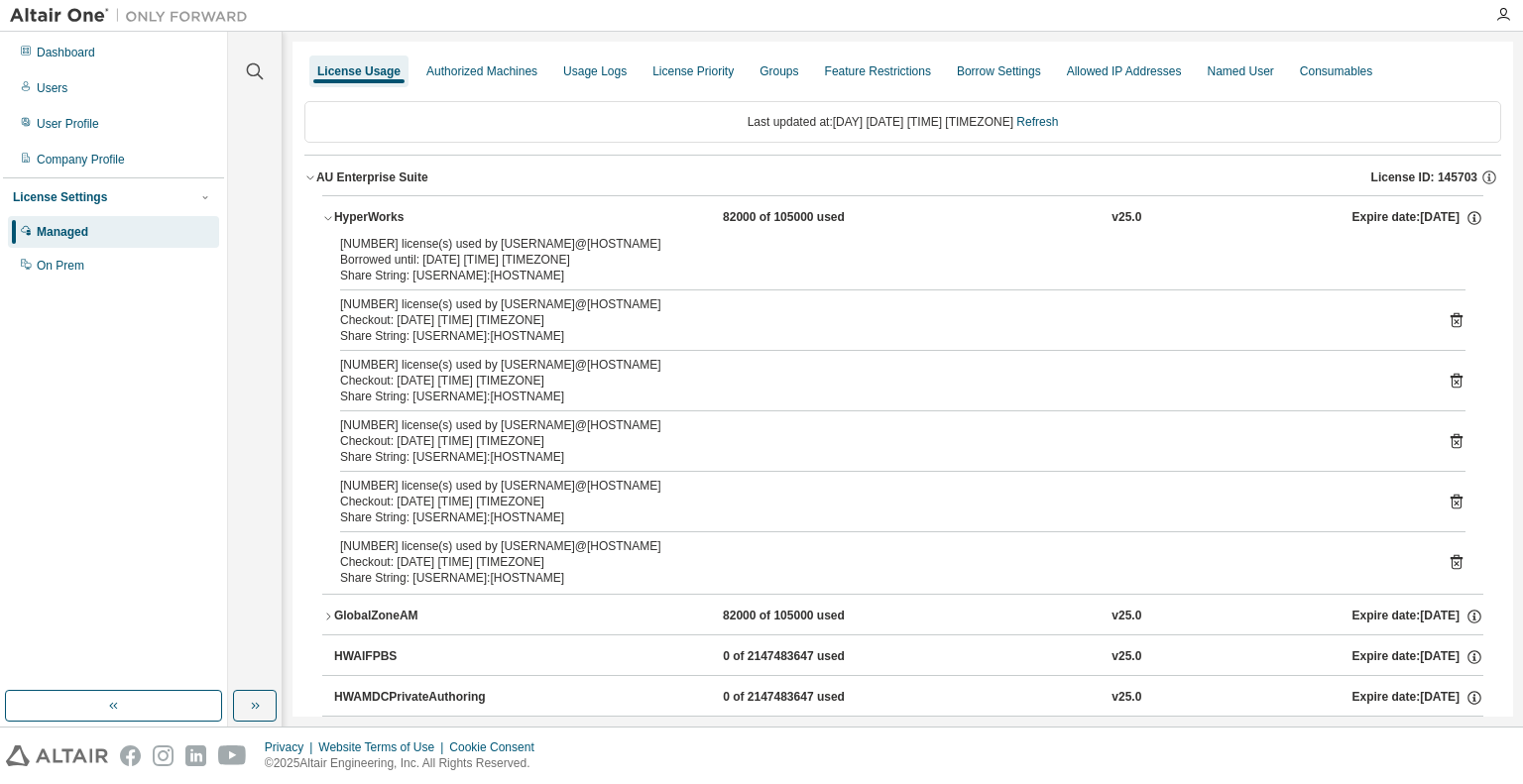 click on "Checkout: 2025-08-01 12:32 PDT" at bounding box center (879, 441) 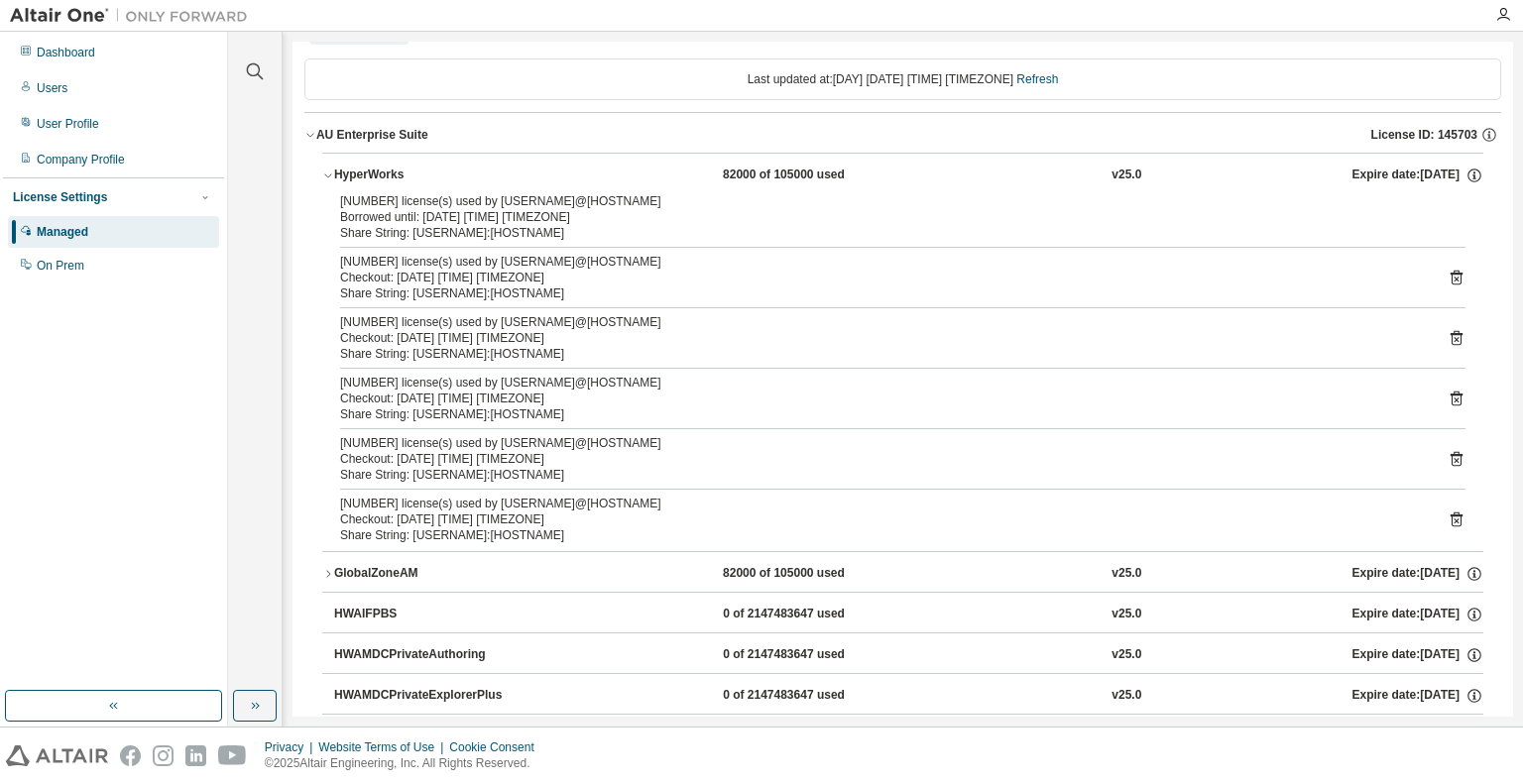 scroll, scrollTop: 0, scrollLeft: 0, axis: both 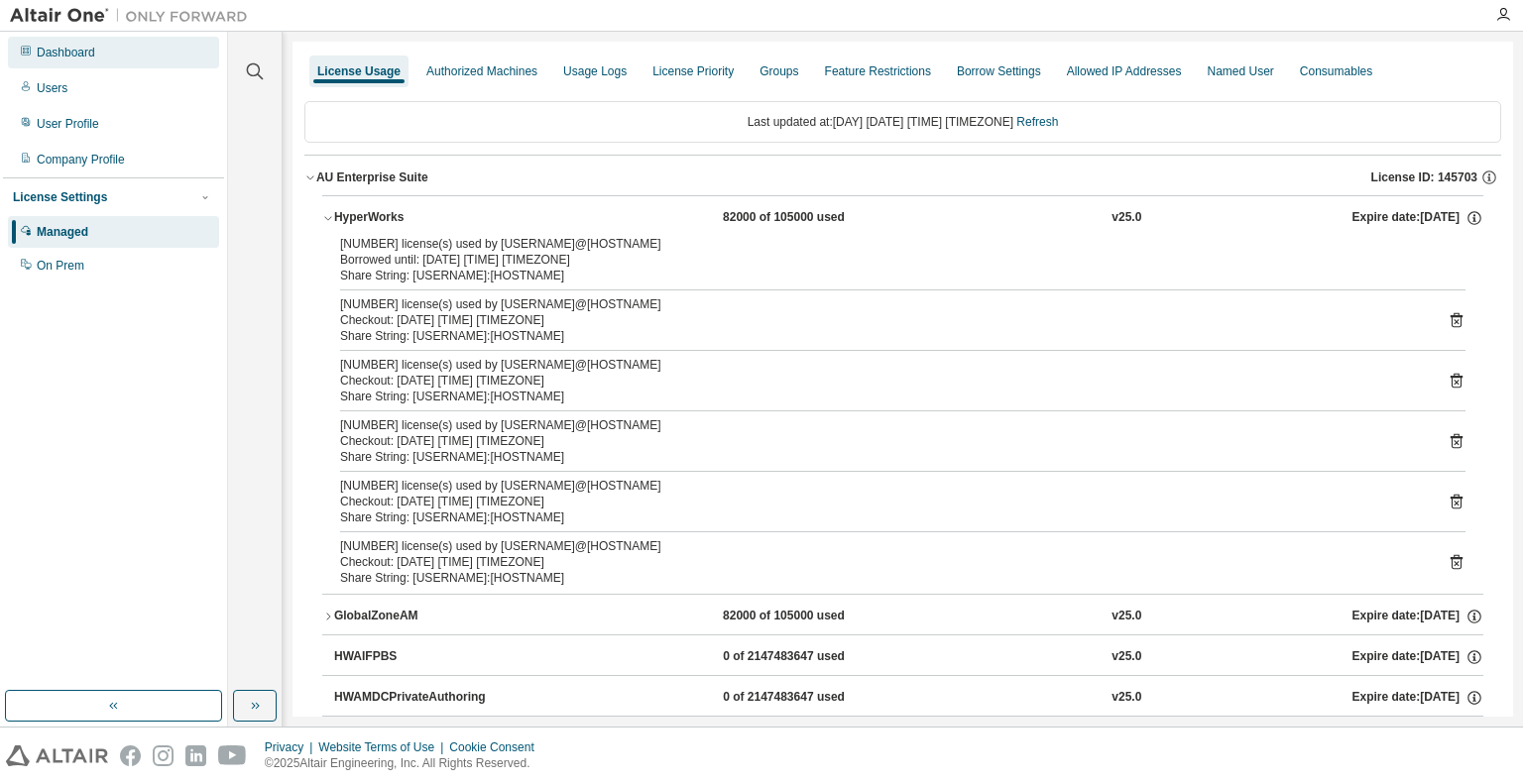 click on "Dashboard" at bounding box center (65, 53) 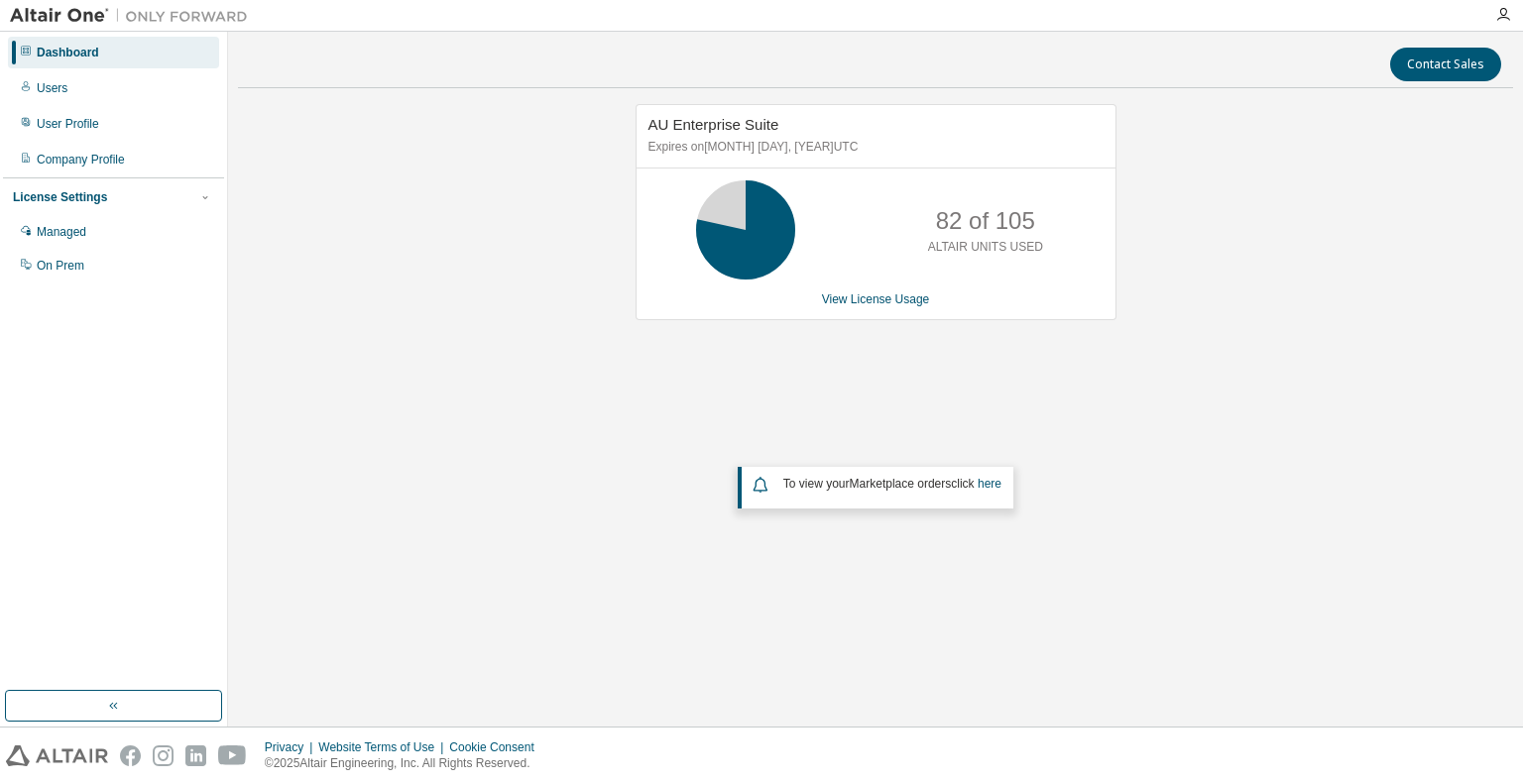 click on "AU Enterprise Suite Expires on  [DATE]  UTC  82 of 105 ALTAIR UNITS USED View License Usage To view your  Marketplace orders  click   here" at bounding box center [876, 359] 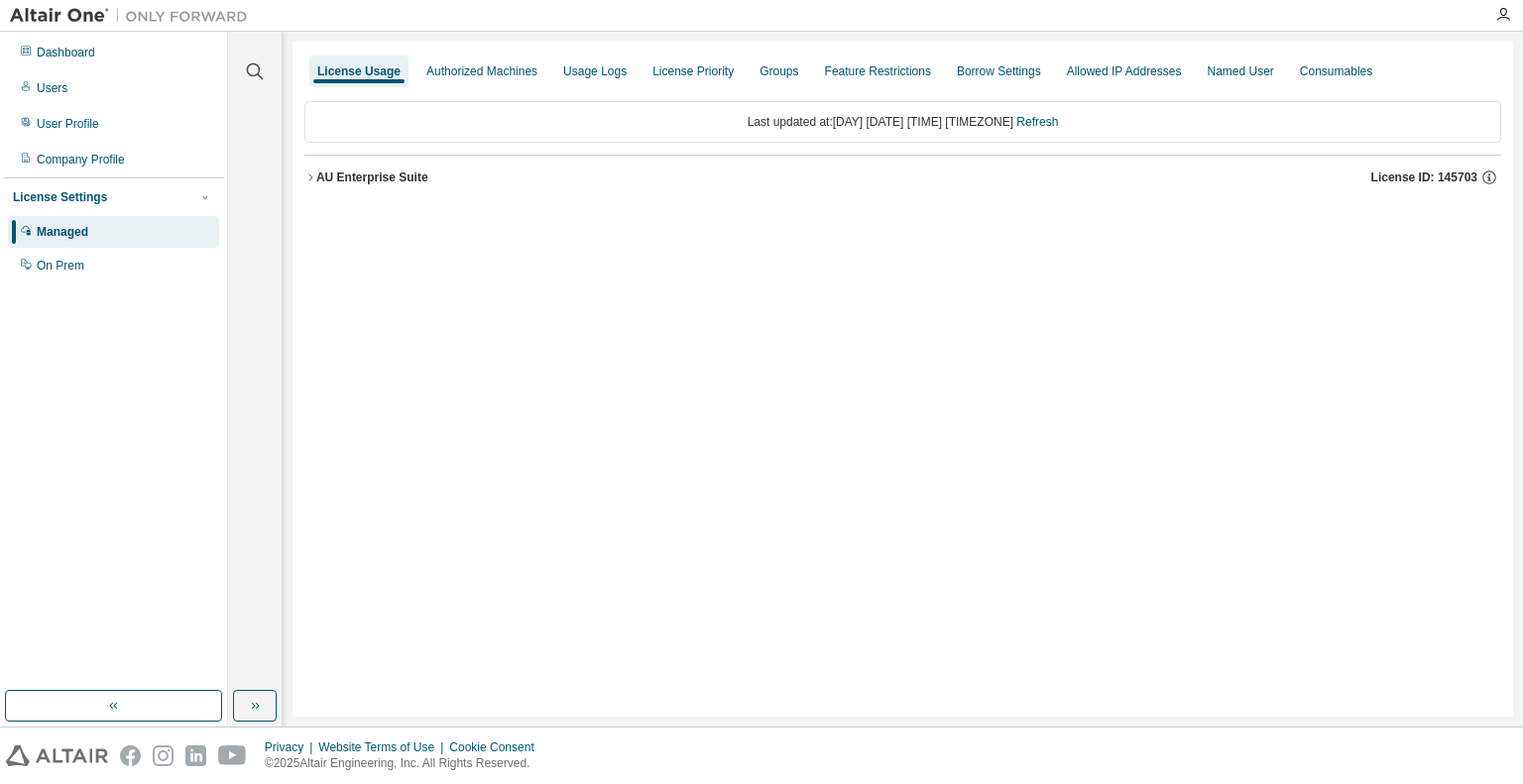 drag, startPoint x: 321, startPoint y: 173, endPoint x: 318, endPoint y: 183, distance: 10.440307 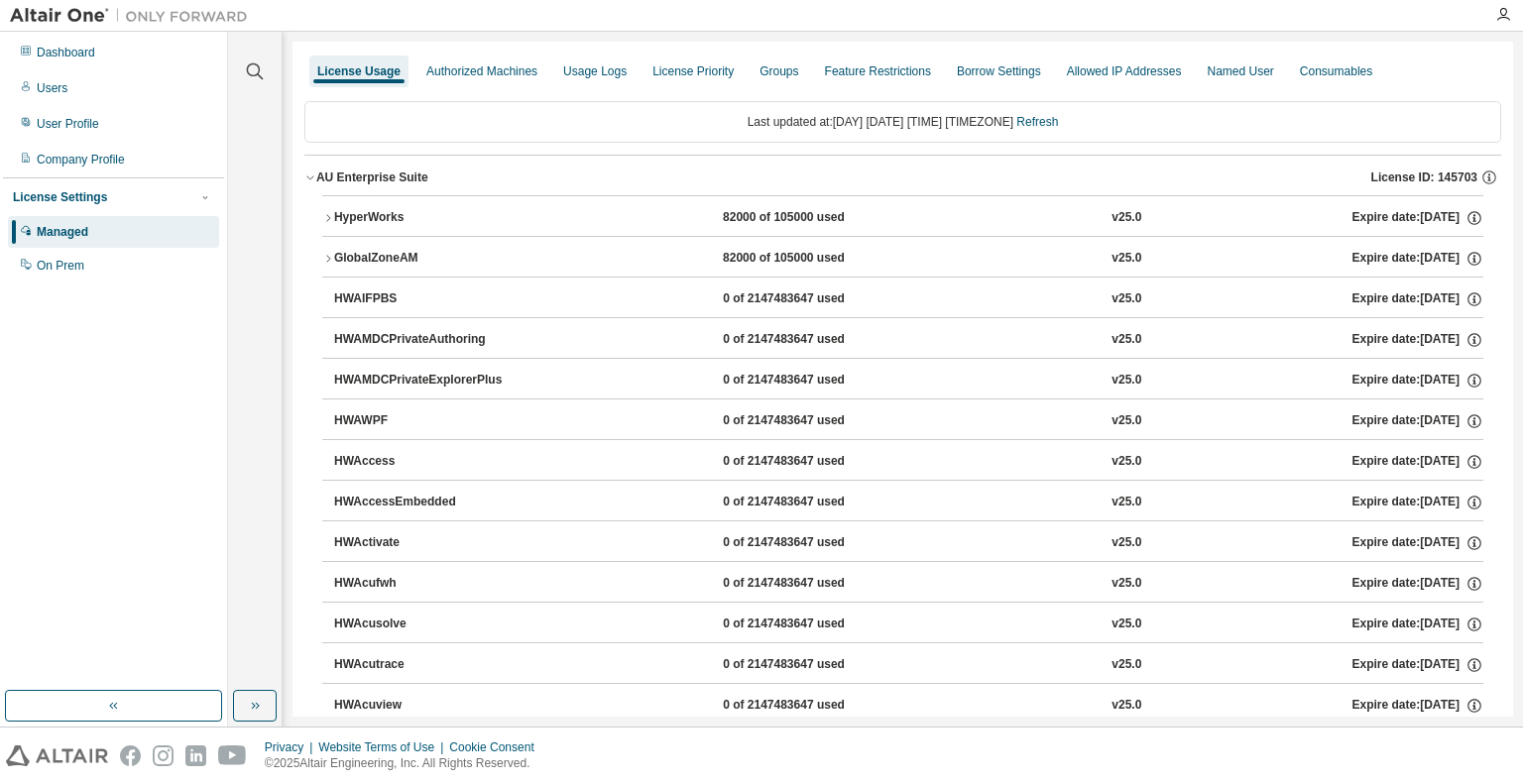click on "HyperWorks" at bounding box center (423, 218) 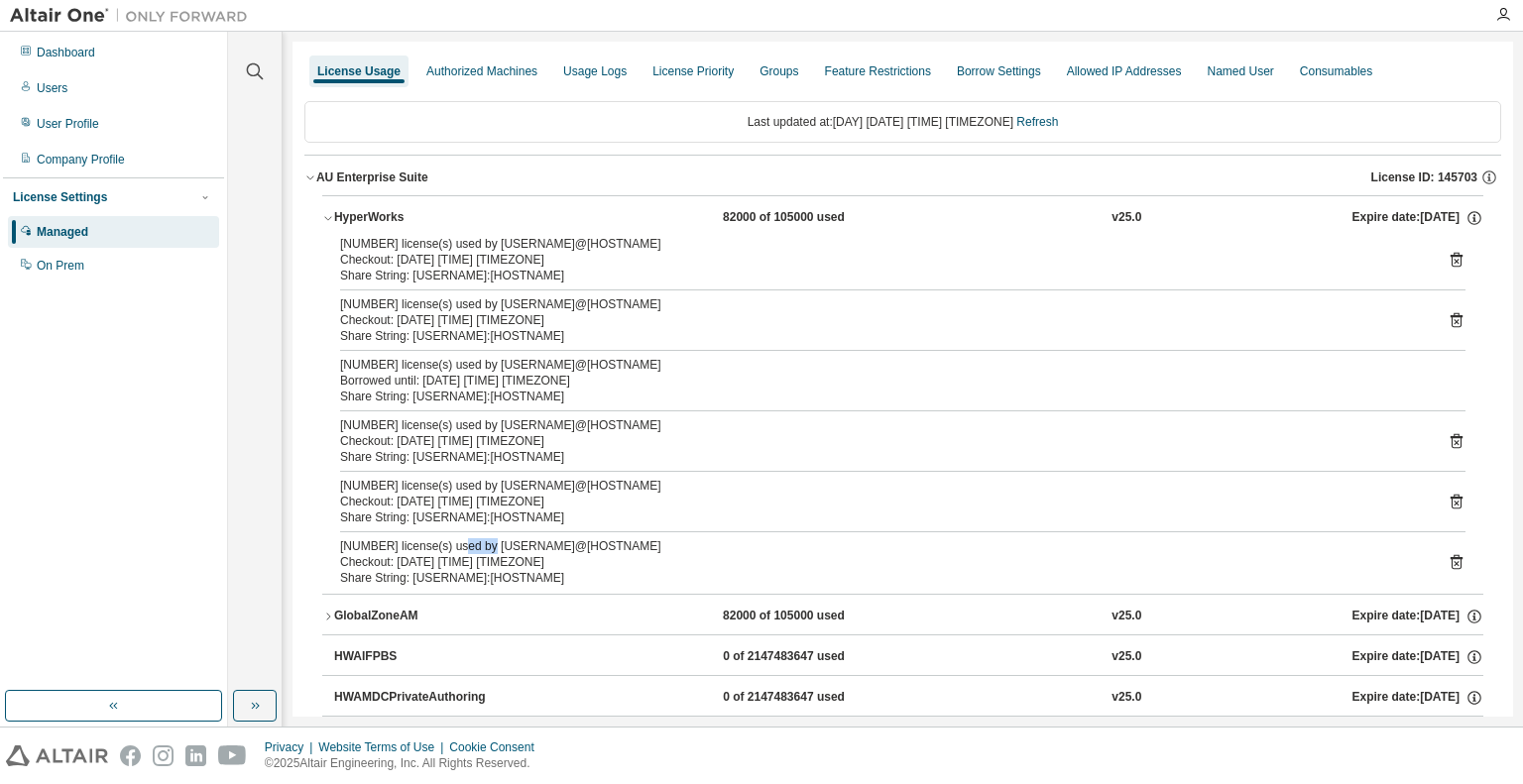 drag, startPoint x: 464, startPoint y: 551, endPoint x: 479, endPoint y: 550, distance: 15.033296 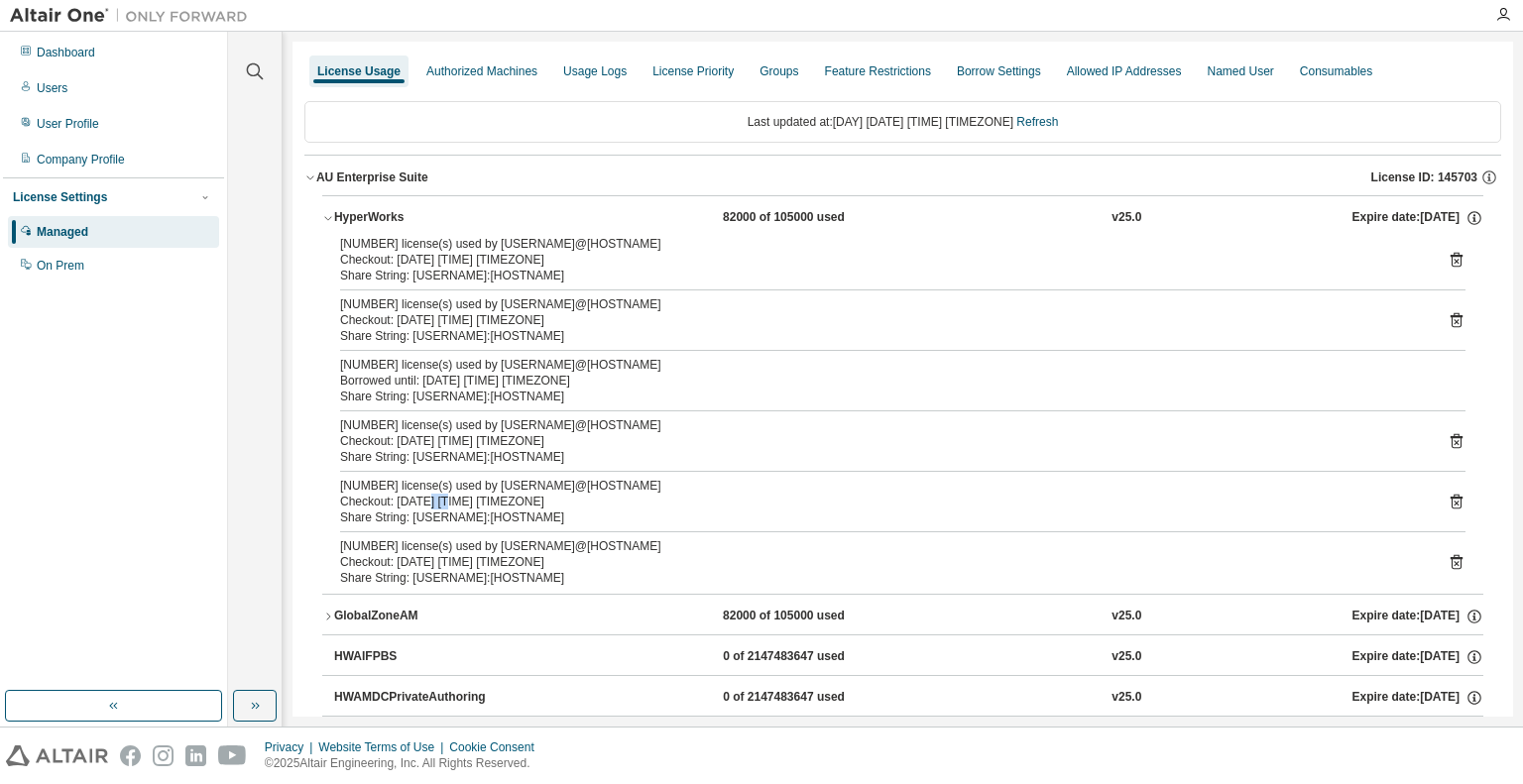 click on "Checkout: [DATE] [TIME] [TIMEZONE]" at bounding box center (879, 502) 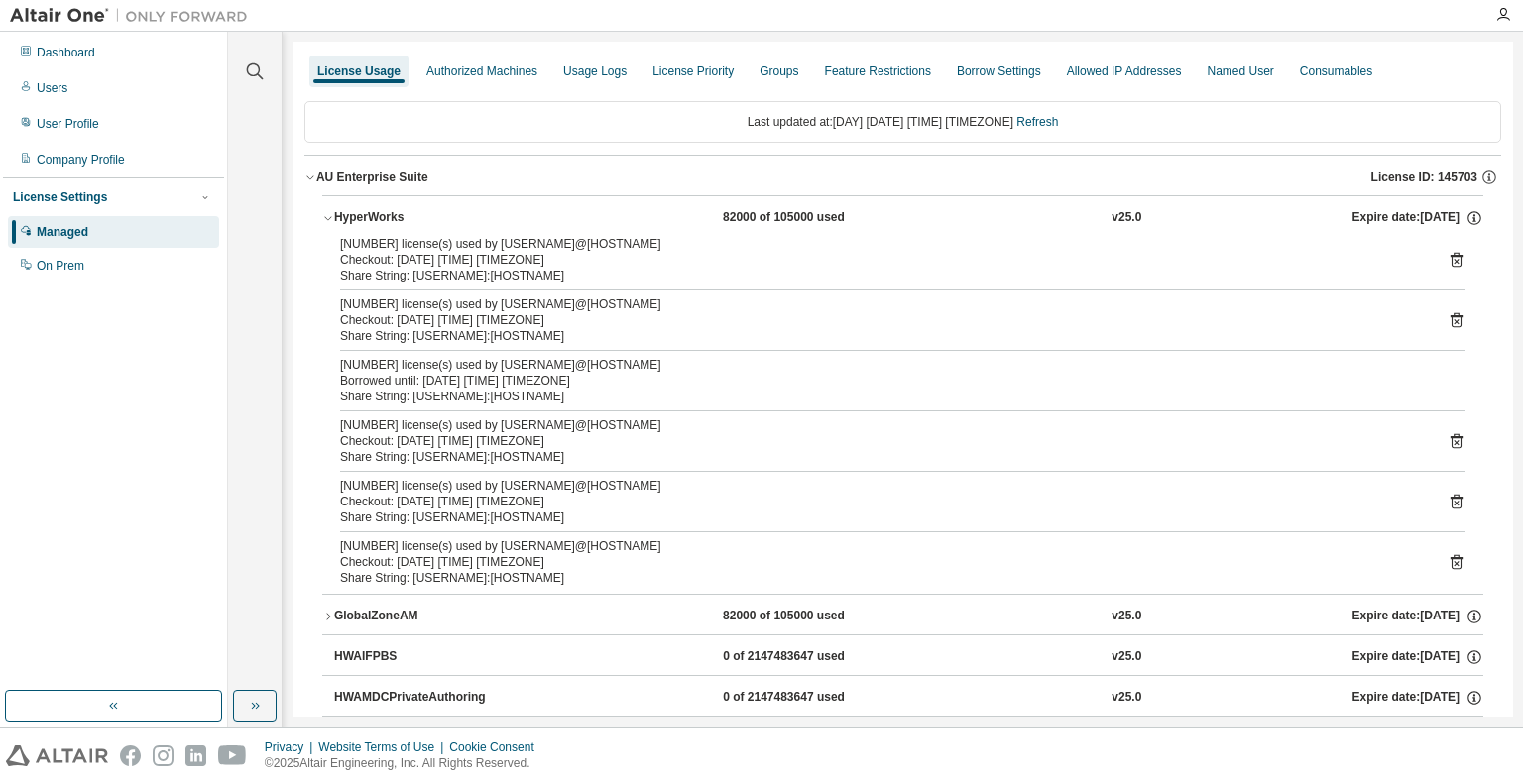 click on "21000 license(s) used by FatemehA@Fatemeh Checkout: 2025-08-01 15:45 PDT Share String: FatemehA:Fatemeh 21000 license(s) used by FatemehA@Fatemeh Checkout: 2025-08-01 15:45 PDT Share String: FatemehA:Fatemeh 21000 license(s) used by CTO@LAPTOP-5IK8DHJ2 Borrowed until: 2025-08-04 12:20 PDT Share String: CTO:LAPTOP-5IK8DHJ2 21000 license(s) used by talp711@LAPTOP-NLBJIQVC Checkout: 2025-07-31 22:48 PDT Share String: talp711:LAPTOP-NLBJIQVC 21000 license(s) used by talp711@LAPTOP-NLBJIQVC Checkout: 2025-07-31 22:48 PDT Share String: talp711:LAPTOP-NLBJIQVC 40000 license(s) used by talp711@LAPTOP-NLBJIQVC Checkout: 2025-08-01 12:32 PDT Share String: talp711:LAPTOP-NLBJIQVC" at bounding box center (902, 414) 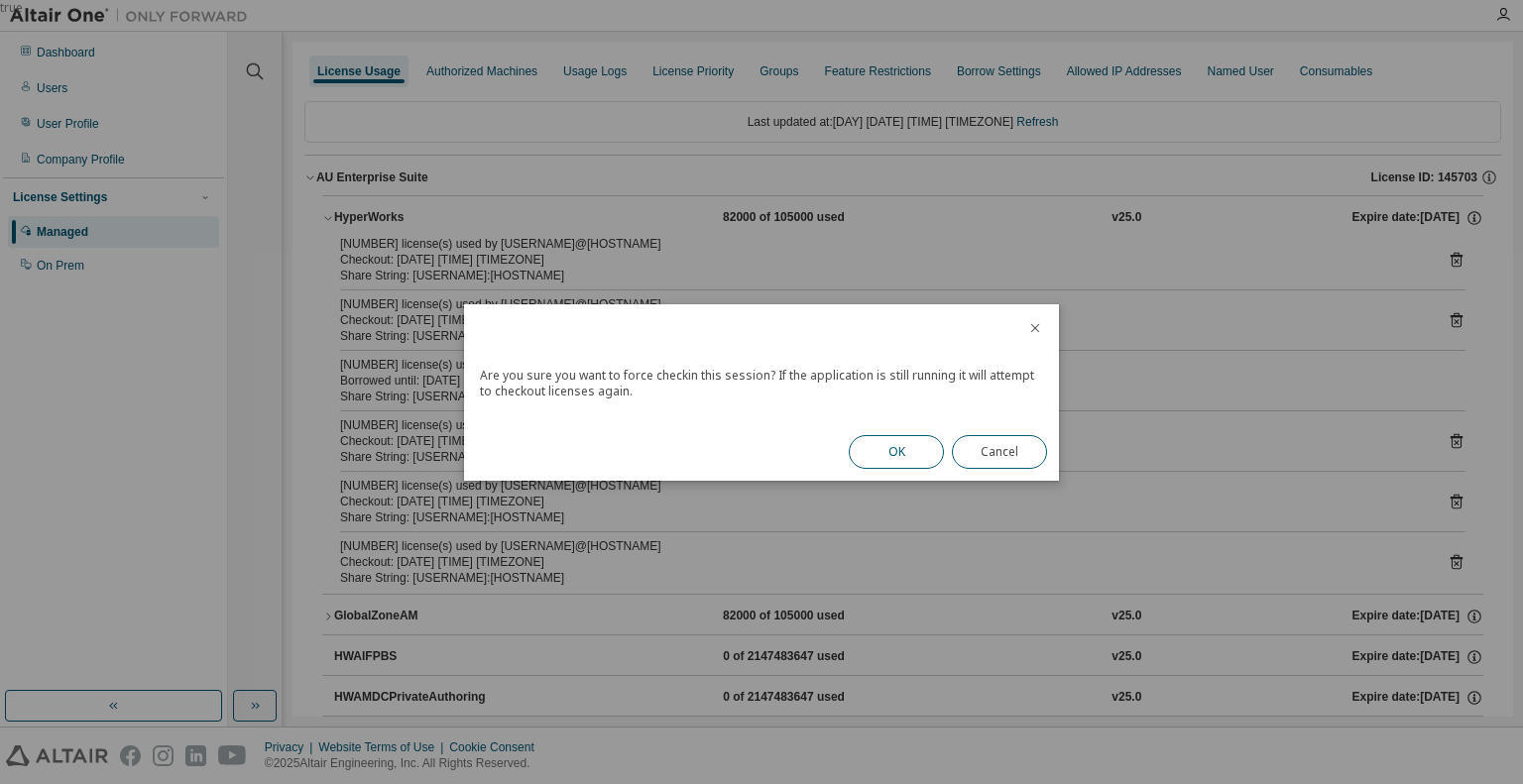 click on "OK" at bounding box center [896, 452] 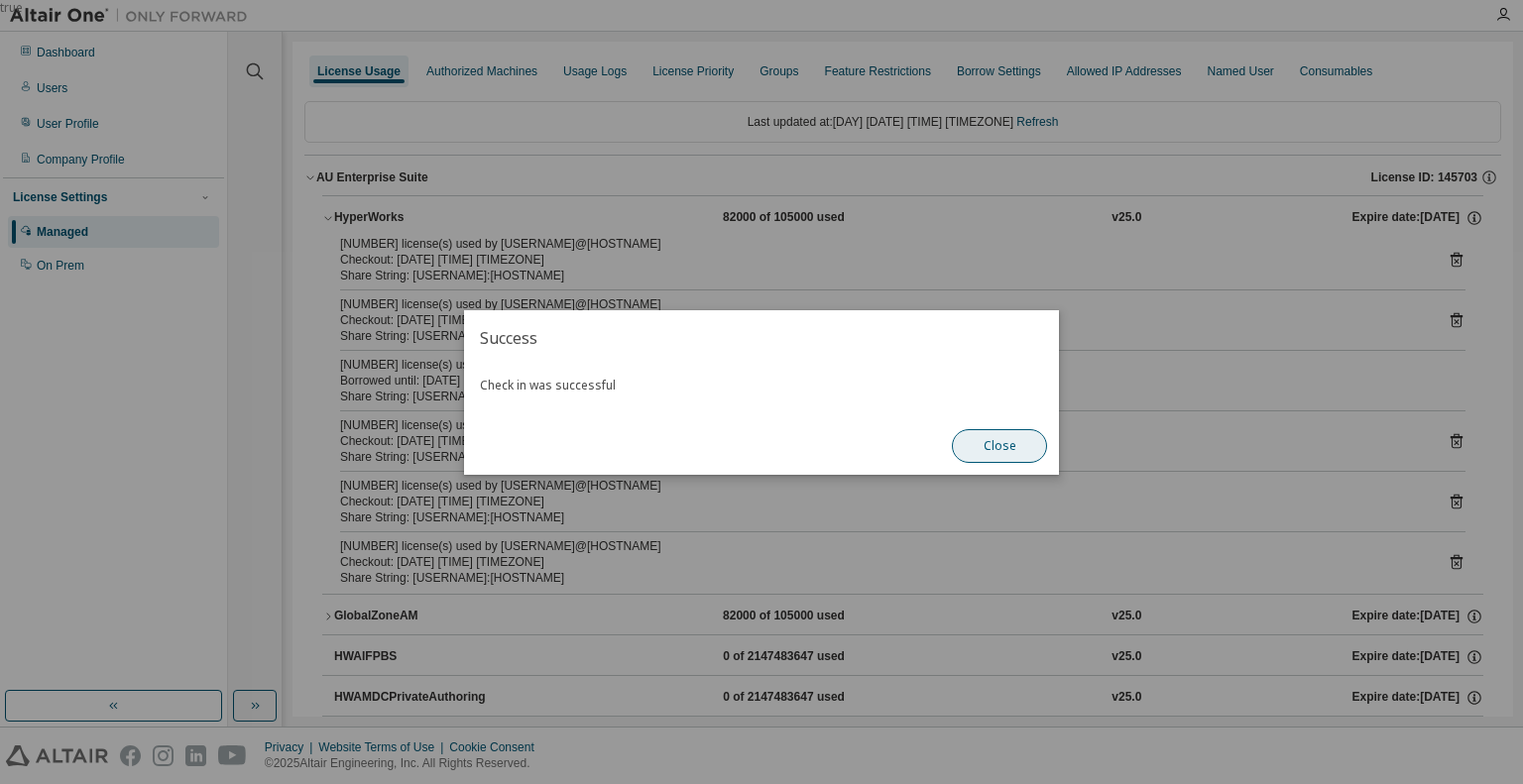 click on "Close" at bounding box center (999, 446) 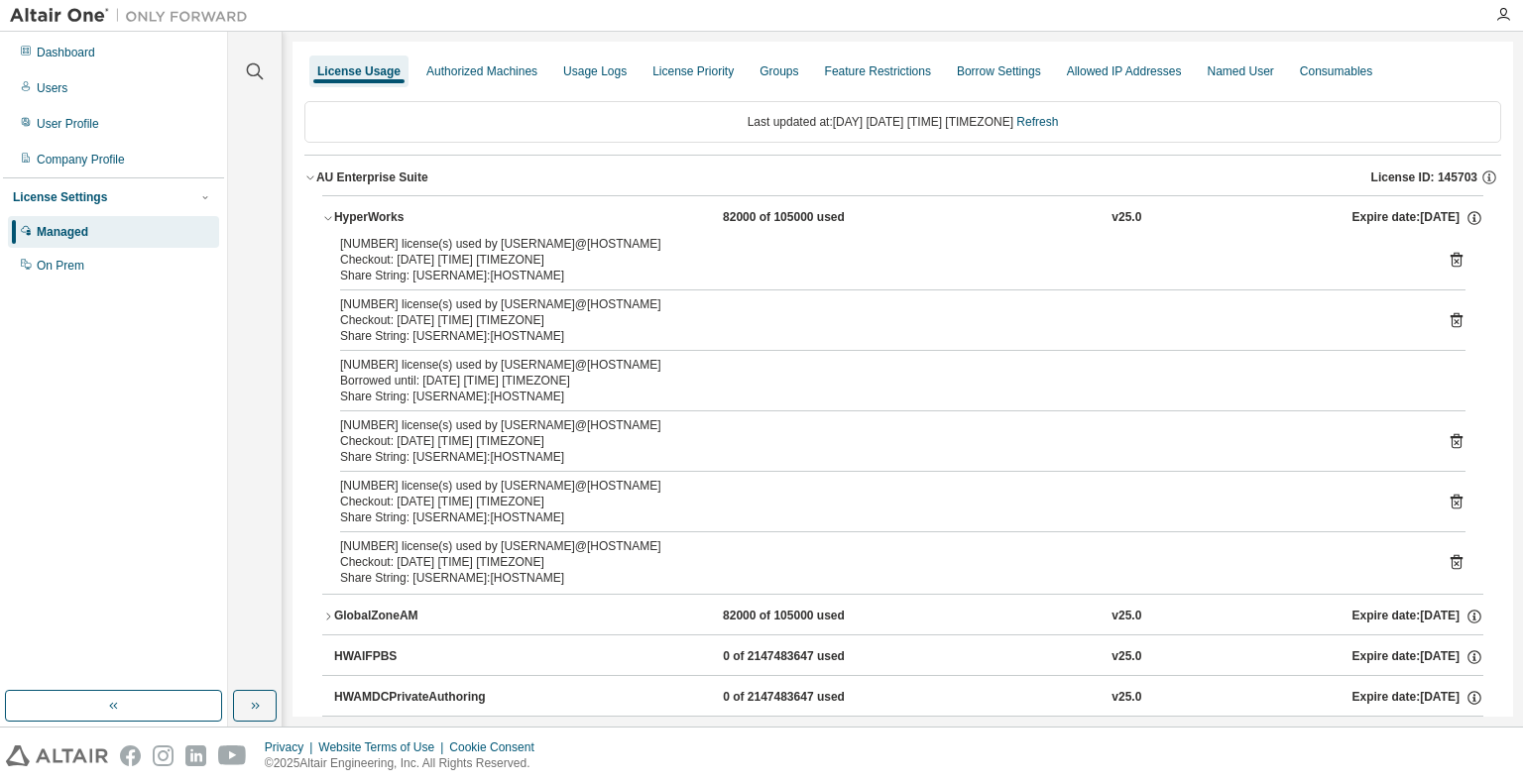 click 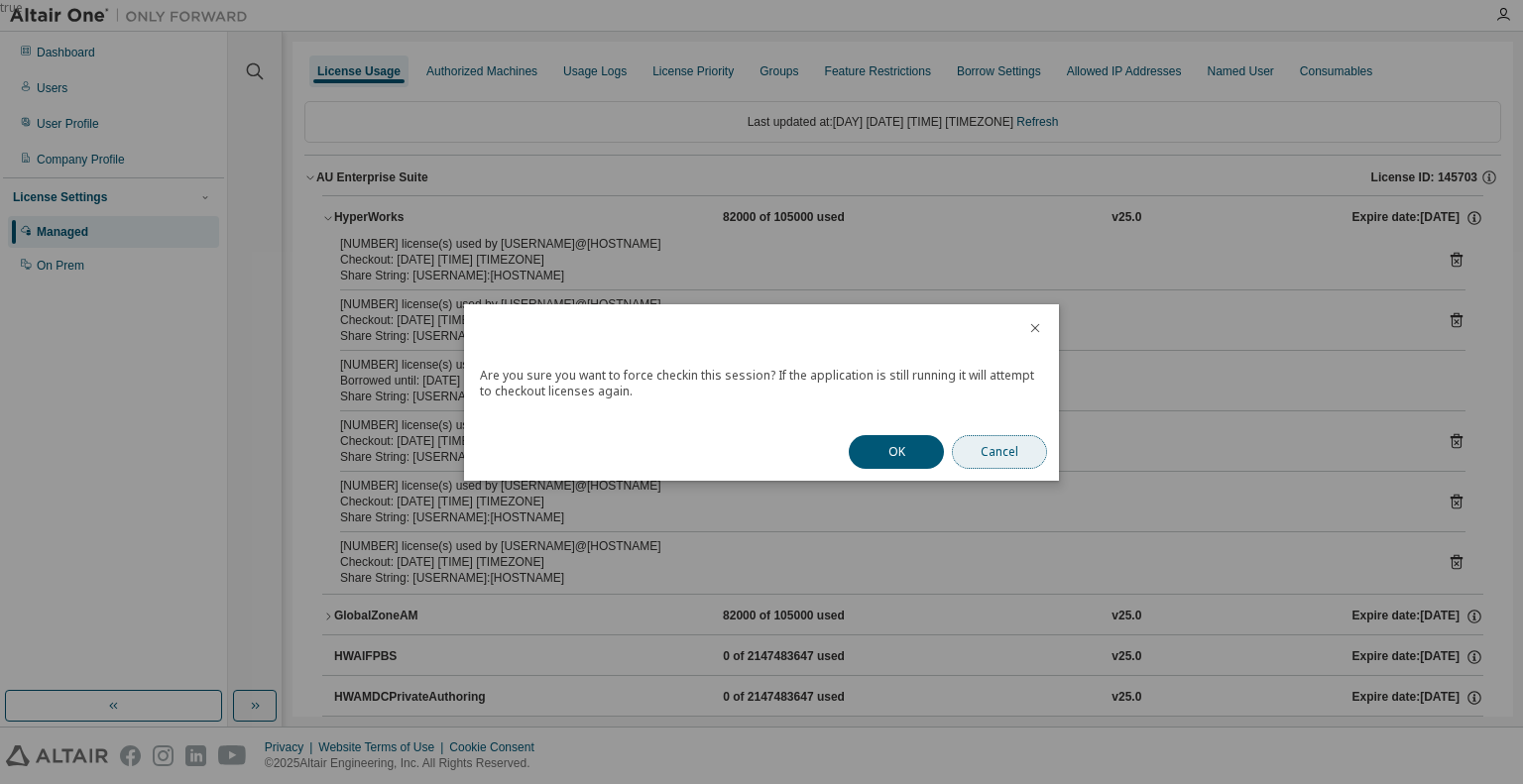 click on "Cancel" at bounding box center [999, 452] 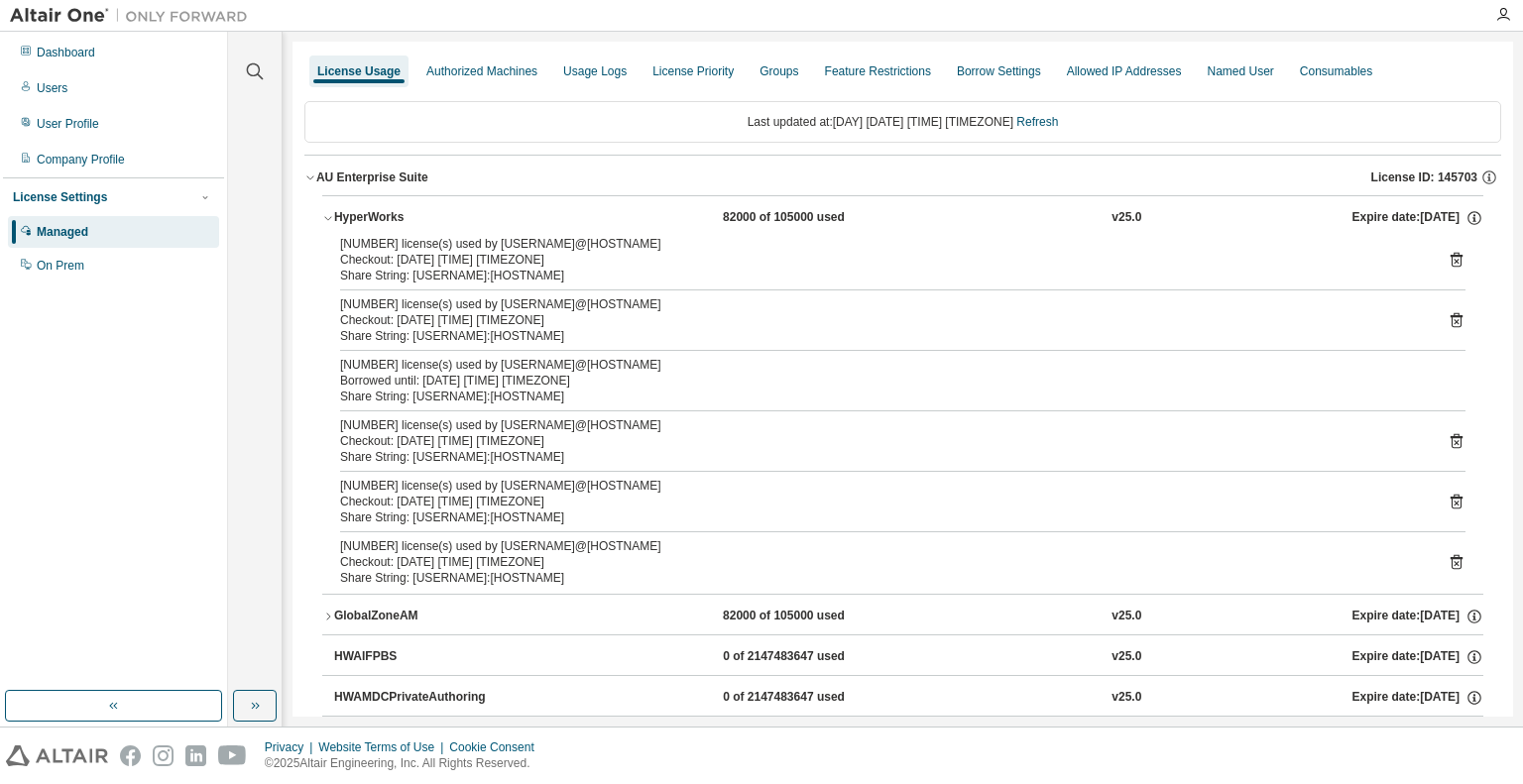 click 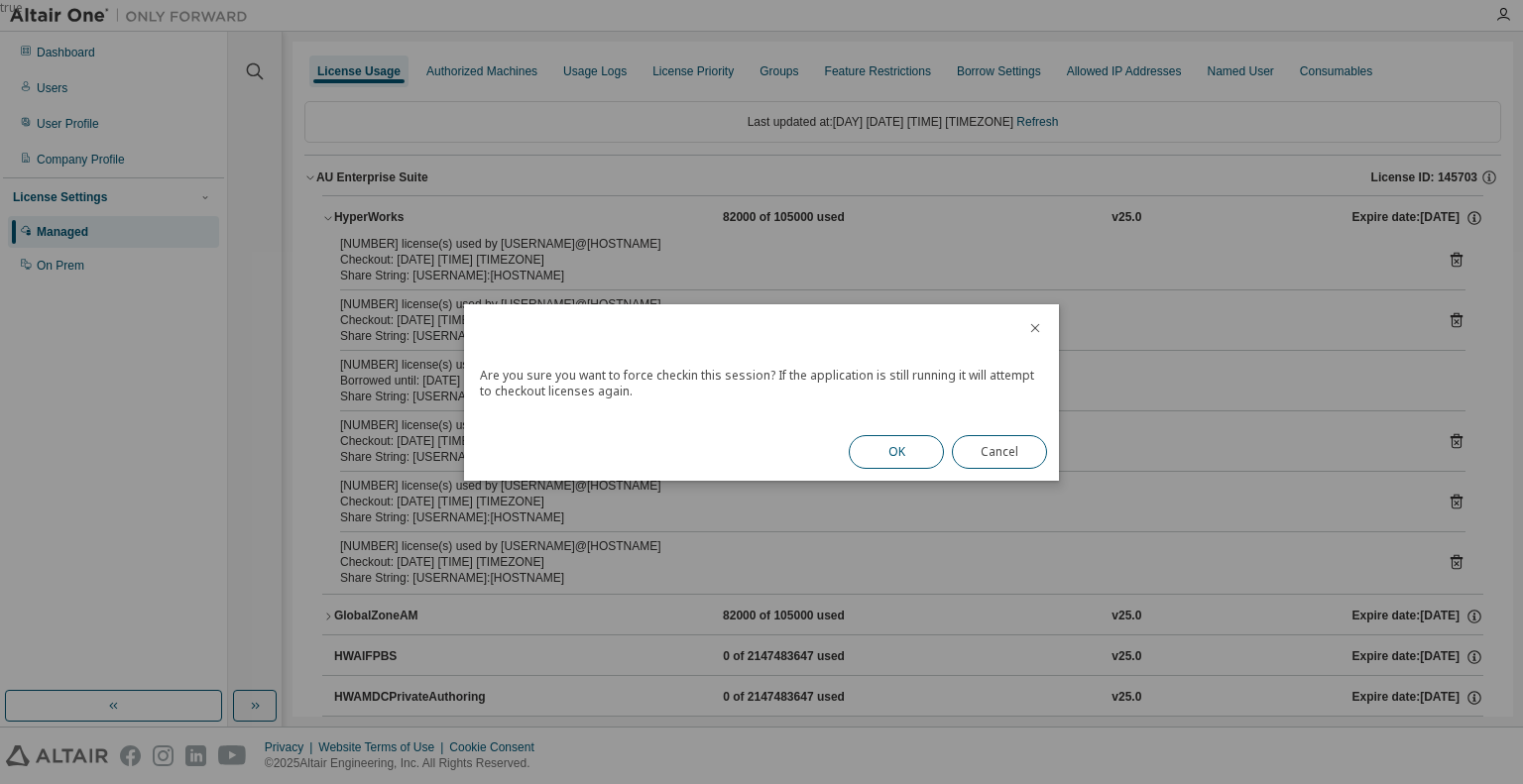 click on "OK" at bounding box center (896, 452) 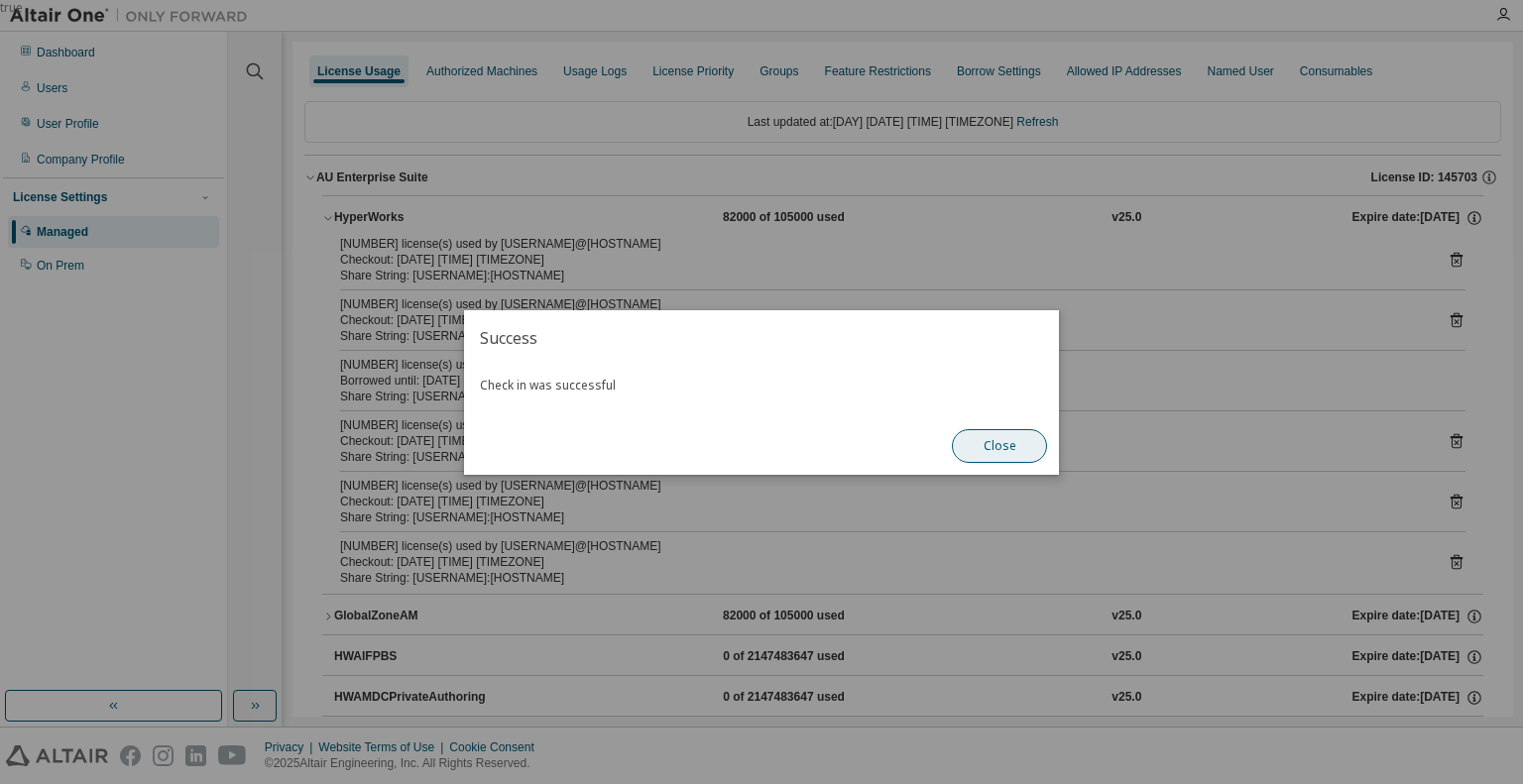 click on "Close" at bounding box center (999, 446) 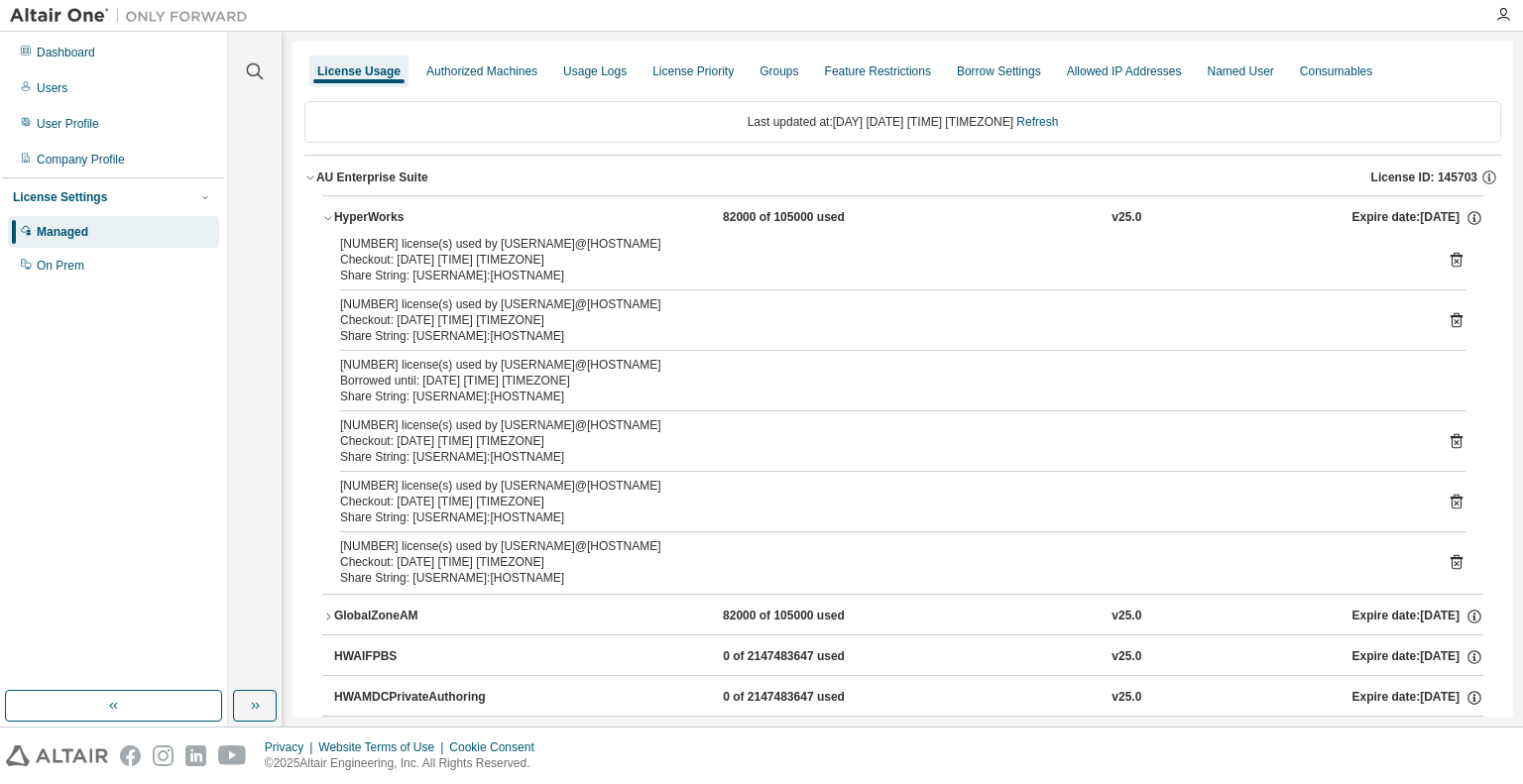click on "21000 license(s) used by FatemehA@Fatemeh Checkout: 2025-08-01 15:45 PDT Share String: FatemehA:Fatemeh" at bounding box center [902, 260] 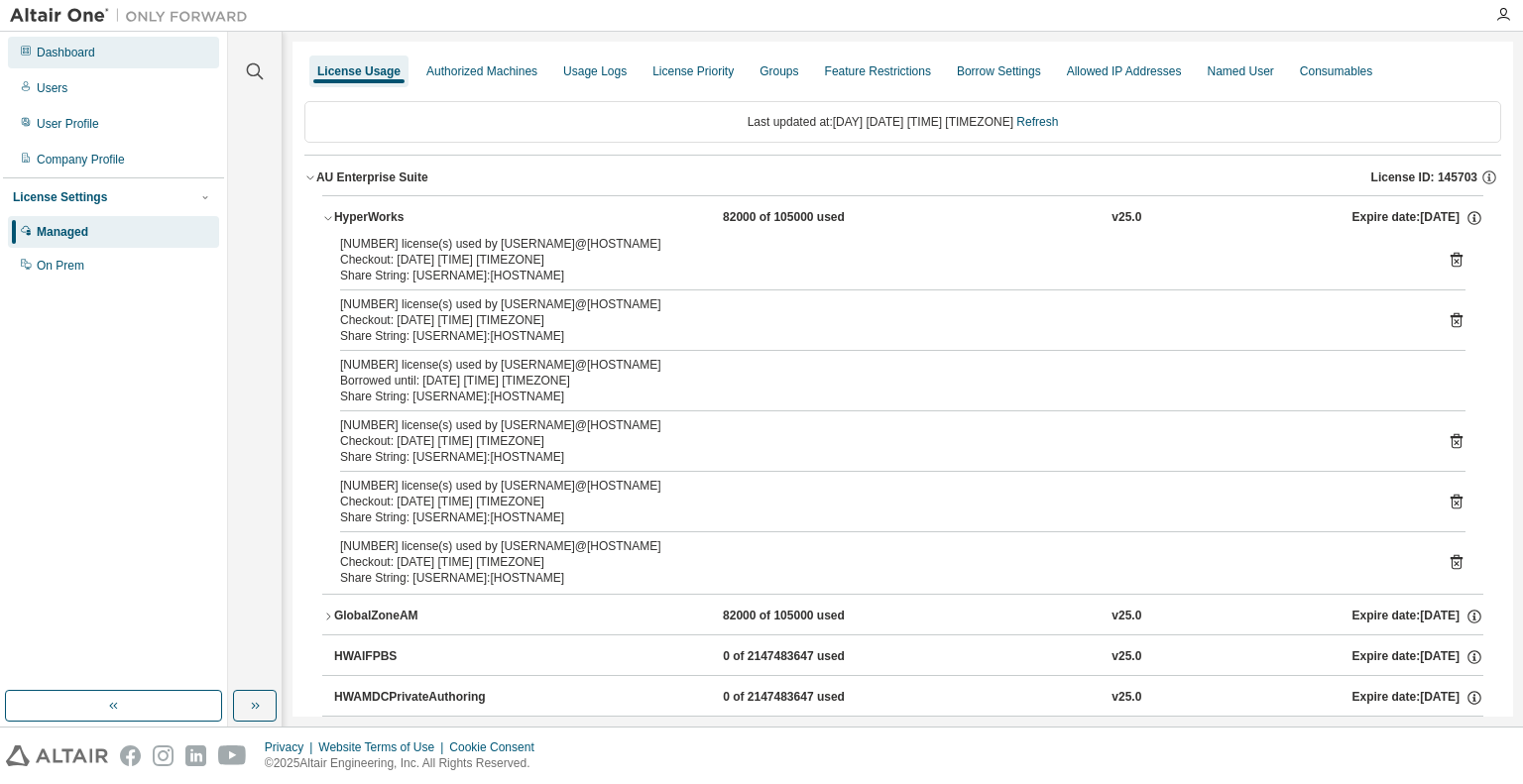 click on "Dashboard" at bounding box center (65, 53) 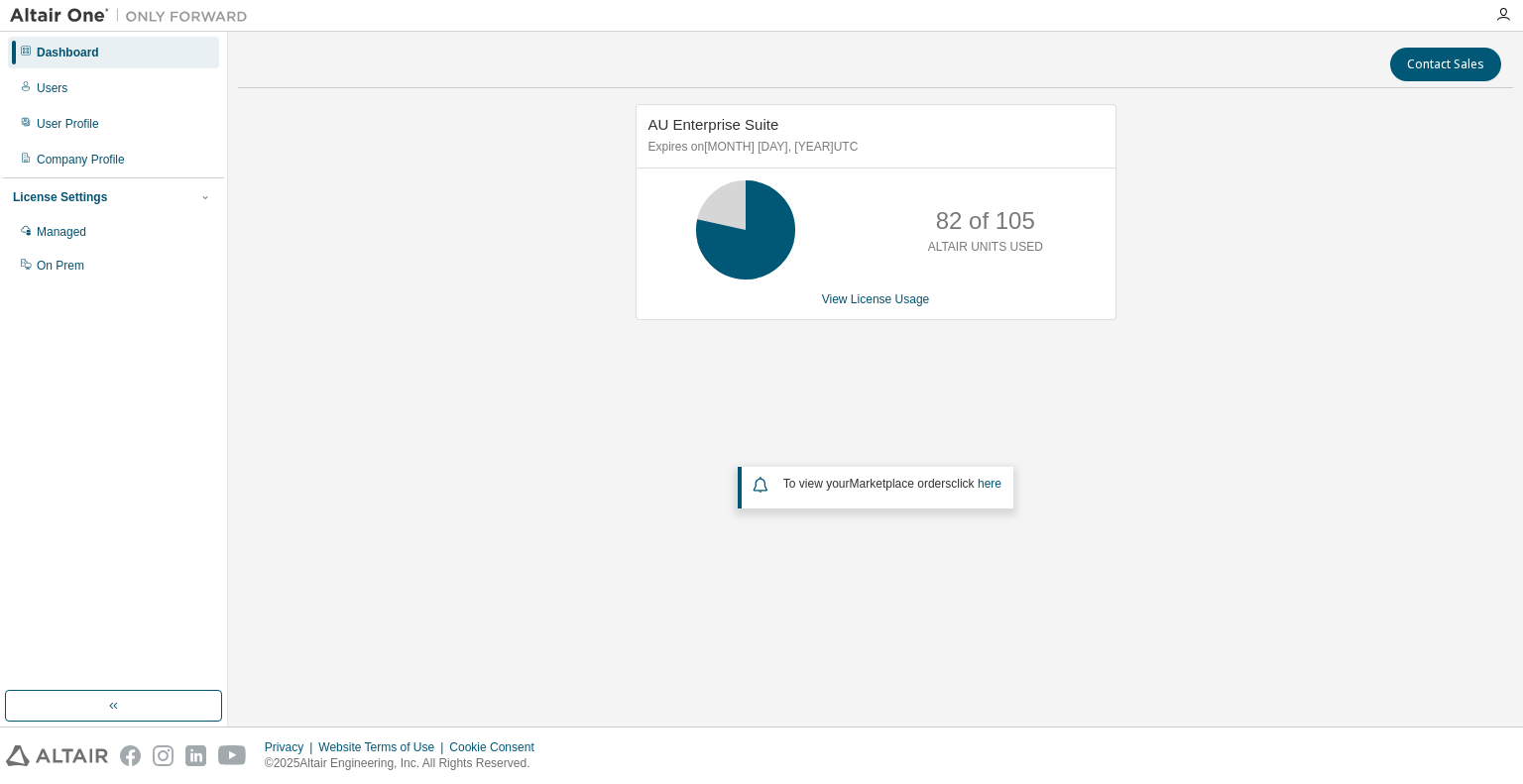 click on "AU Enterprise Suite Expires on  [DATE]  UTC  82 of 105 ALTAIR UNITS USED View License Usage To view your  Marketplace orders  click   here" at bounding box center [876, 359] 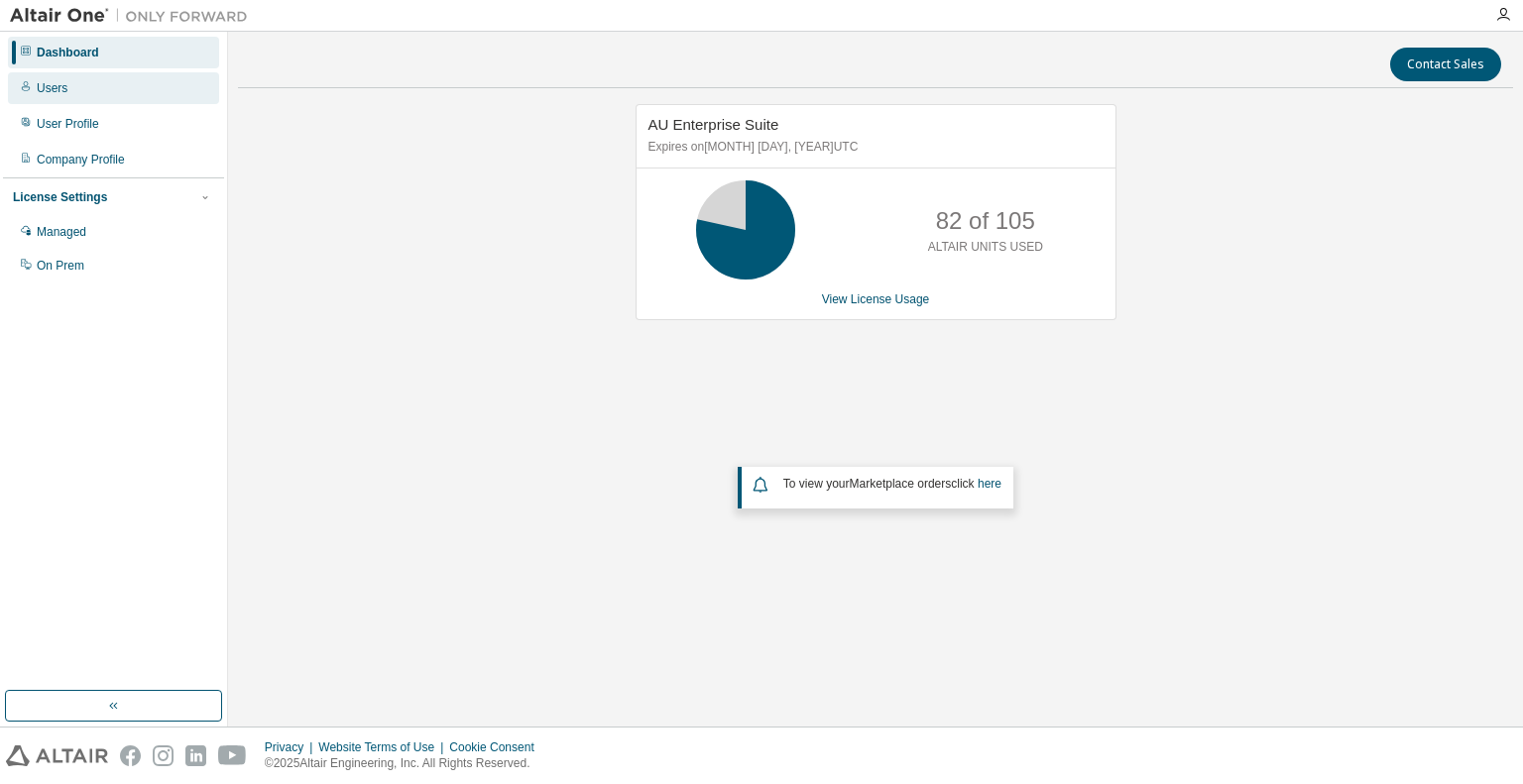 click on "Users" at bounding box center [52, 88] 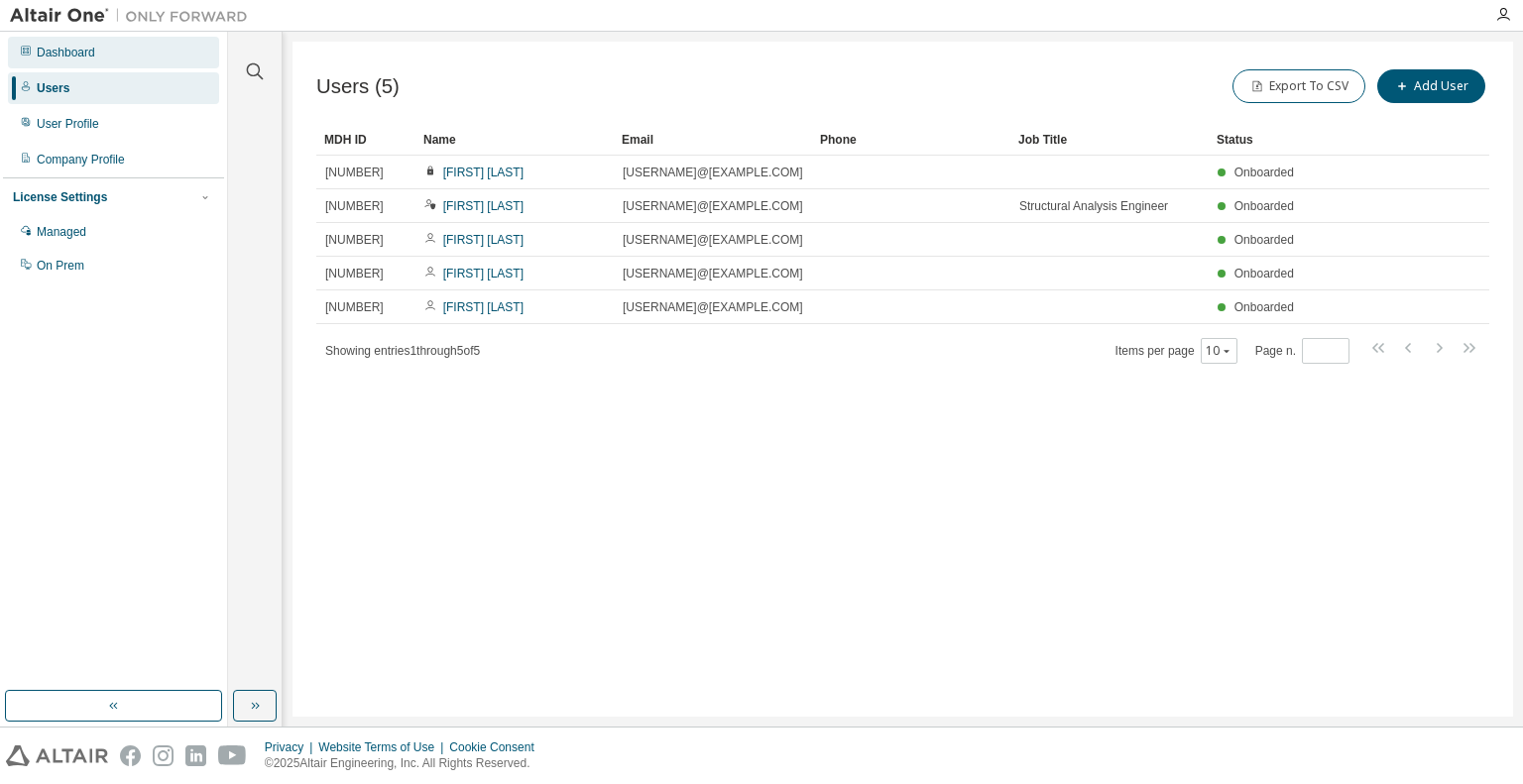 click on "Dashboard" at bounding box center [65, 53] 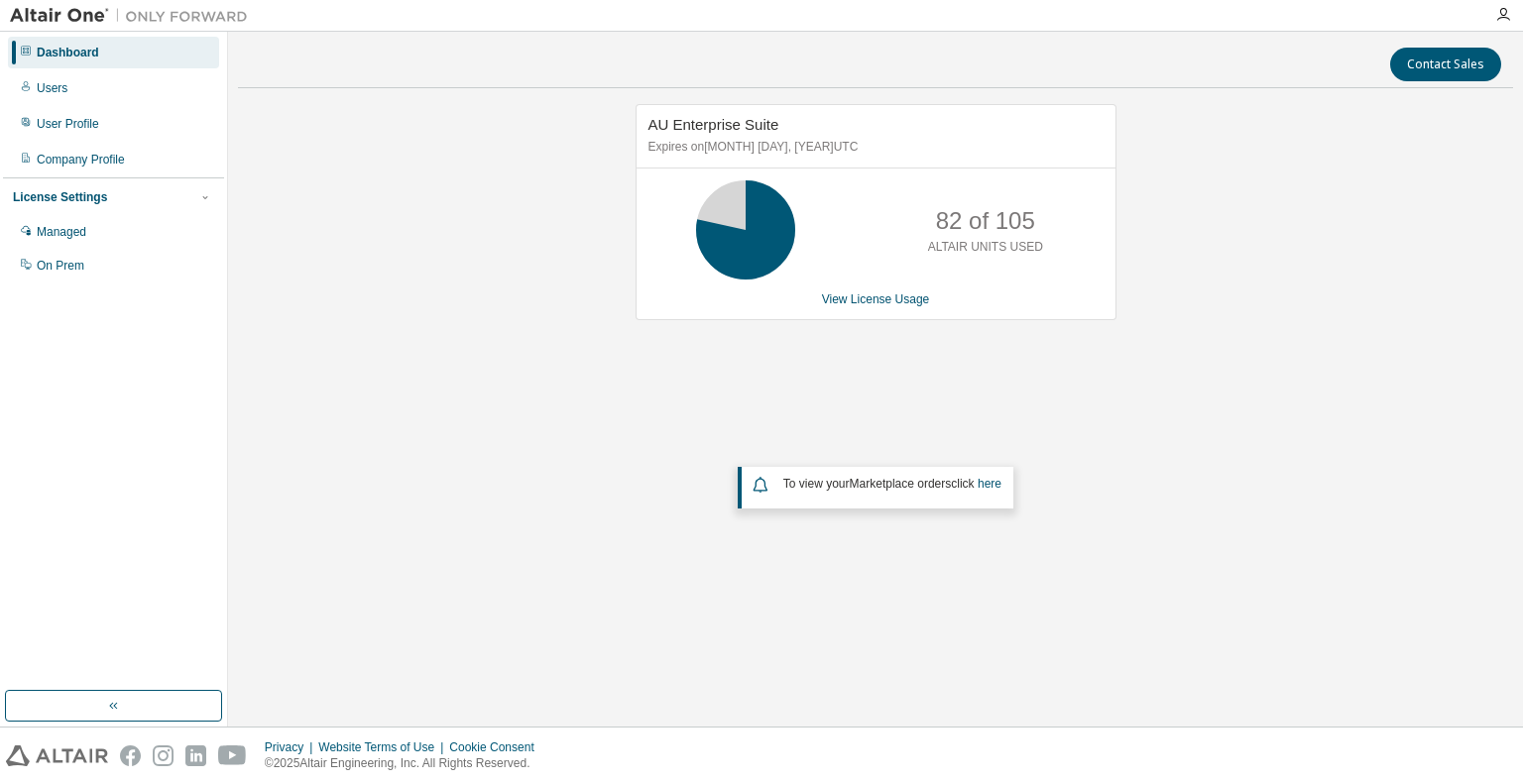 drag, startPoint x: 383, startPoint y: 162, endPoint x: 847, endPoint y: 15, distance: 486.72888 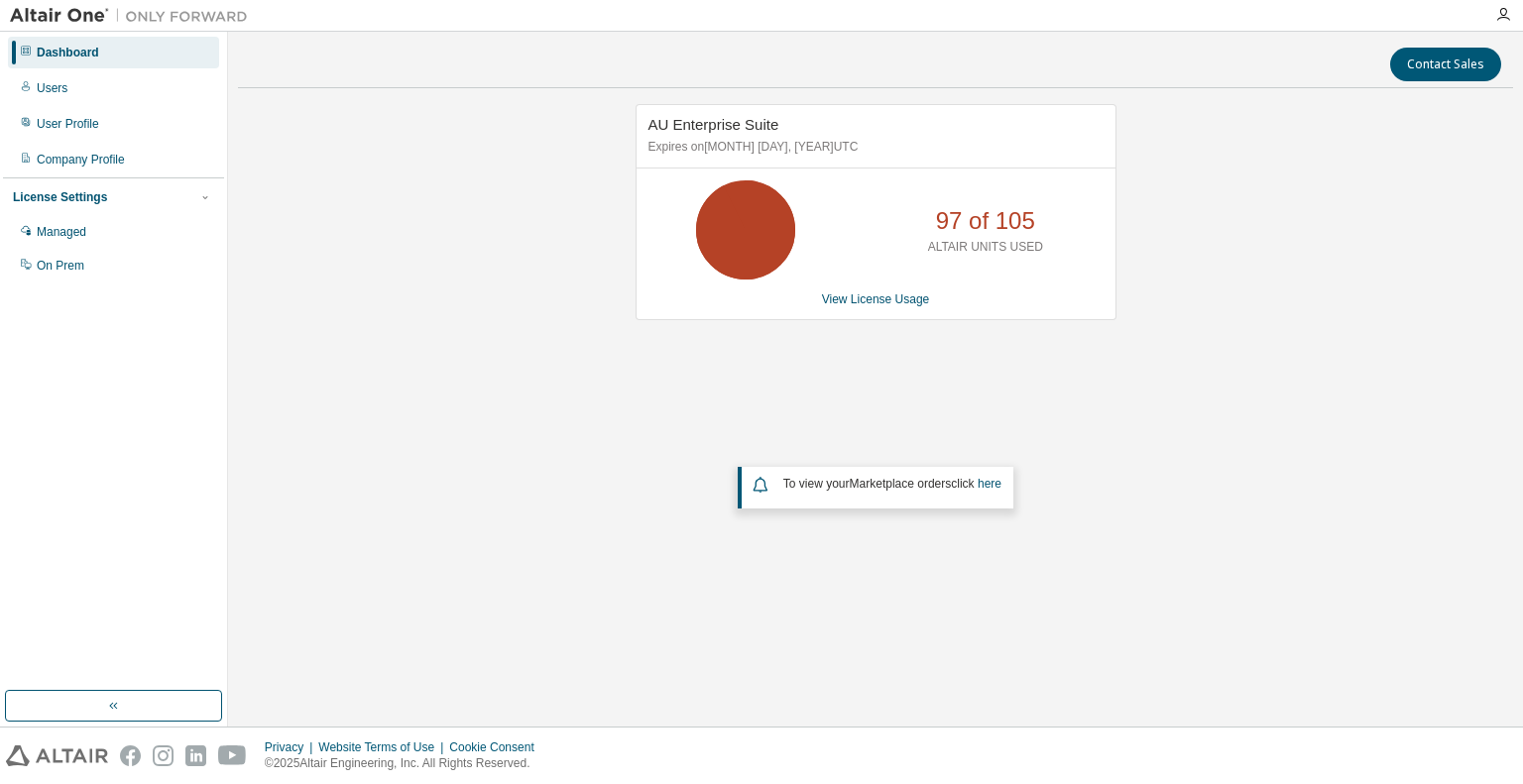 click on "AU Enterprise Suite Expires on  June 25, 2026  UTC  97 of 105 ALTAIR UNITS USED View License Usage To view your  Marketplace orders  click   here" at bounding box center (876, 359) 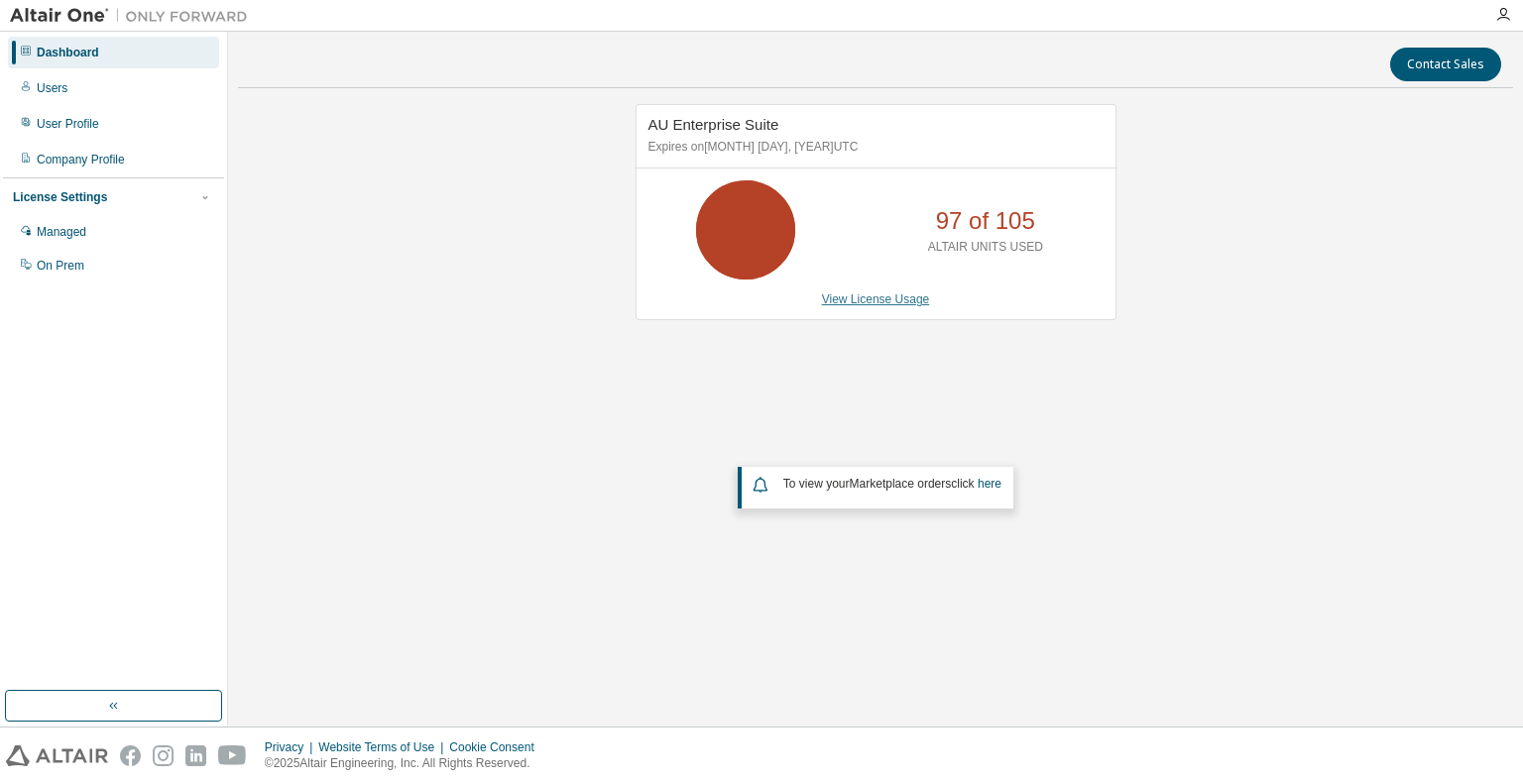 click on "View License Usage" at bounding box center (876, 299) 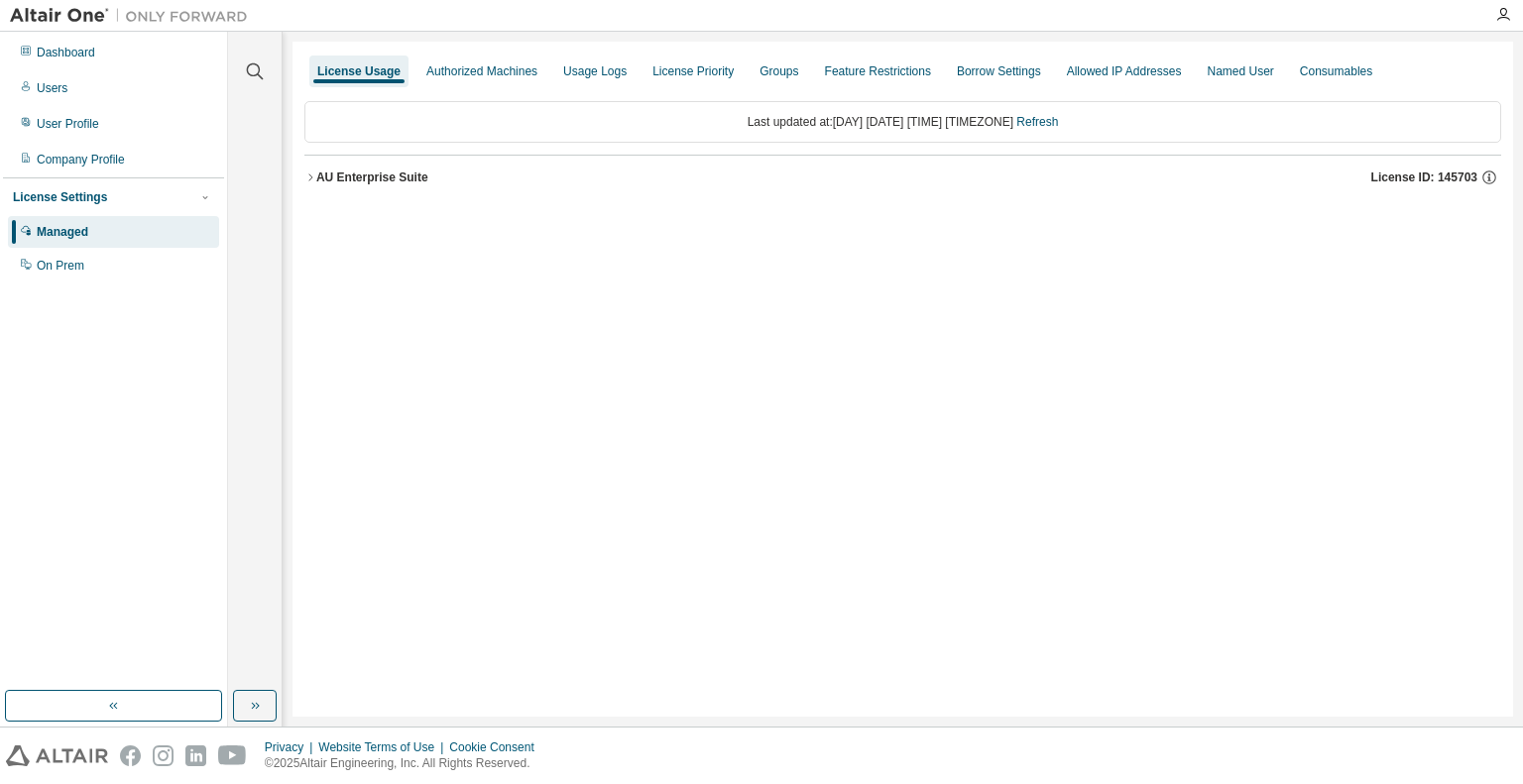 click 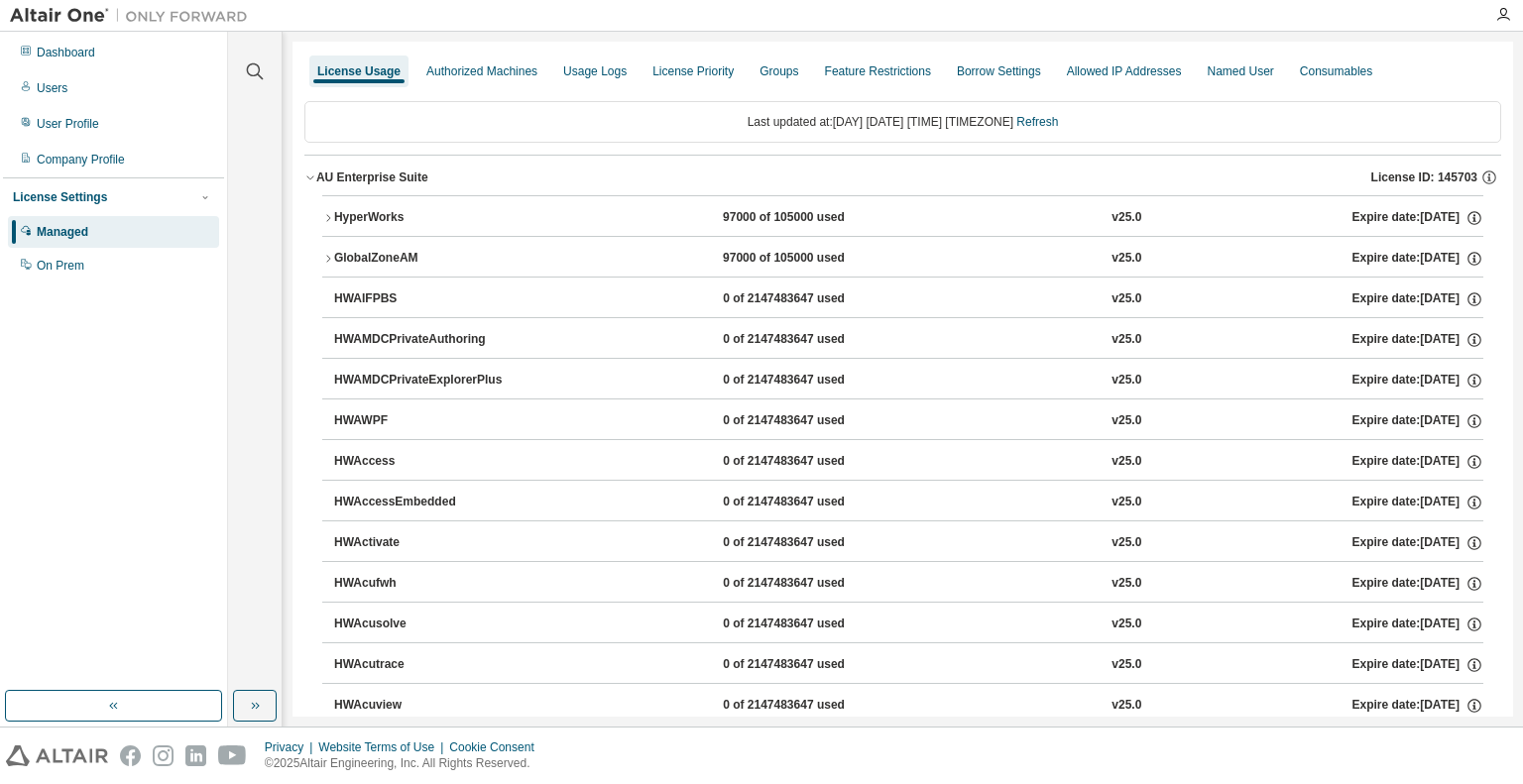 click 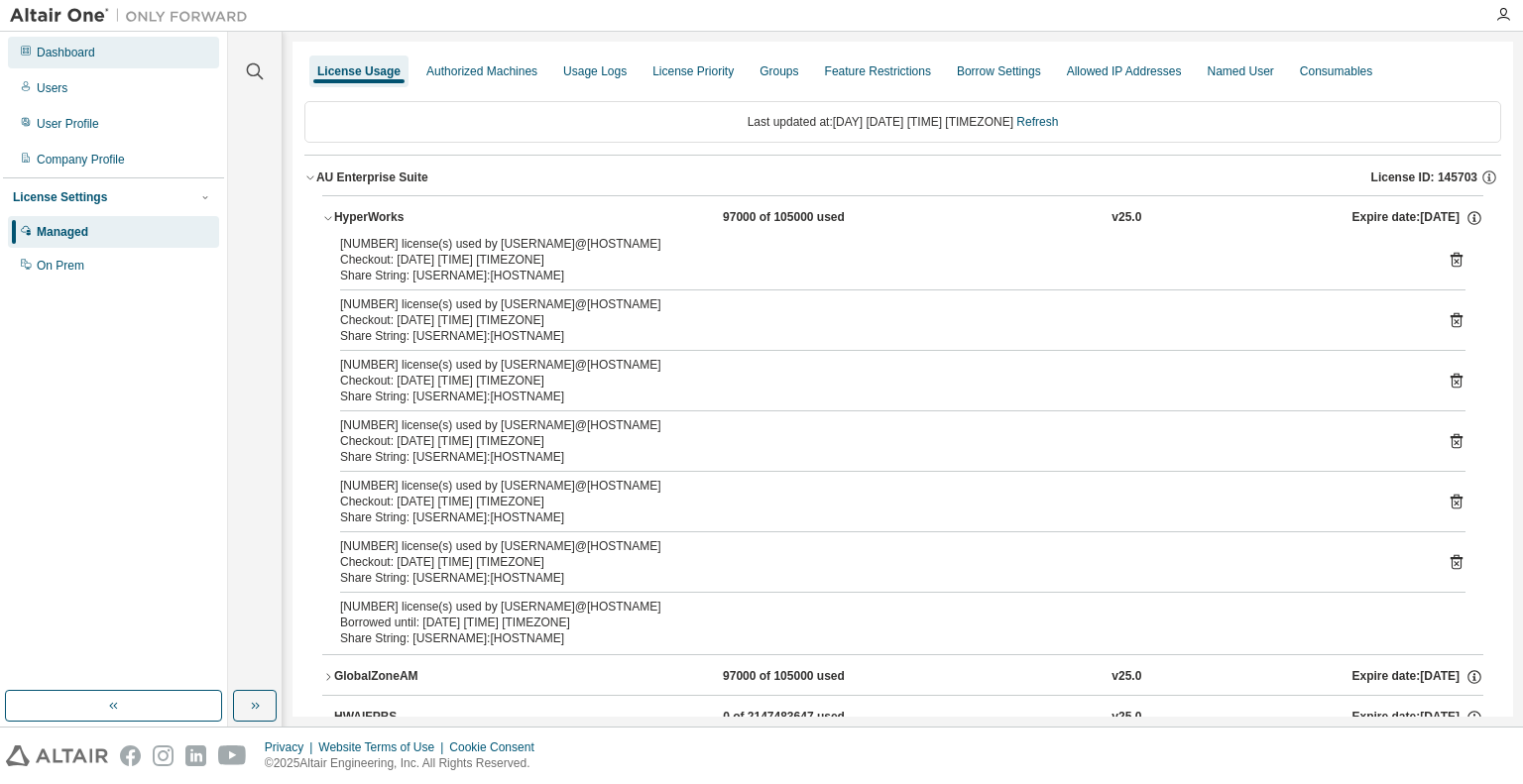 click on "Dashboard" at bounding box center (113, 53) 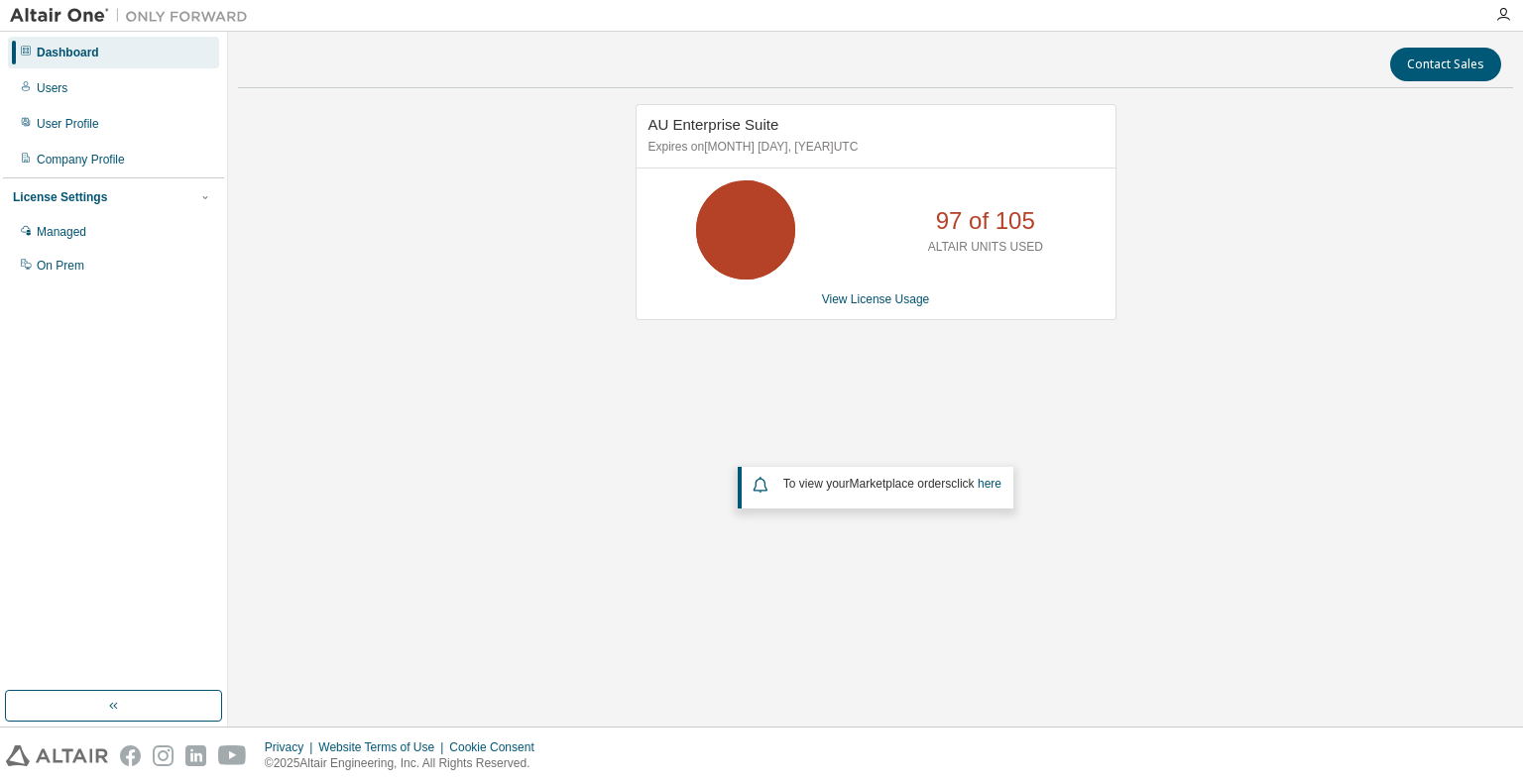 click on "AU Enterprise Suite Expires on  June 25, 2026  UTC  97 of 105 ALTAIR UNITS USED View License Usage To view your  Marketplace orders  click   here" at bounding box center [876, 359] 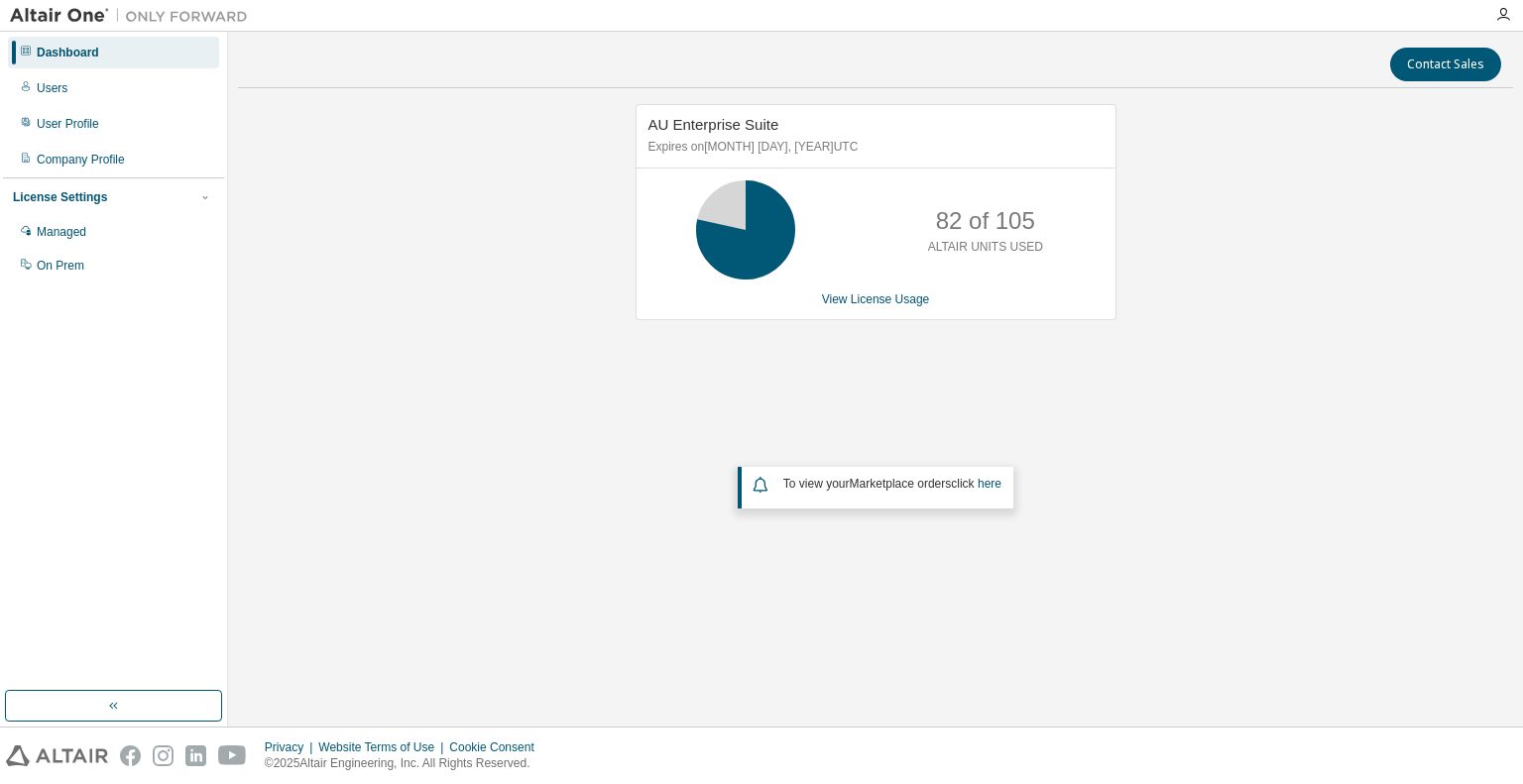 click on "AU Enterprise Suite Expires on  [DATE]  UTC  82 of 105 ALTAIR UNITS USED View License Usage To view your  Marketplace orders  click   here" at bounding box center (876, 359) 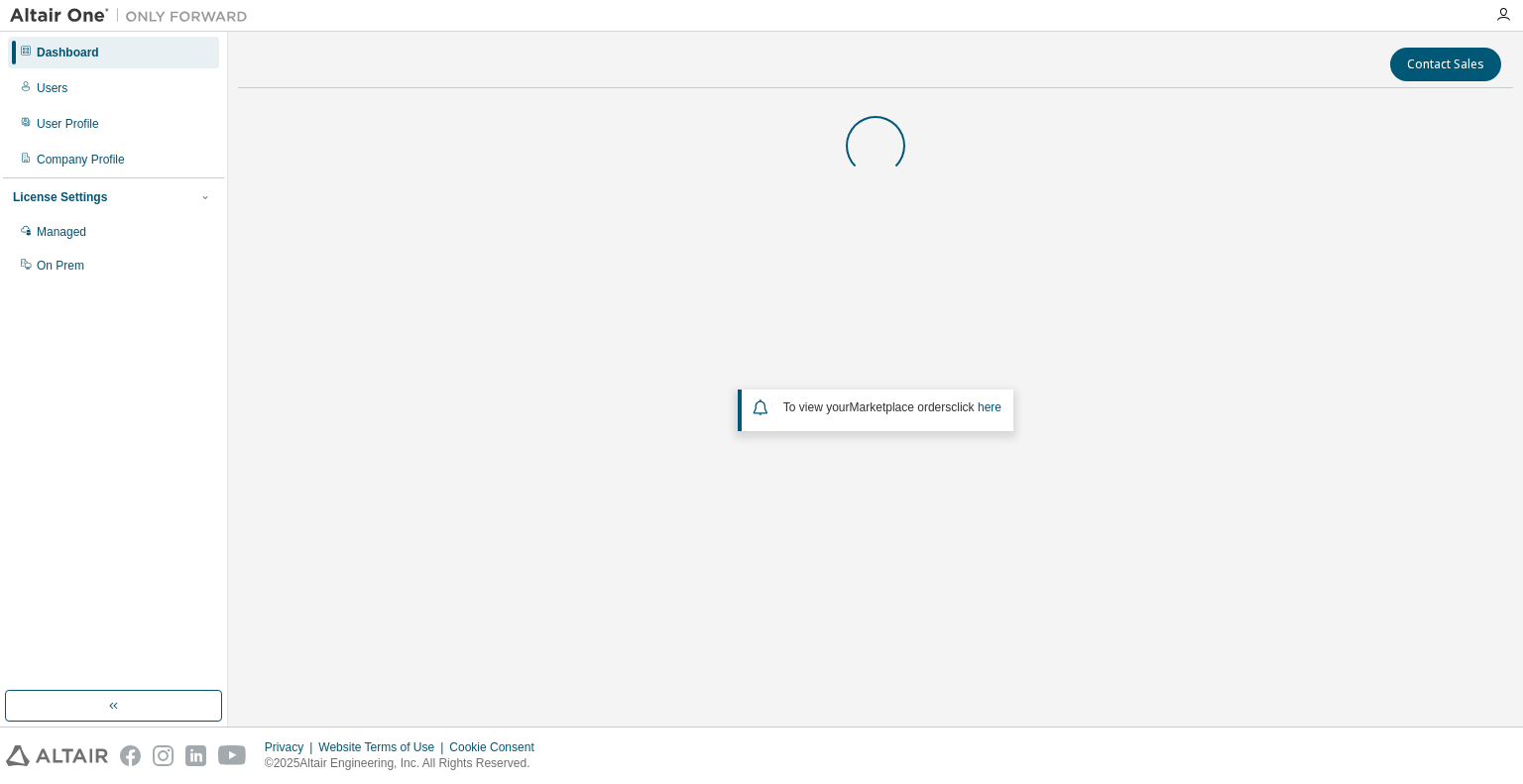 scroll, scrollTop: 0, scrollLeft: 0, axis: both 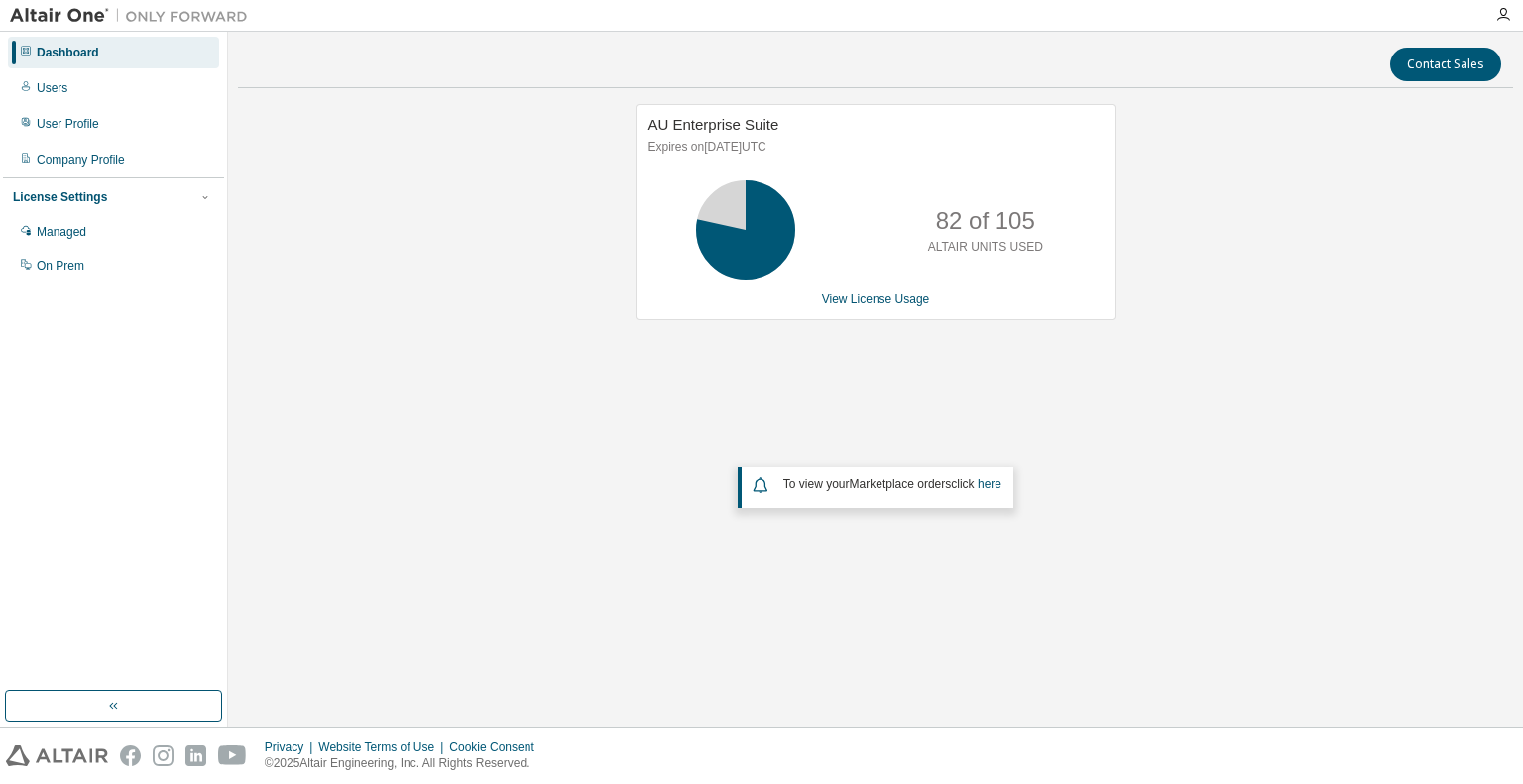 drag, startPoint x: 472, startPoint y: 389, endPoint x: 463, endPoint y: 410, distance: 22.847319 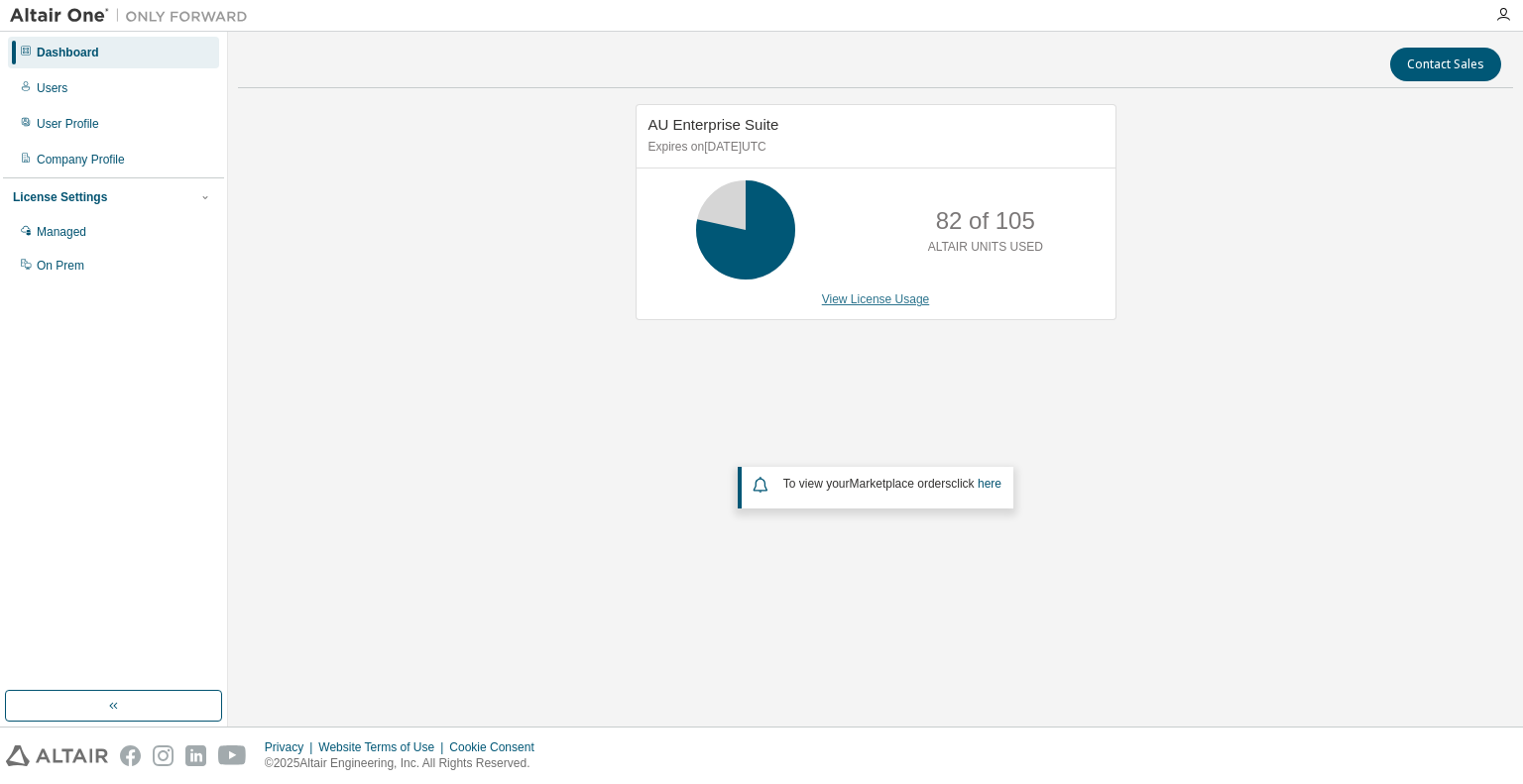 click on "View License Usage" at bounding box center (876, 299) 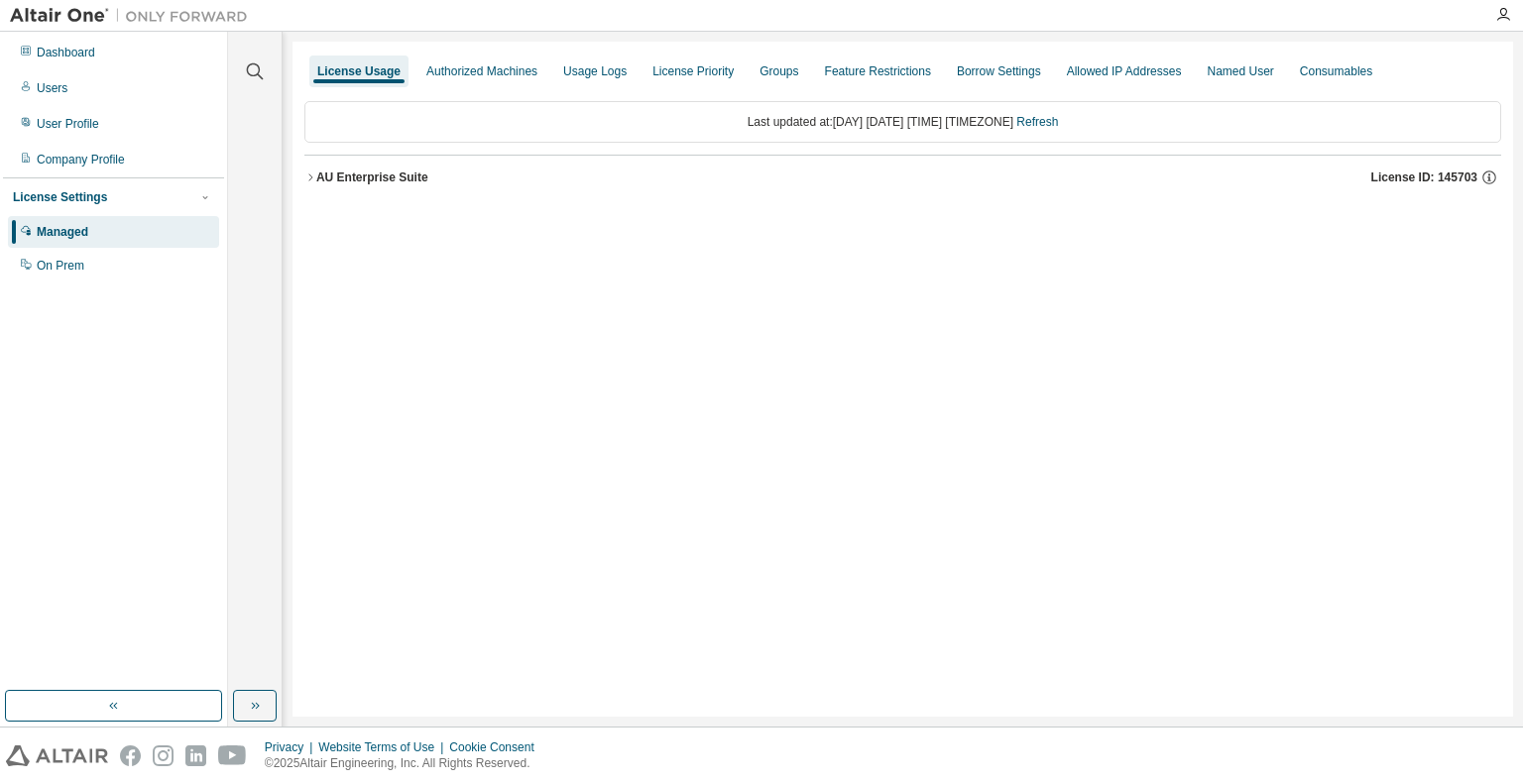 click 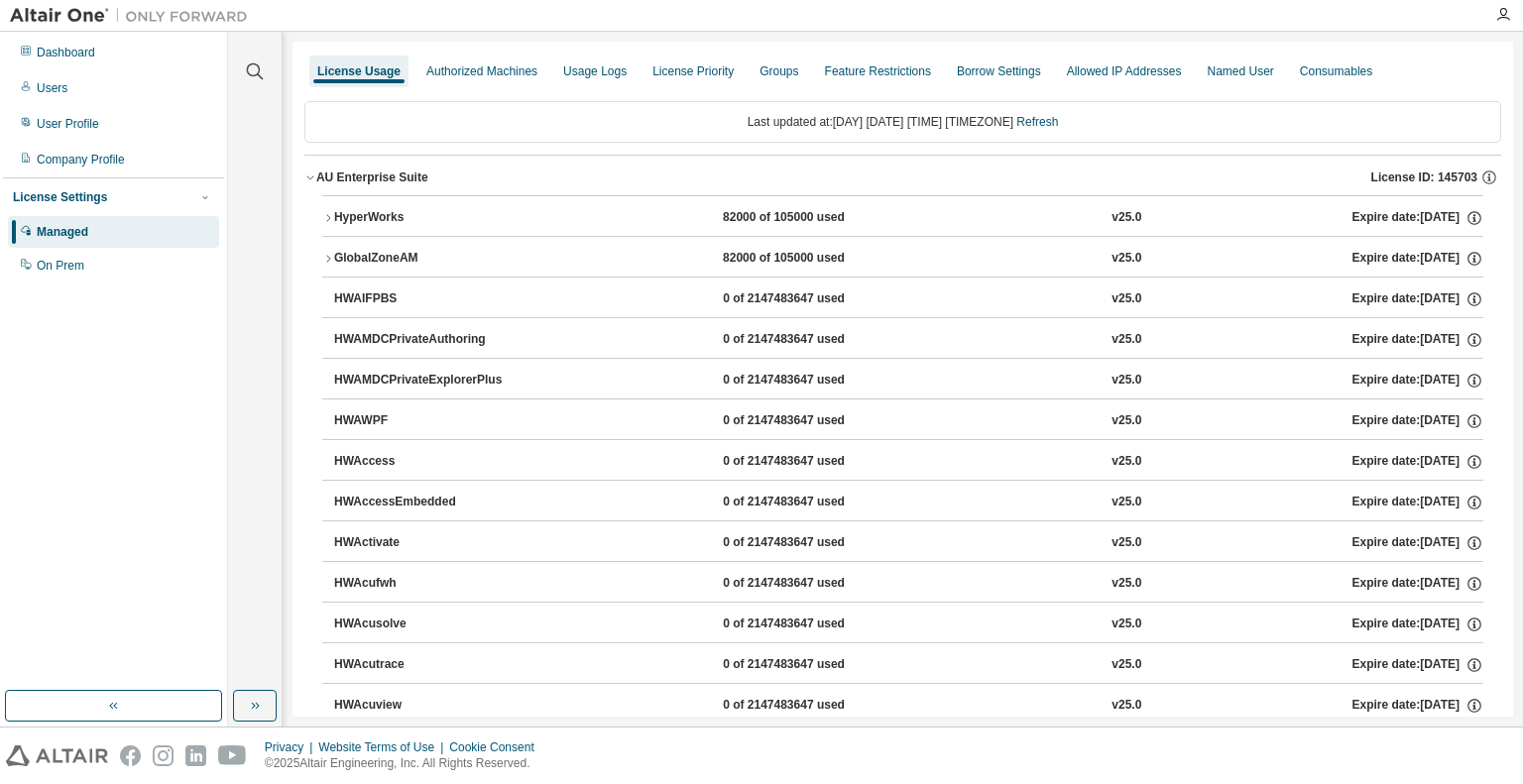 click 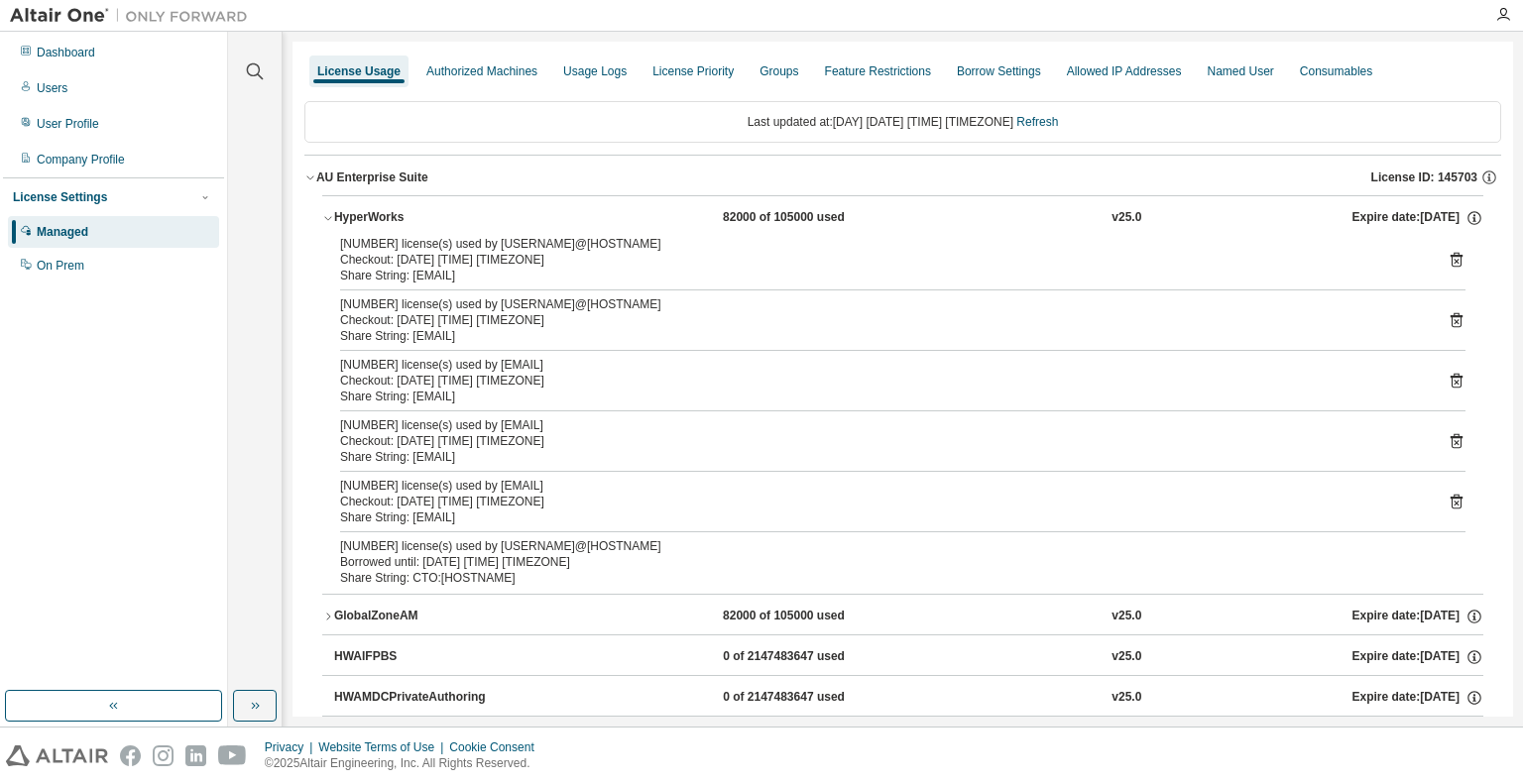 click on "Checkout: 2025-07-31 22:48 PDT" at bounding box center (879, 381) 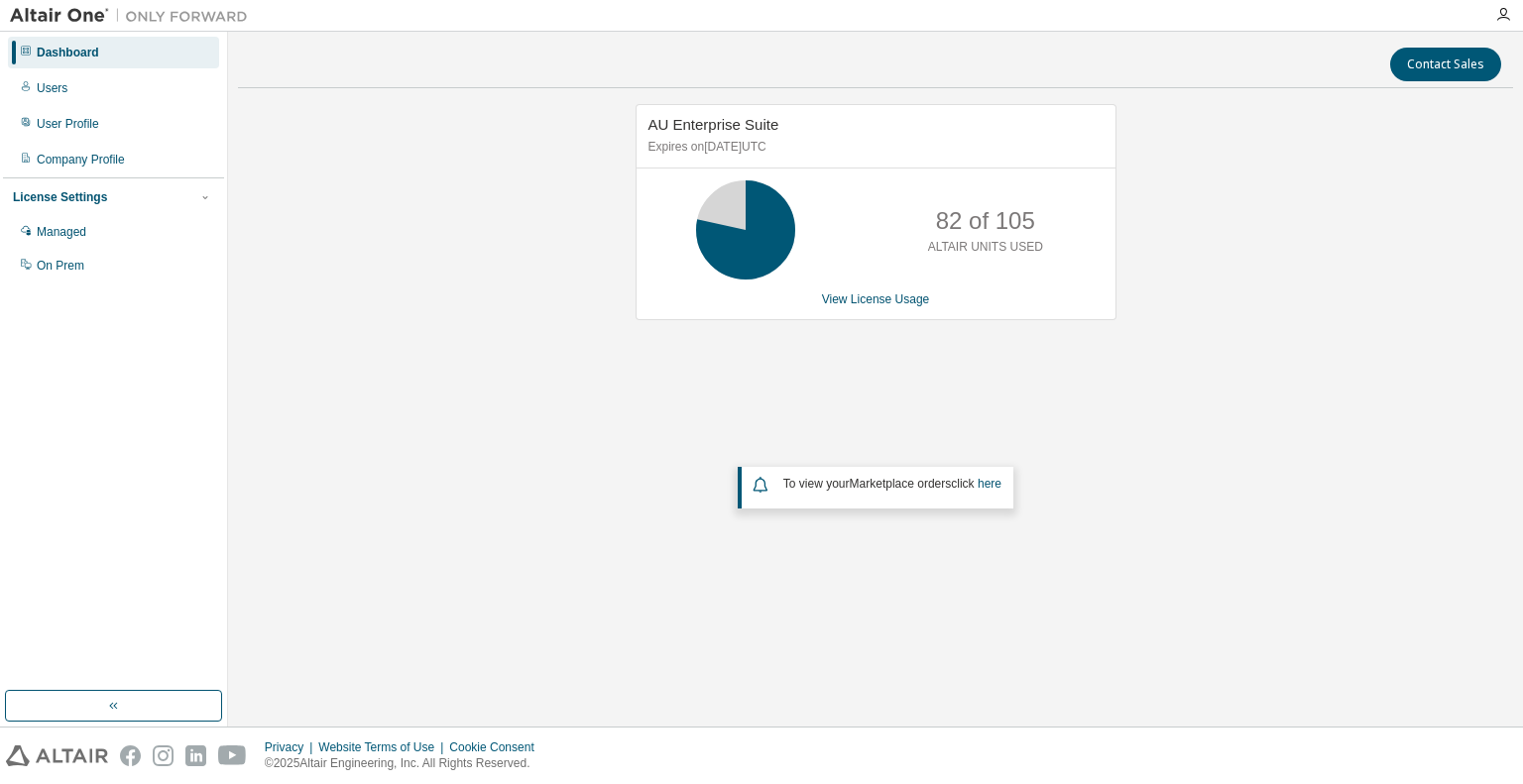 click on "AU Enterprise Suite Expires on  [MONTH] [DAY], [YEAR]  UTC  [NUMBER] of [NUMBER] ALTAIR UNITS USED View License Usage To view your  Marketplace orders  click   here" at bounding box center [876, 359] 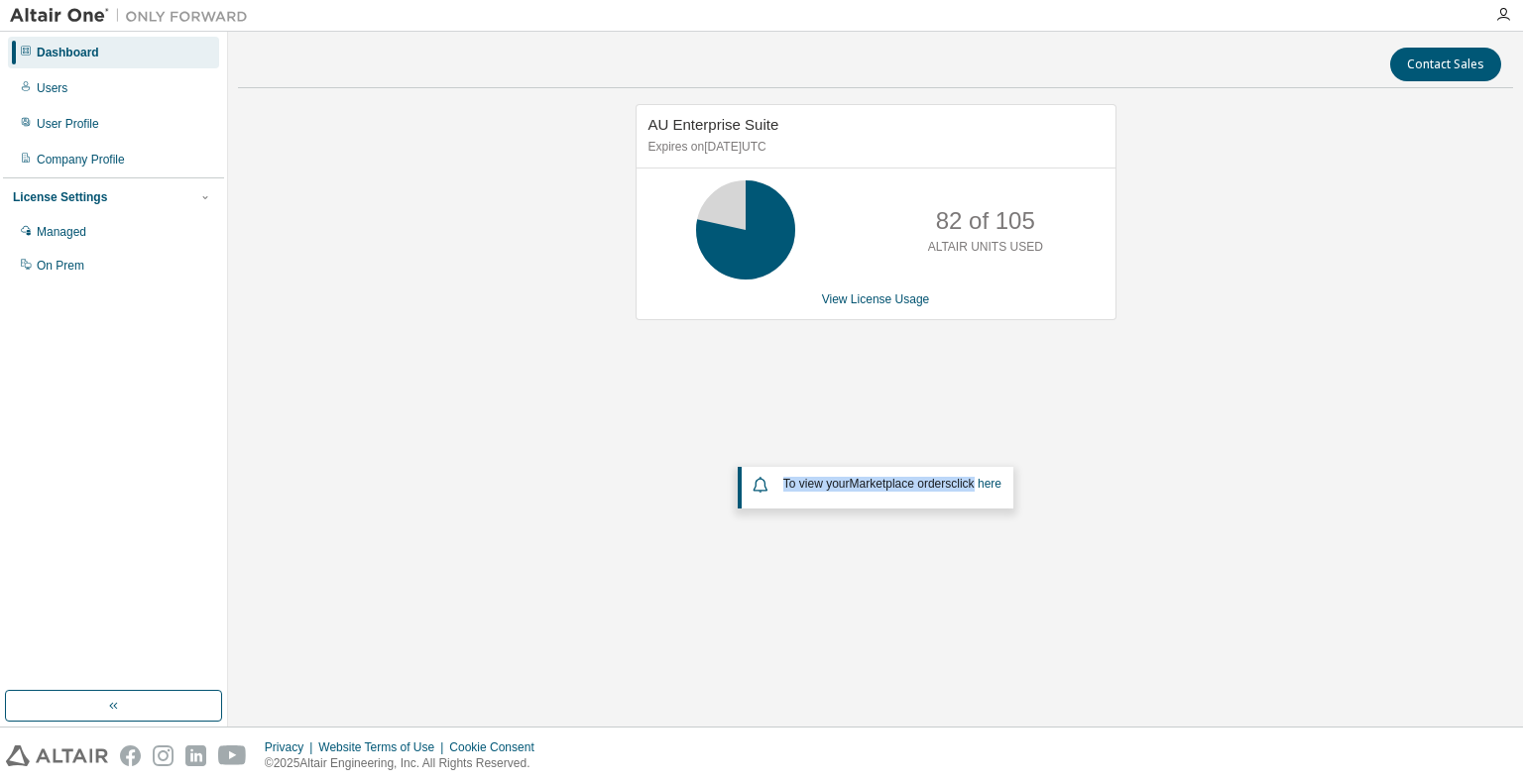 drag, startPoint x: 740, startPoint y: 485, endPoint x: 965, endPoint y: 484, distance: 225.0022 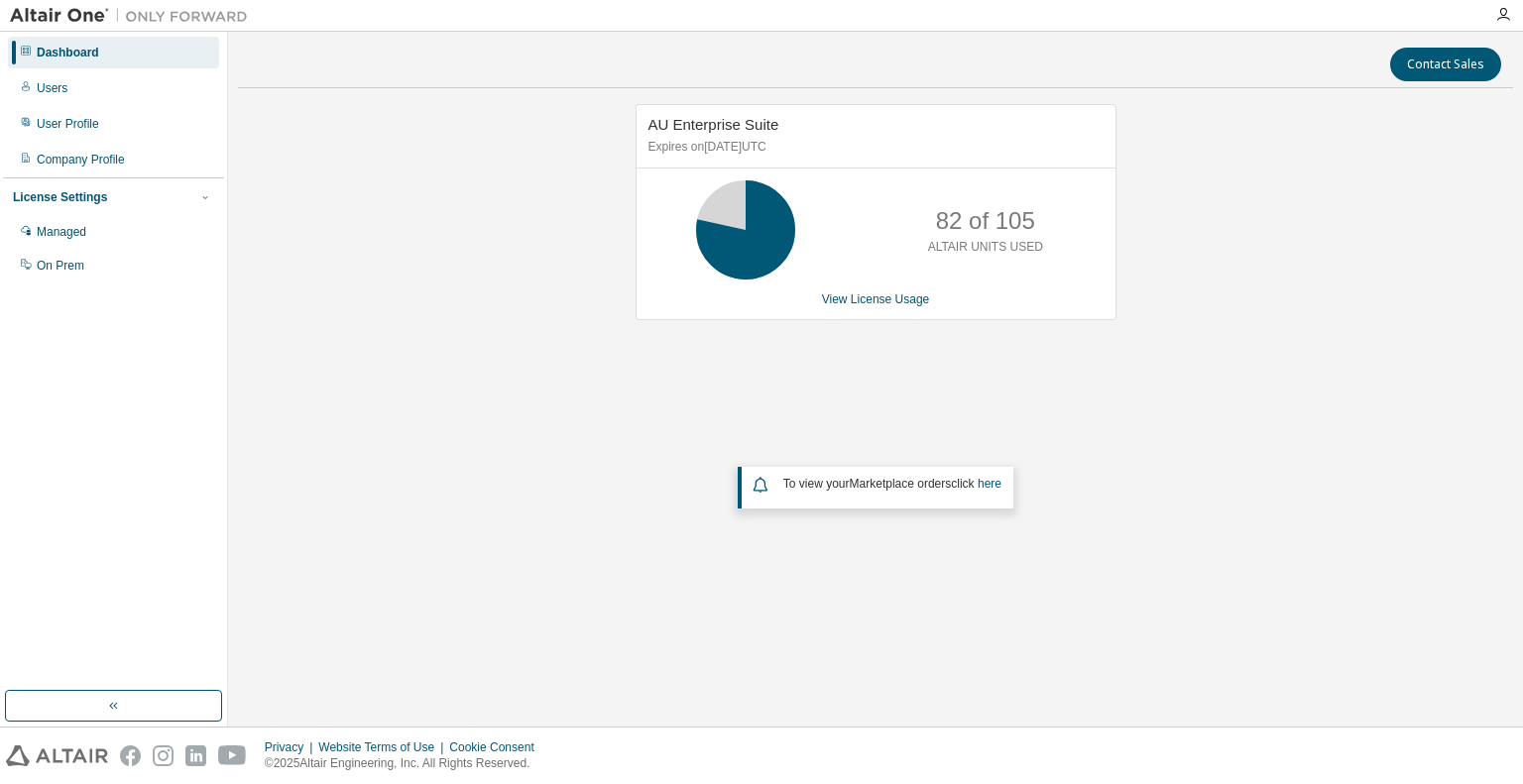 click on "AU Enterprise Suite Expires on  [DATE]  UTC  82 of 105 ALTAIR UNITS USED View License Usage To view your  Marketplace orders  click   here" at bounding box center [876, 359] 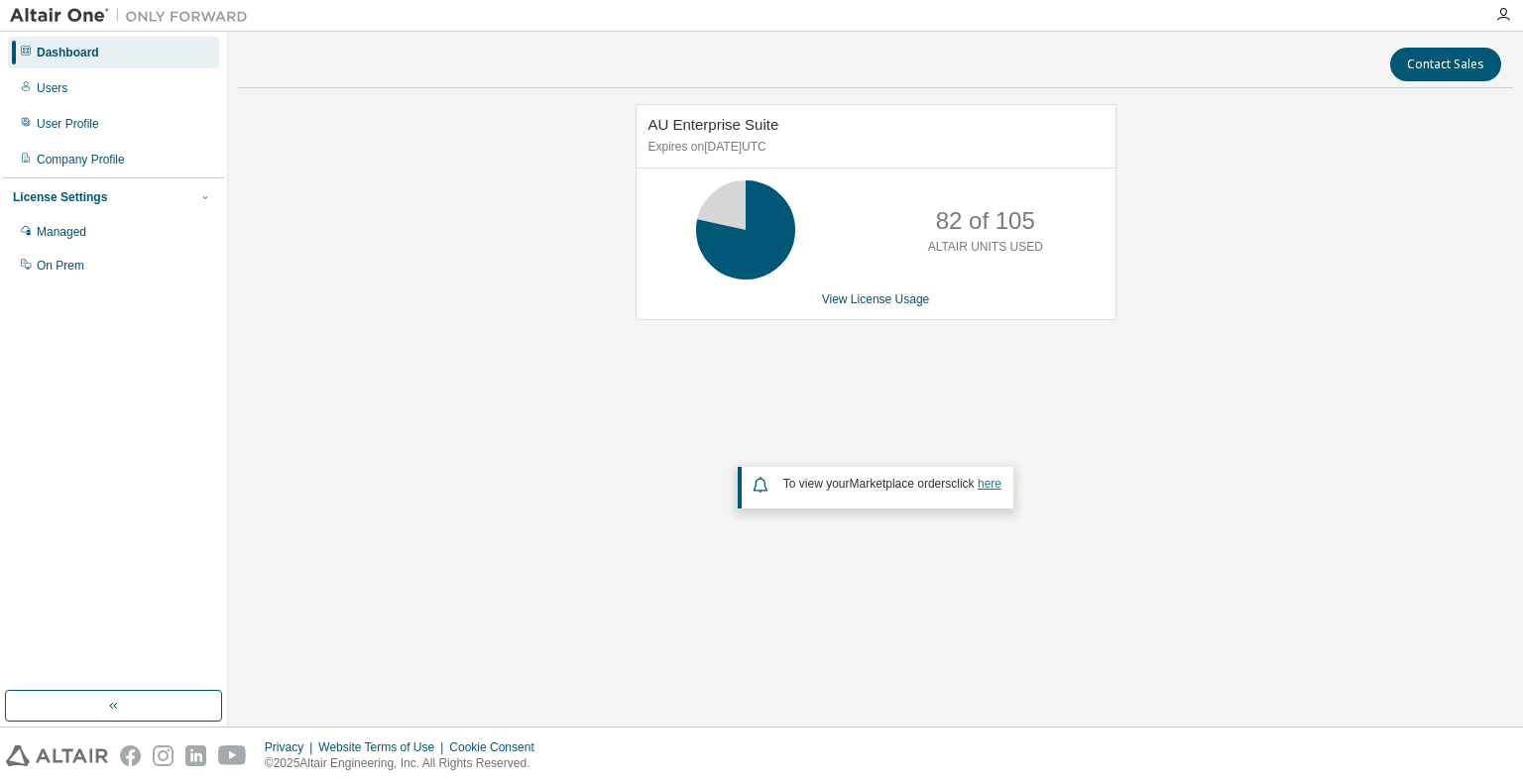 click on "here" at bounding box center [990, 484] 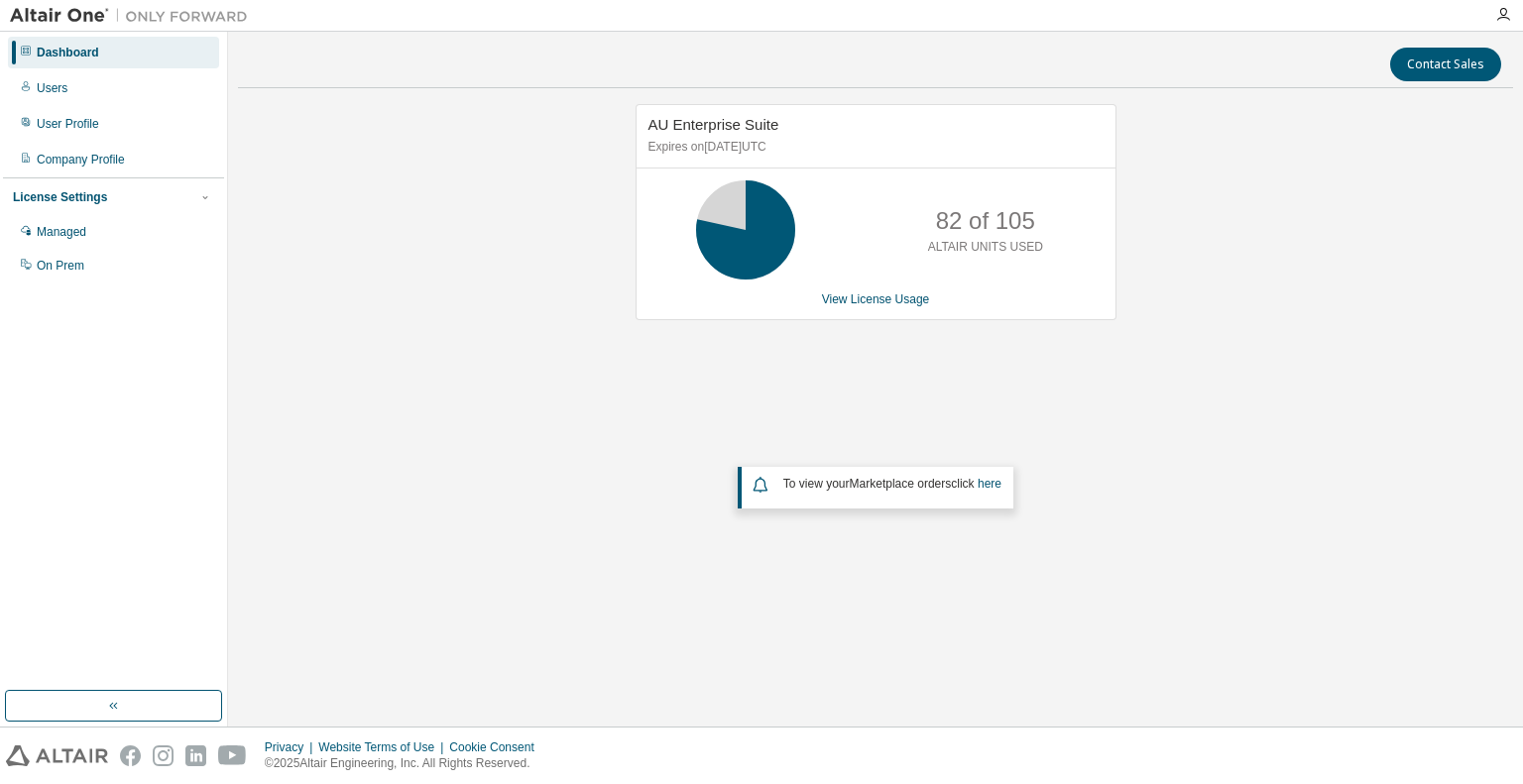 scroll, scrollTop: 0, scrollLeft: 0, axis: both 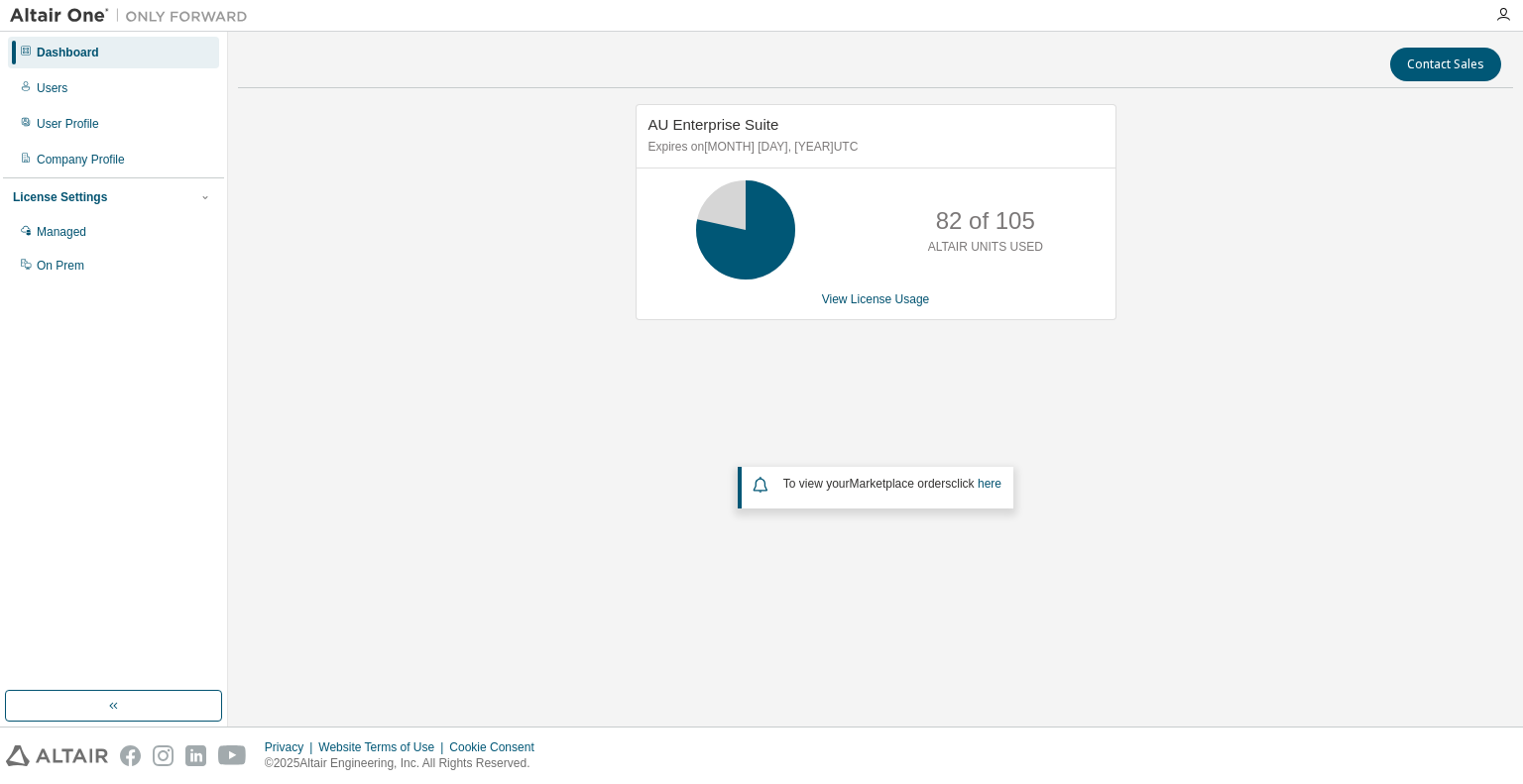 click on "AU Enterprise Suite Expires on  [MONTH] [DAY], [YEAR]  UTC  [NUMBER] of [NUMBER] ALTAIR UNITS USED View License Usage To view your  Marketplace orders  click   here" at bounding box center [876, 359] 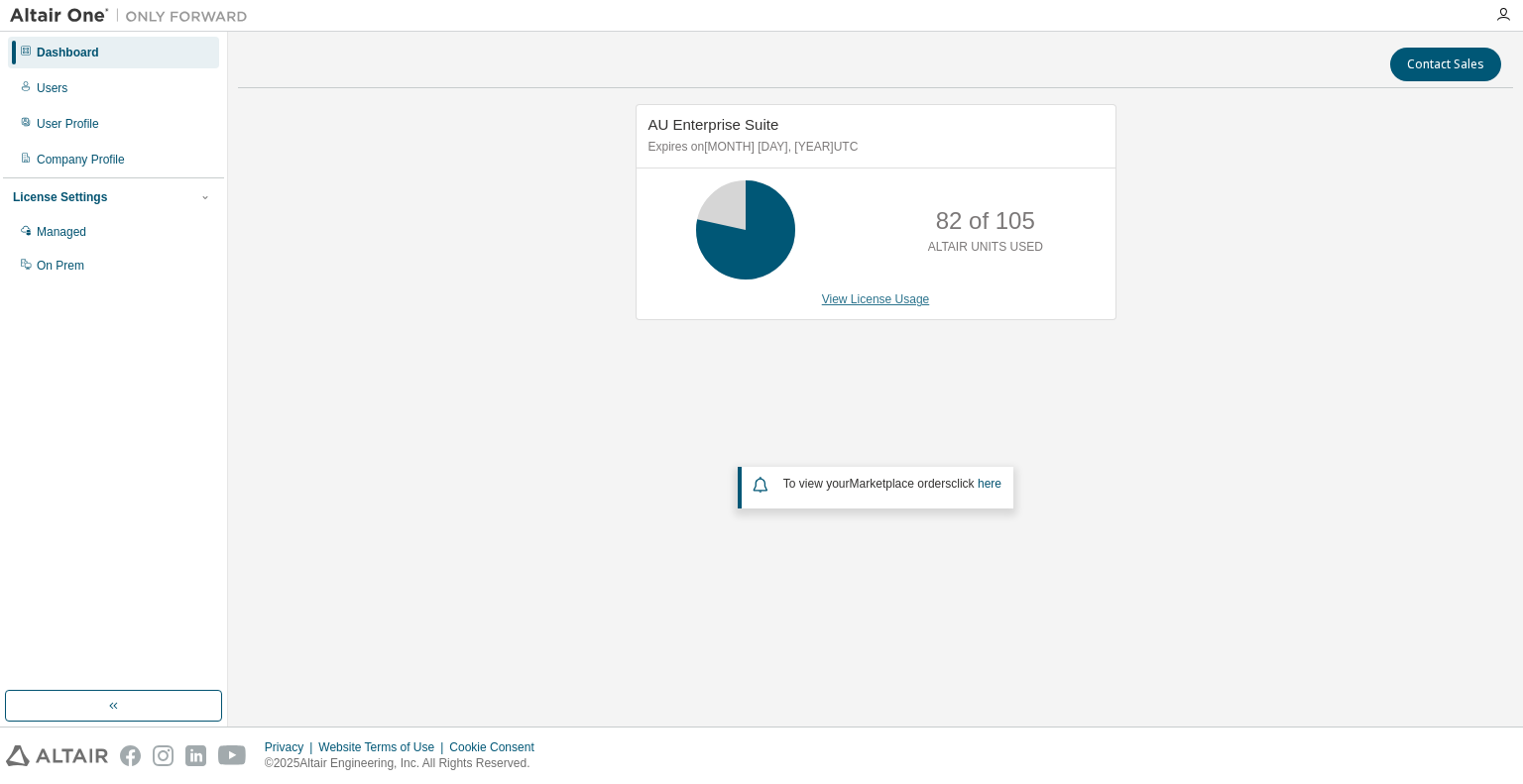 click on "View License Usage" at bounding box center [876, 299] 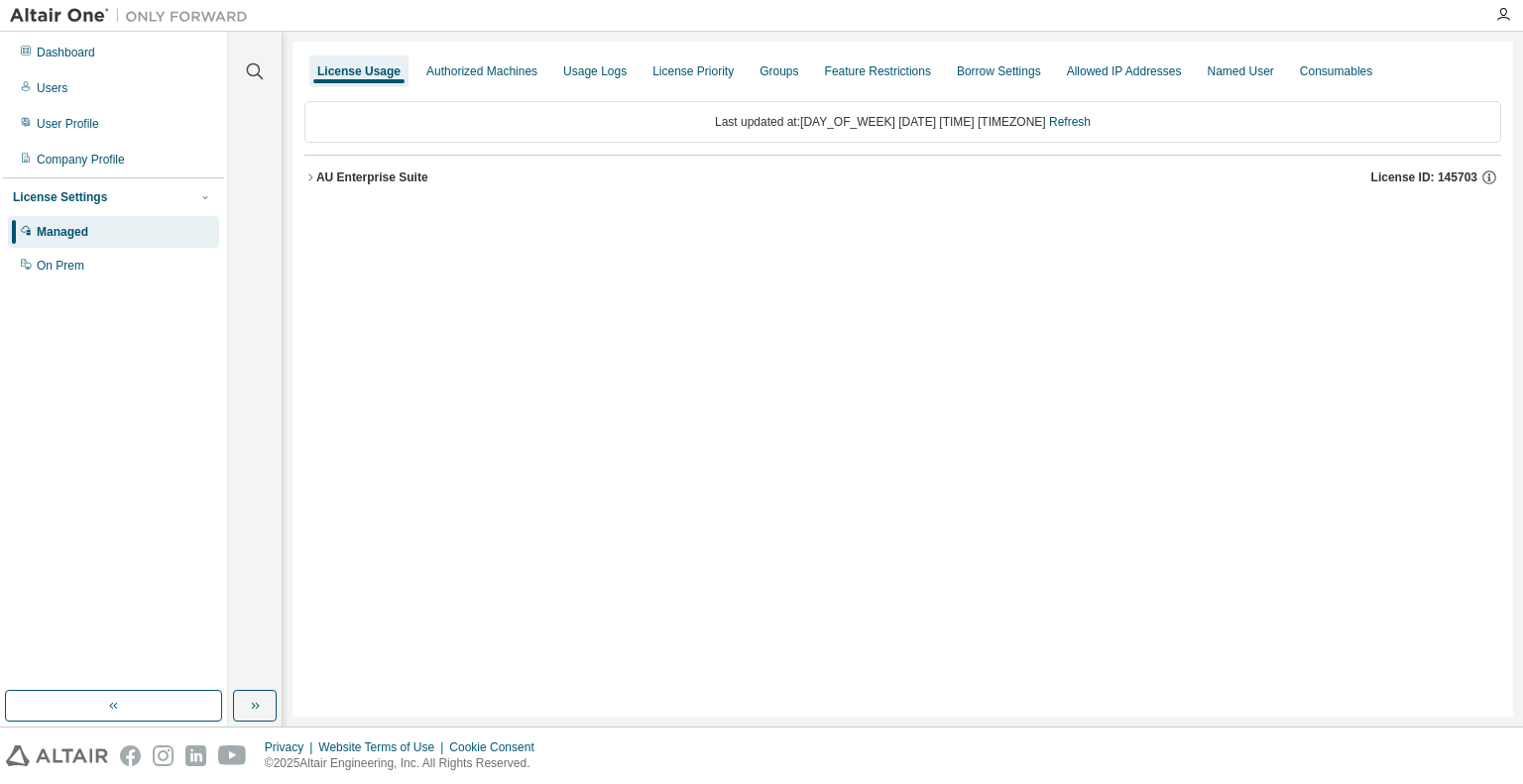 click 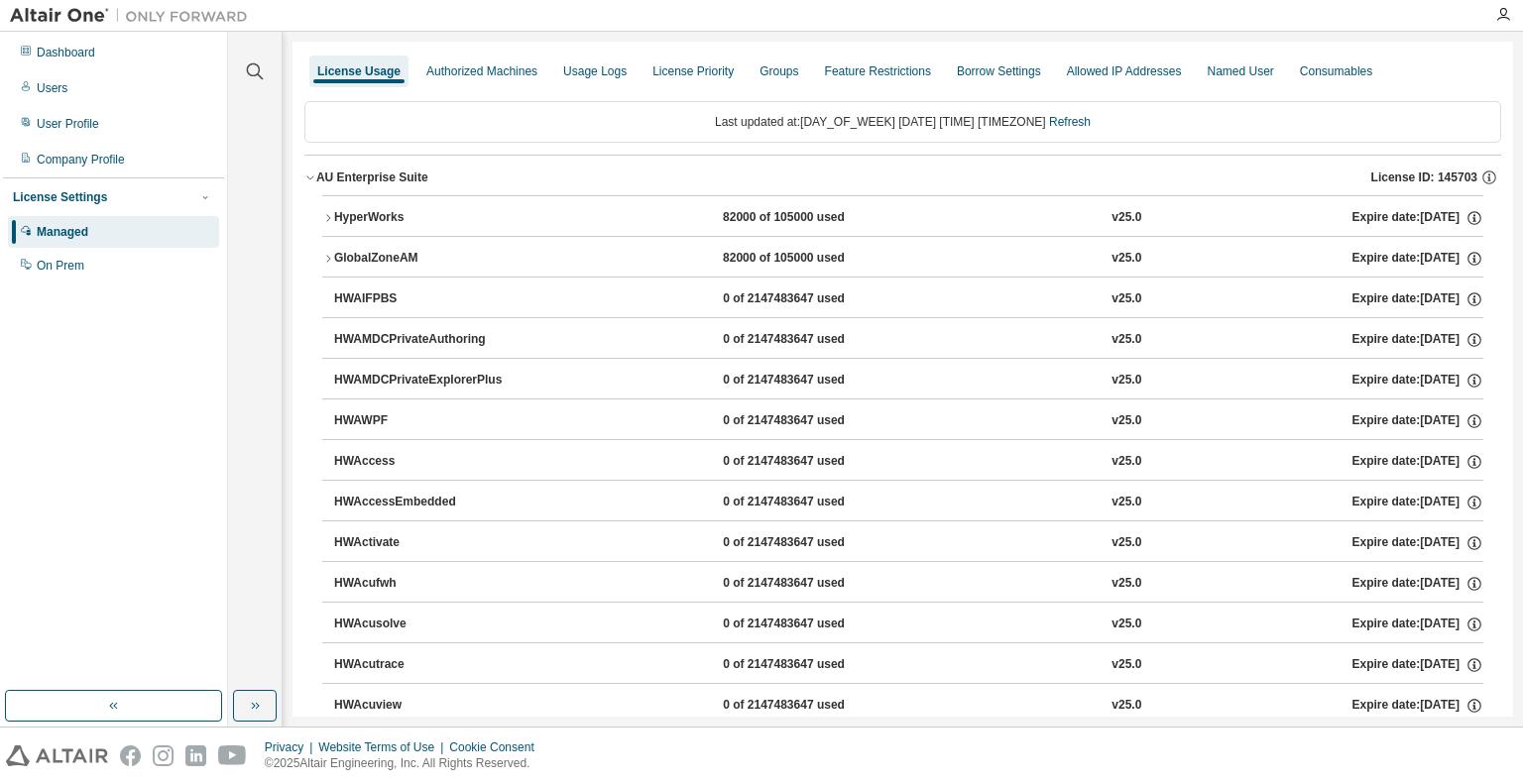 click 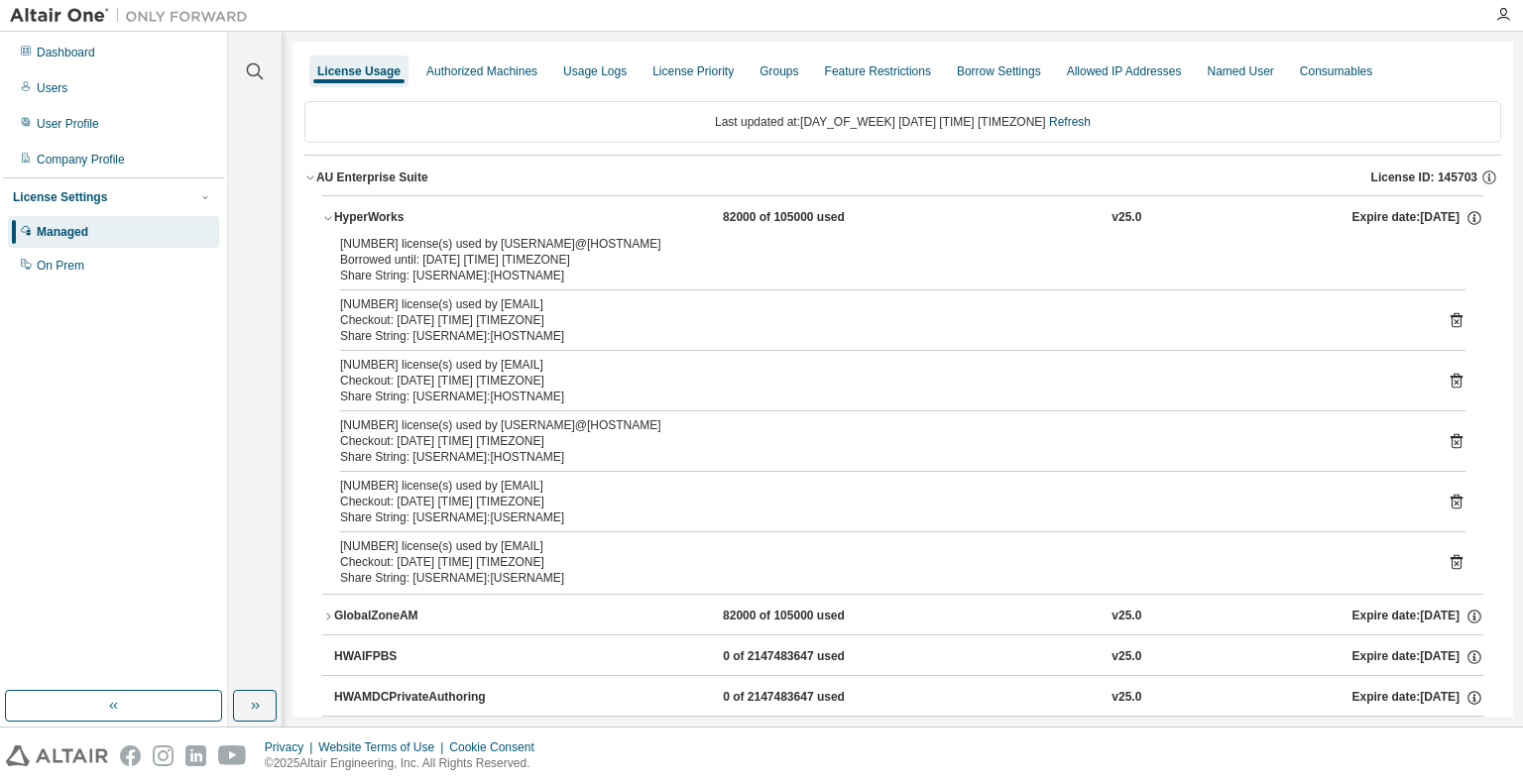 drag, startPoint x: 1410, startPoint y: 262, endPoint x: 1409, endPoint y: 234, distance: 28.01785 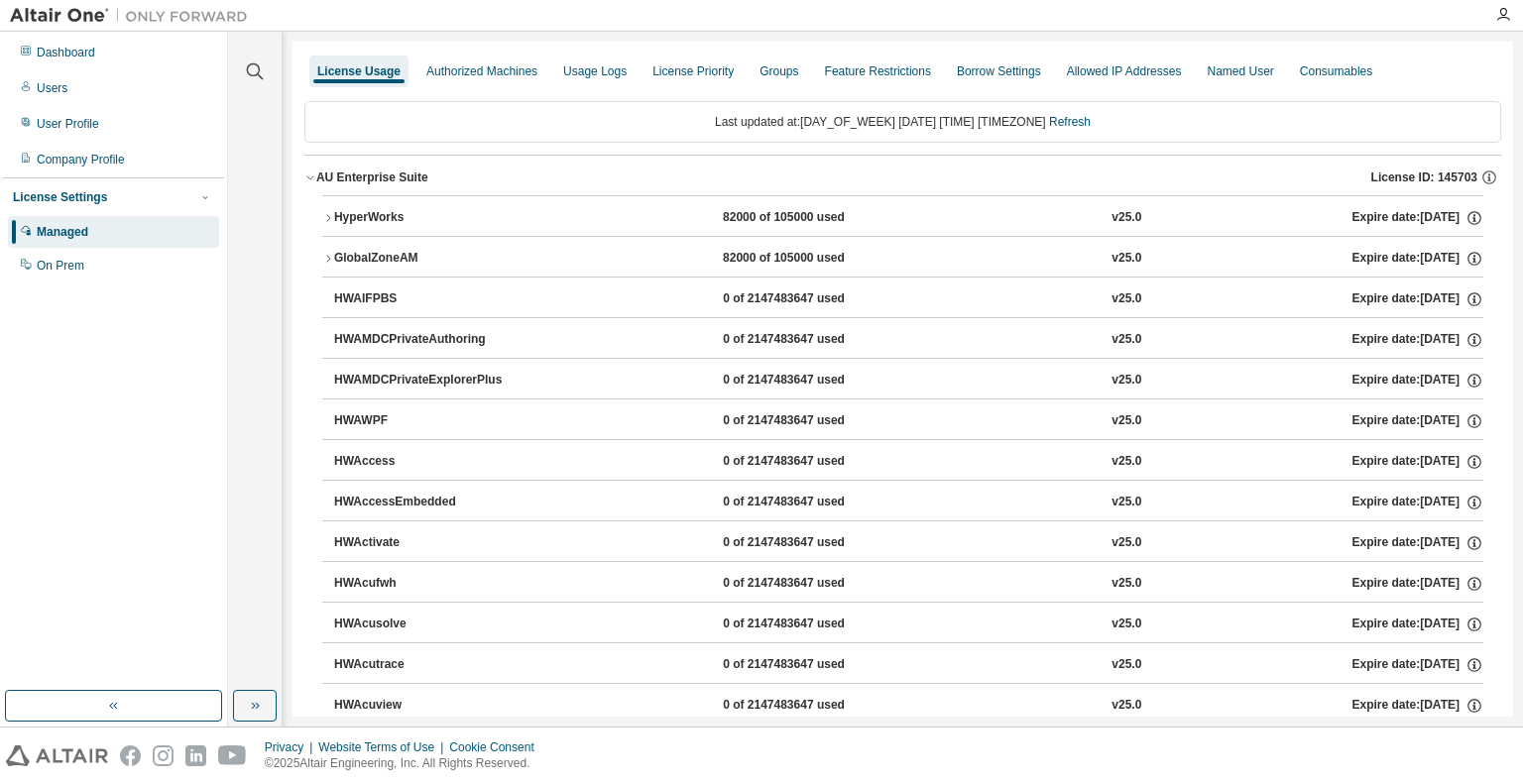 click on "Expire date:  2026-06-25" at bounding box center [1418, 218] 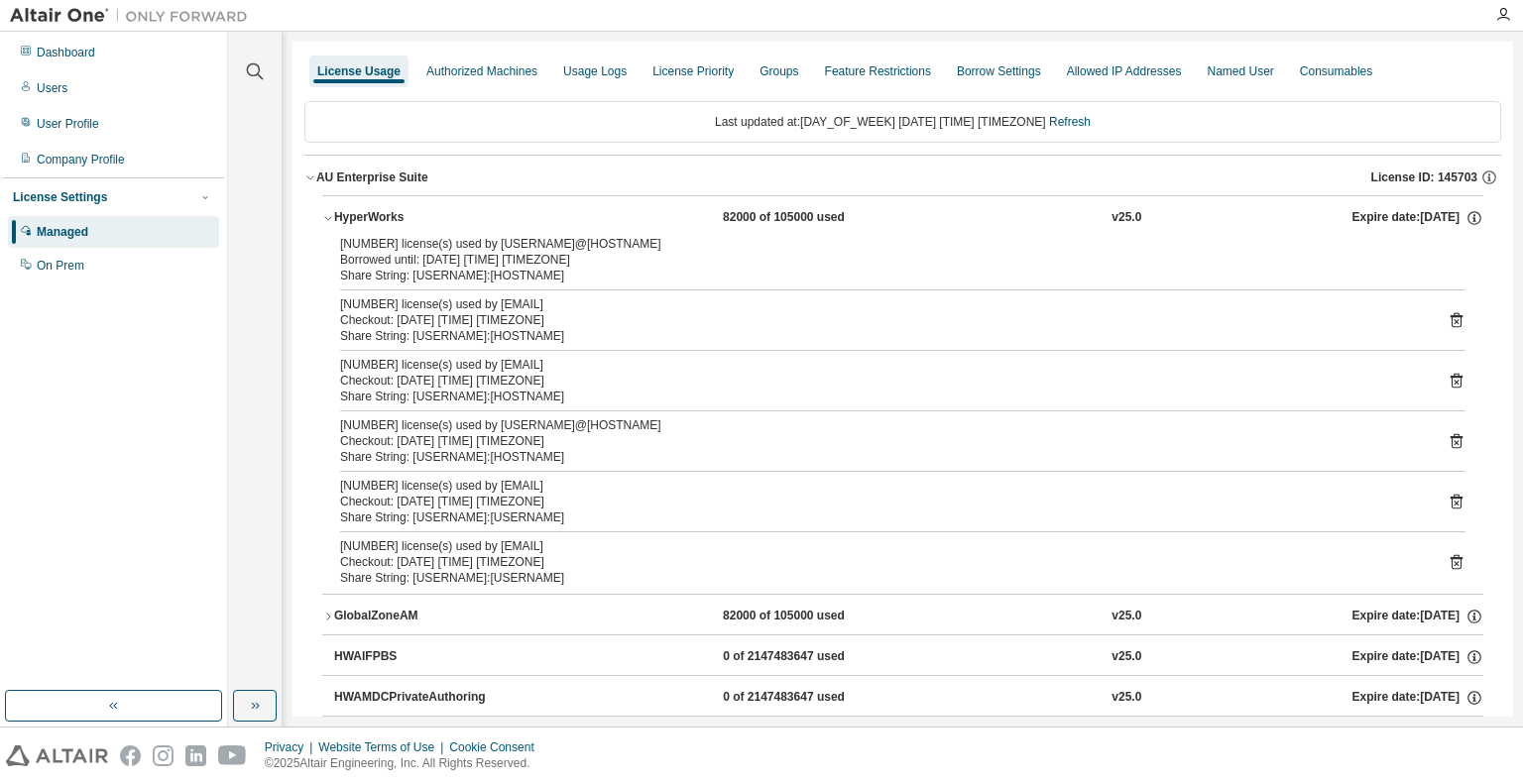 click on "Borrowed until: [DATE] [TIME] [TIMEZONE]" at bounding box center [879, 260] 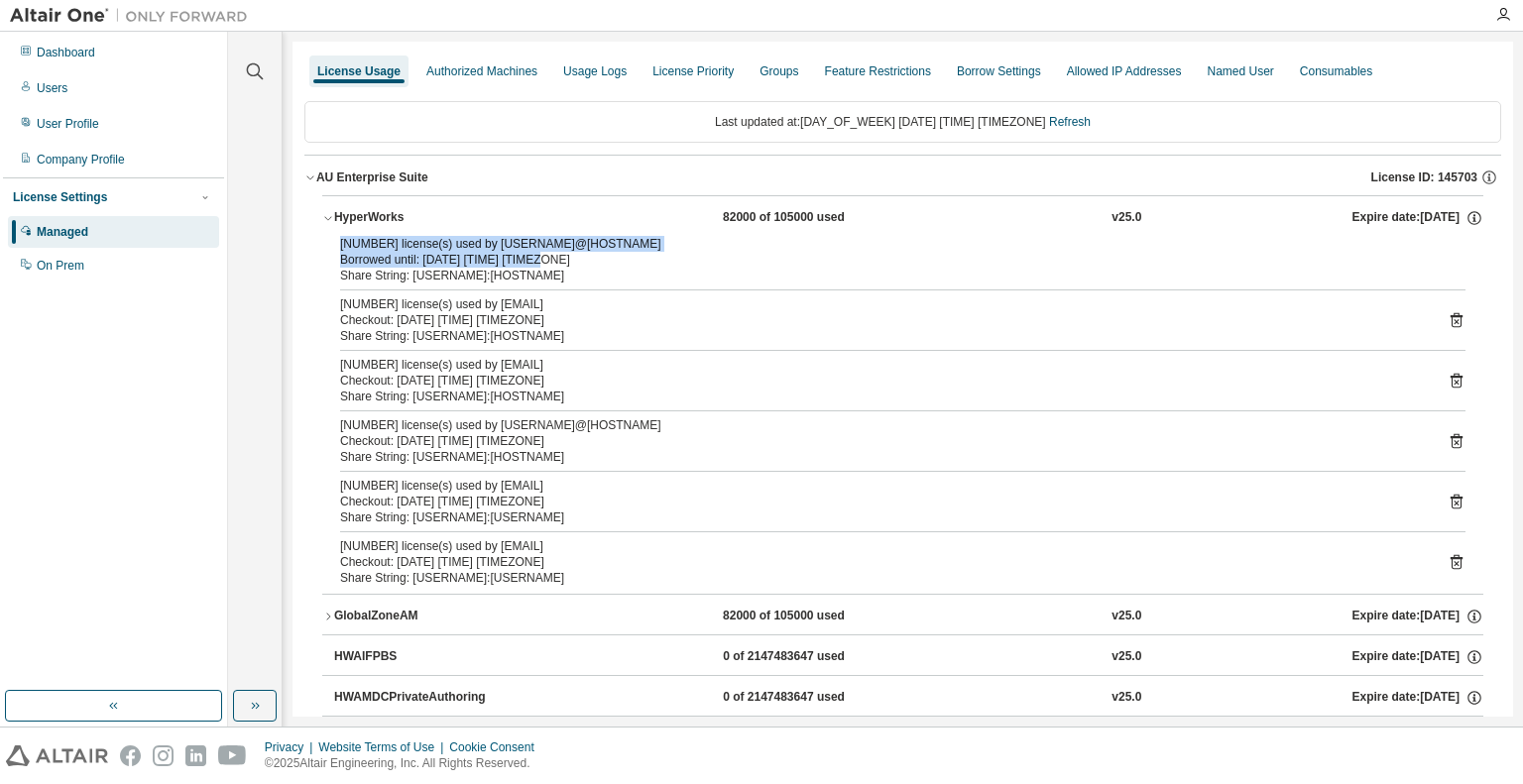 drag, startPoint x: 333, startPoint y: 241, endPoint x: 563, endPoint y: 267, distance: 231.4649 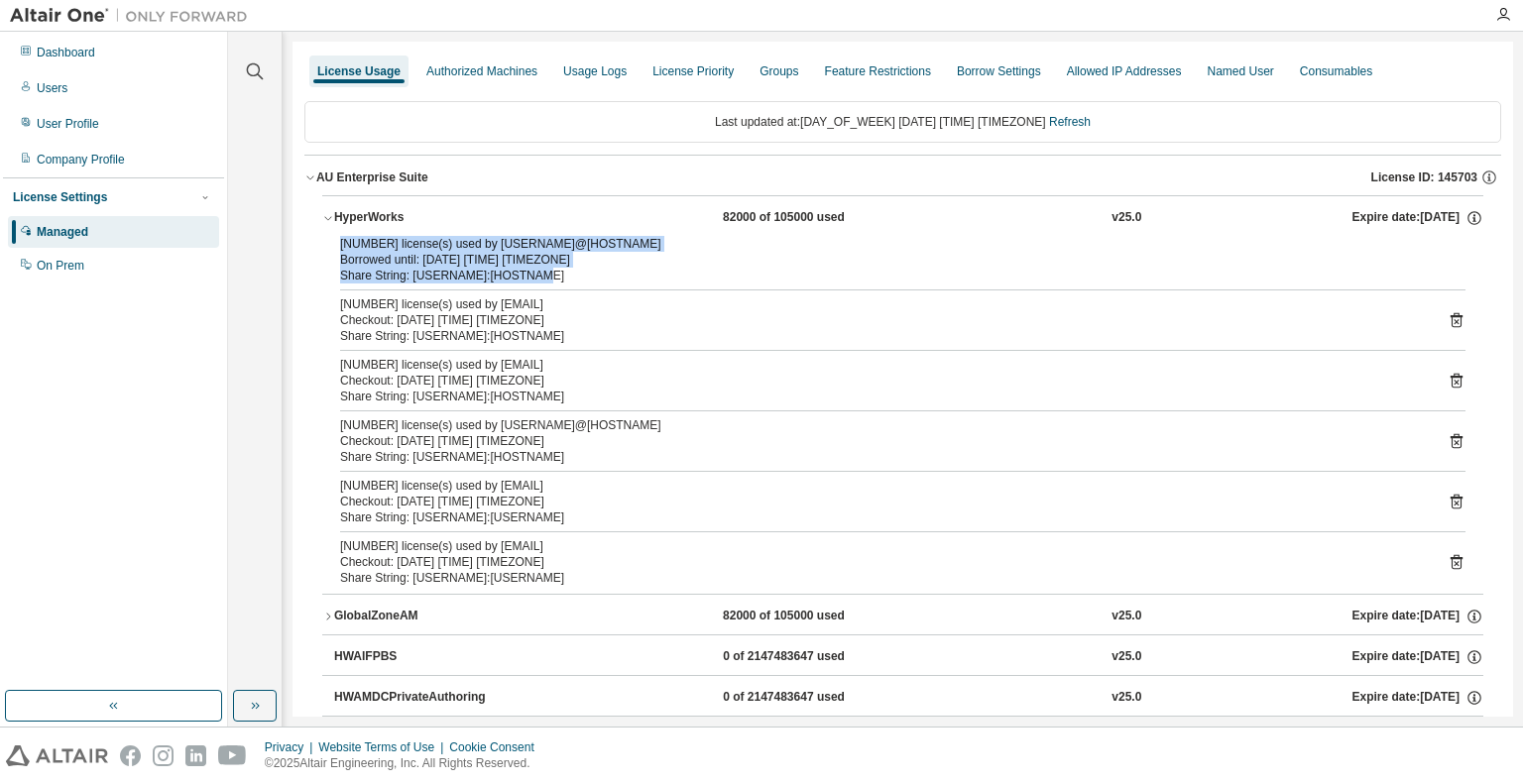 click on "Share String: CTO:[HOSTNAME]" at bounding box center [879, 276] 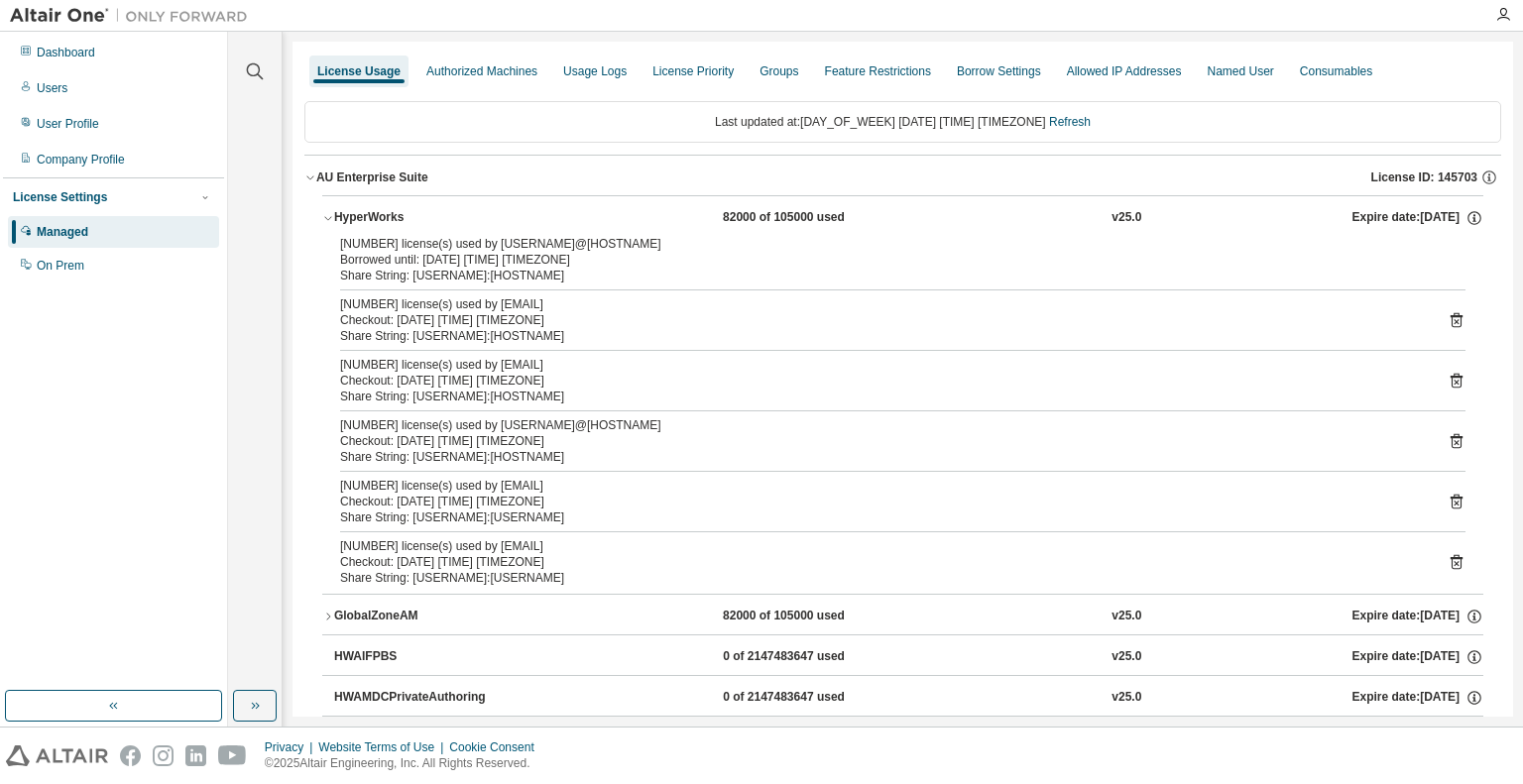 click on "Borrowed until: [DATE] [TIME] [TIMEZONE]" at bounding box center (879, 260) 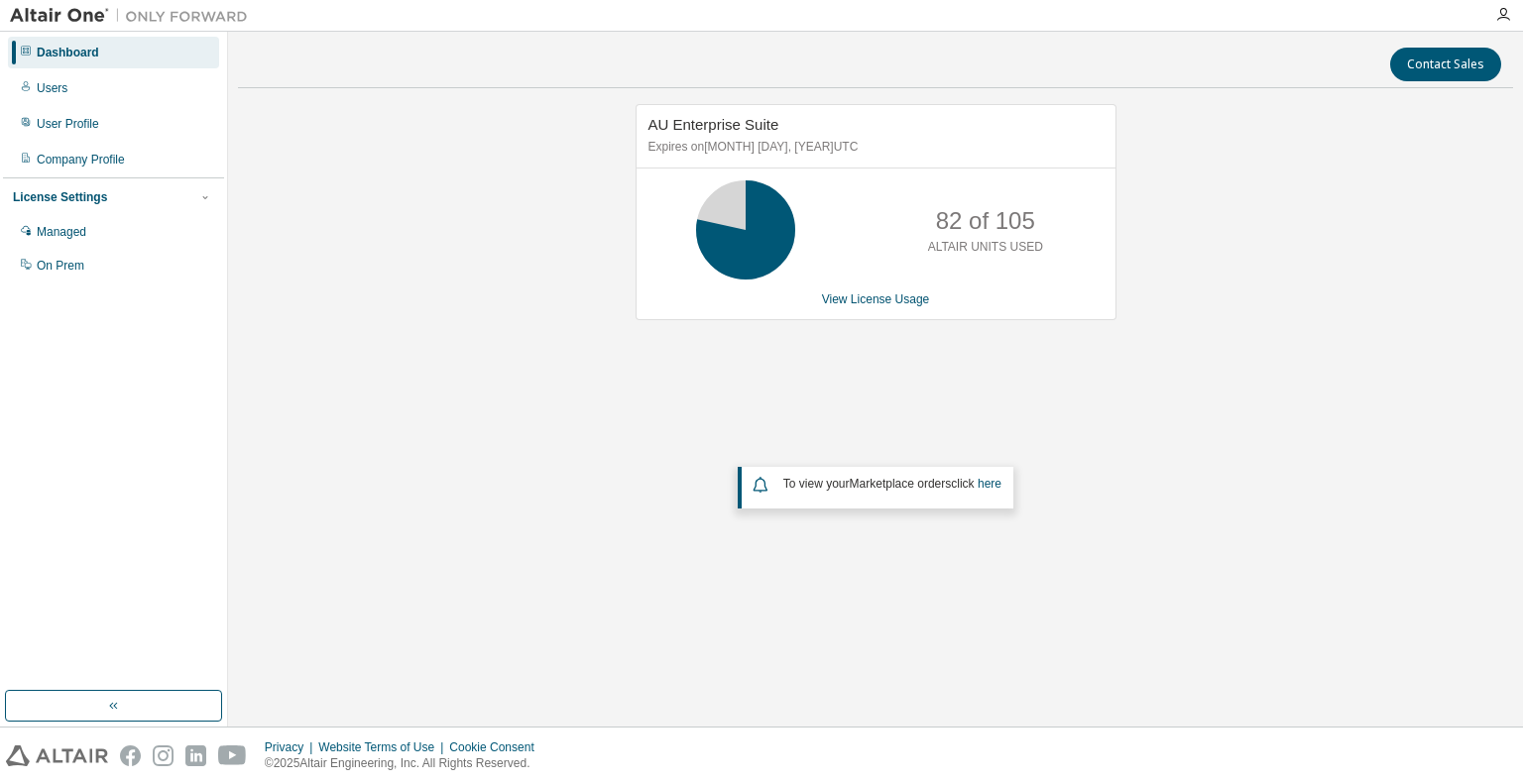 drag, startPoint x: 507, startPoint y: 293, endPoint x: 595, endPoint y: 279, distance: 89.106678 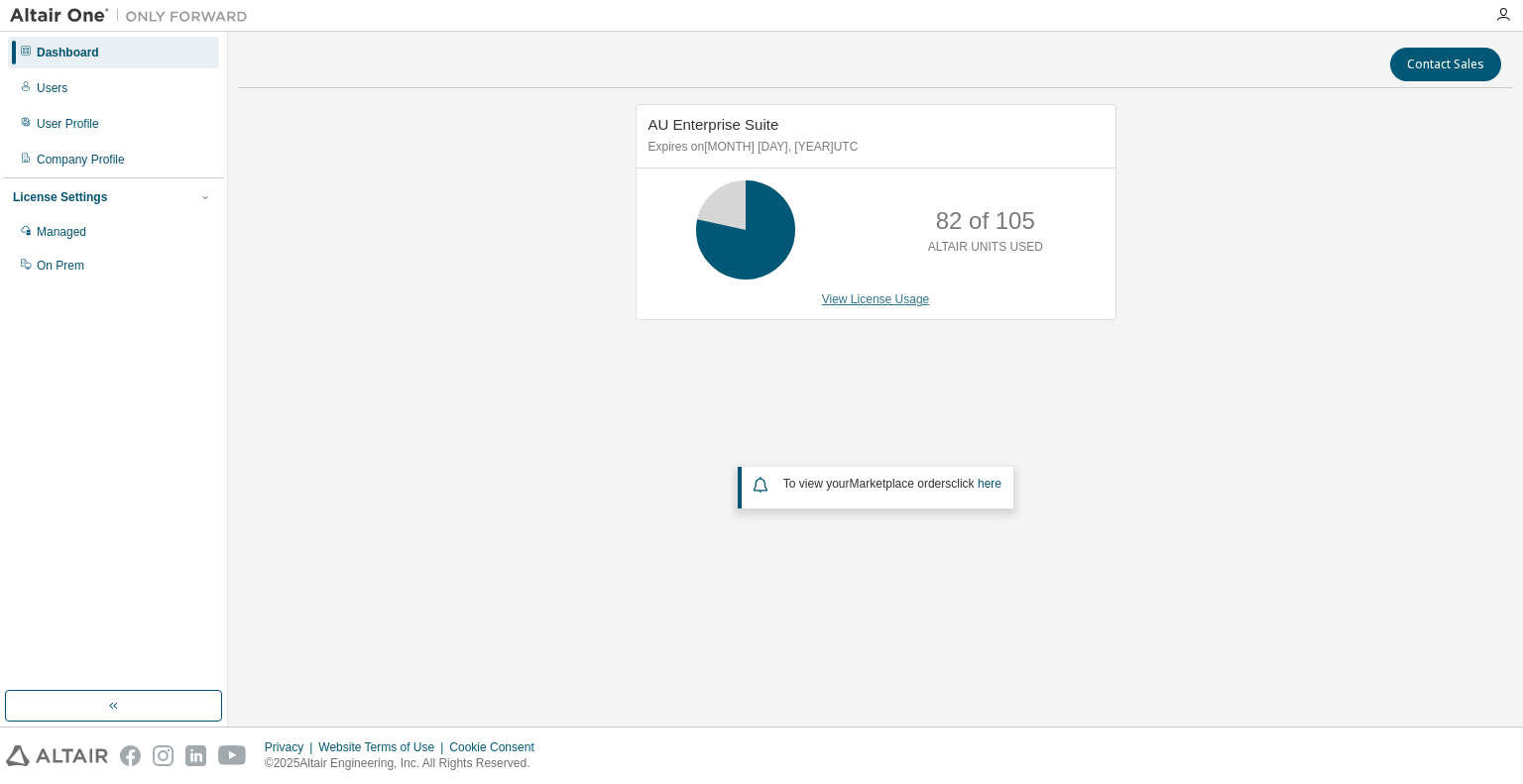 click on "View License Usage" at bounding box center (876, 299) 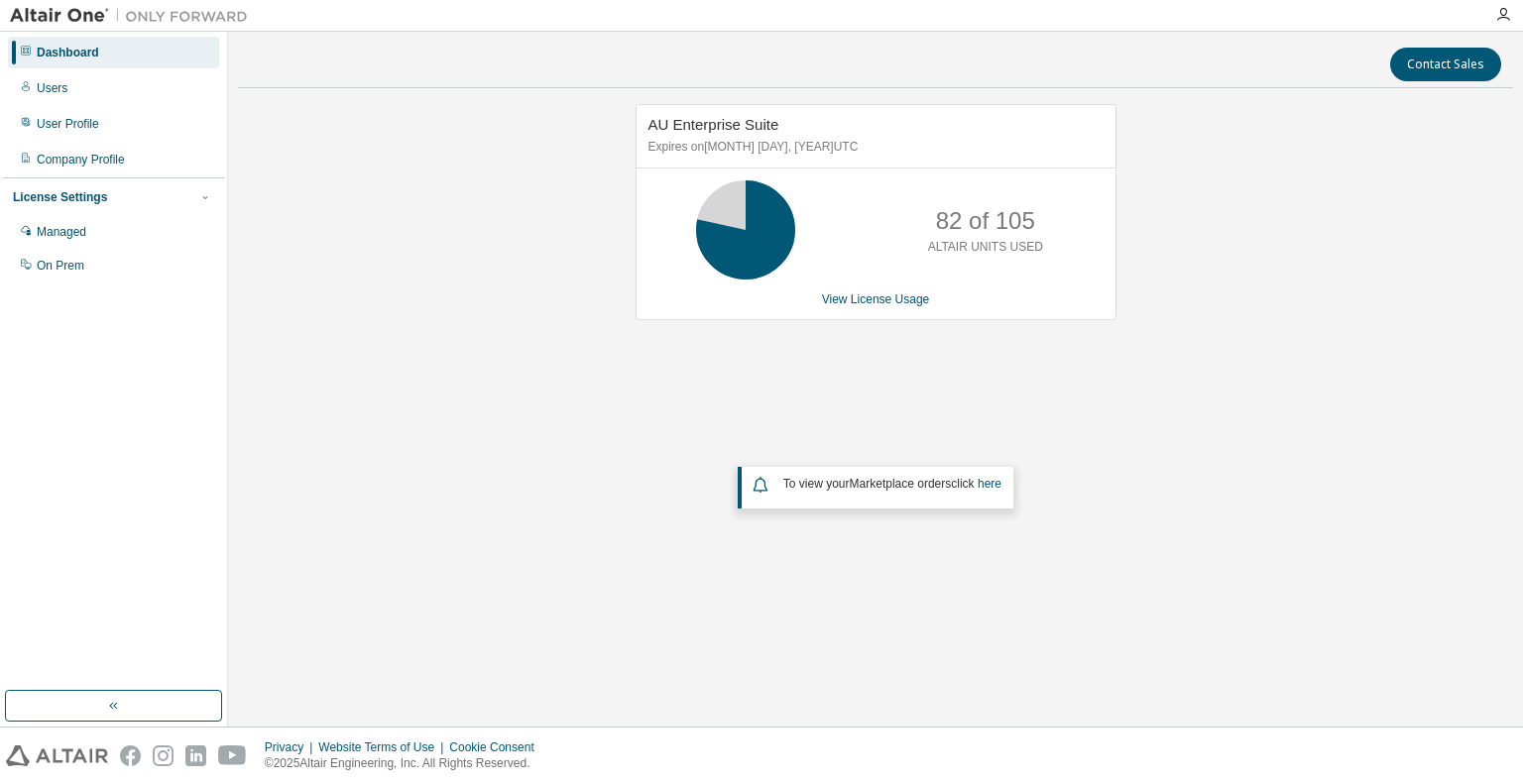 click on "AU Enterprise Suite Expires on  [DATE]  UTC  82 of 105 ALTAIR UNITS USED View License Usage To view your  Marketplace orders  click   here" at bounding box center (876, 359) 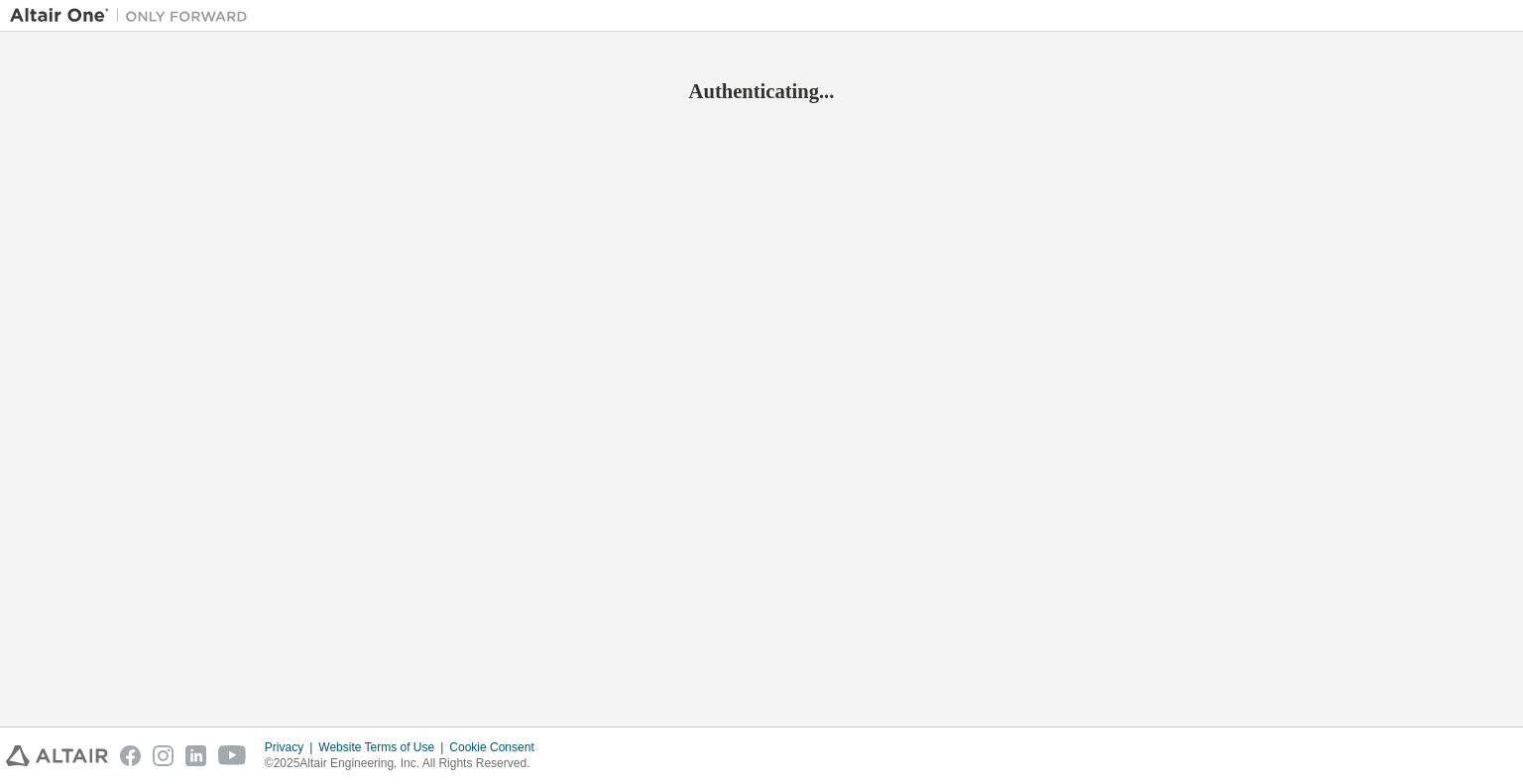 scroll, scrollTop: 0, scrollLeft: 0, axis: both 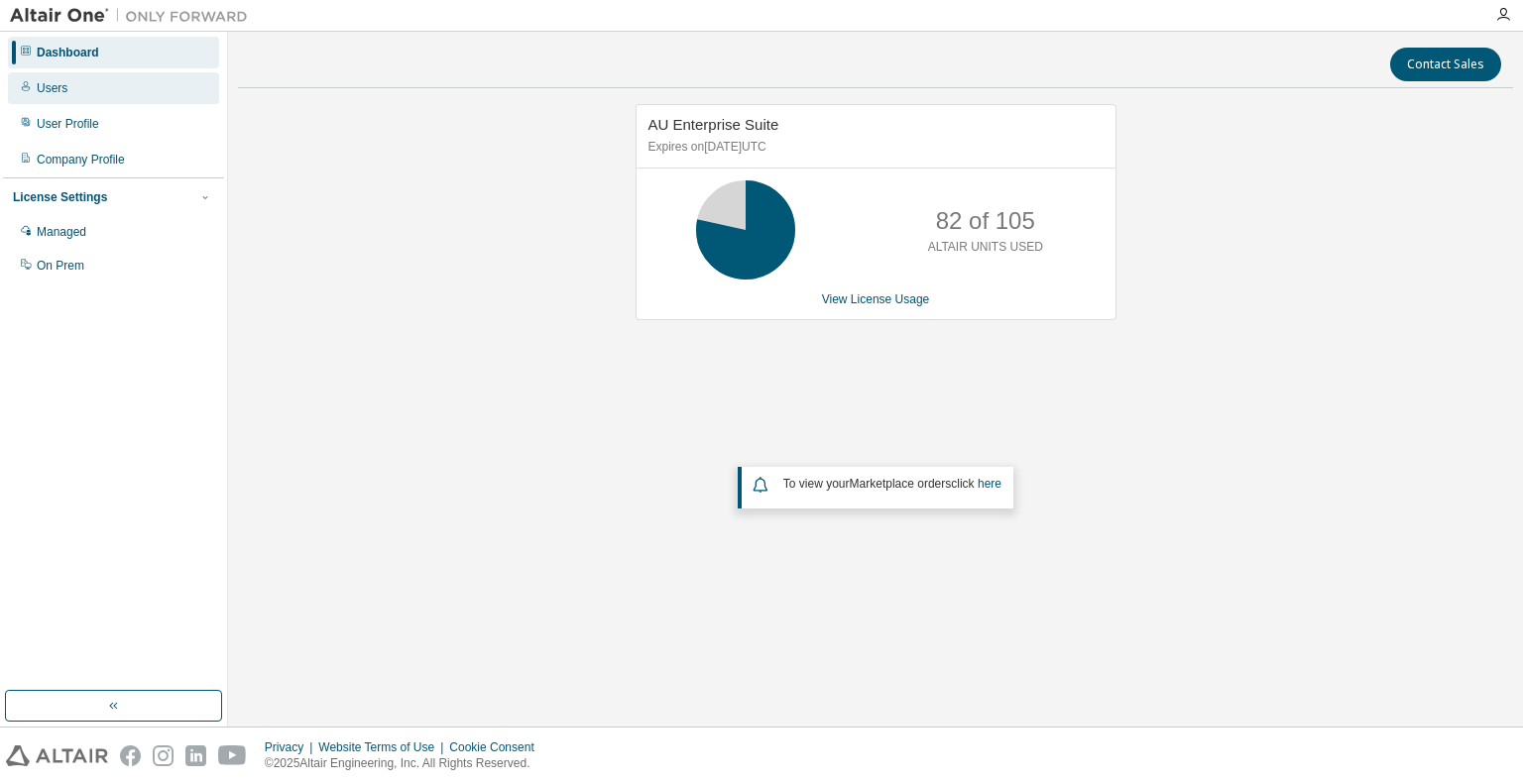 click on "Users" at bounding box center [52, 88] 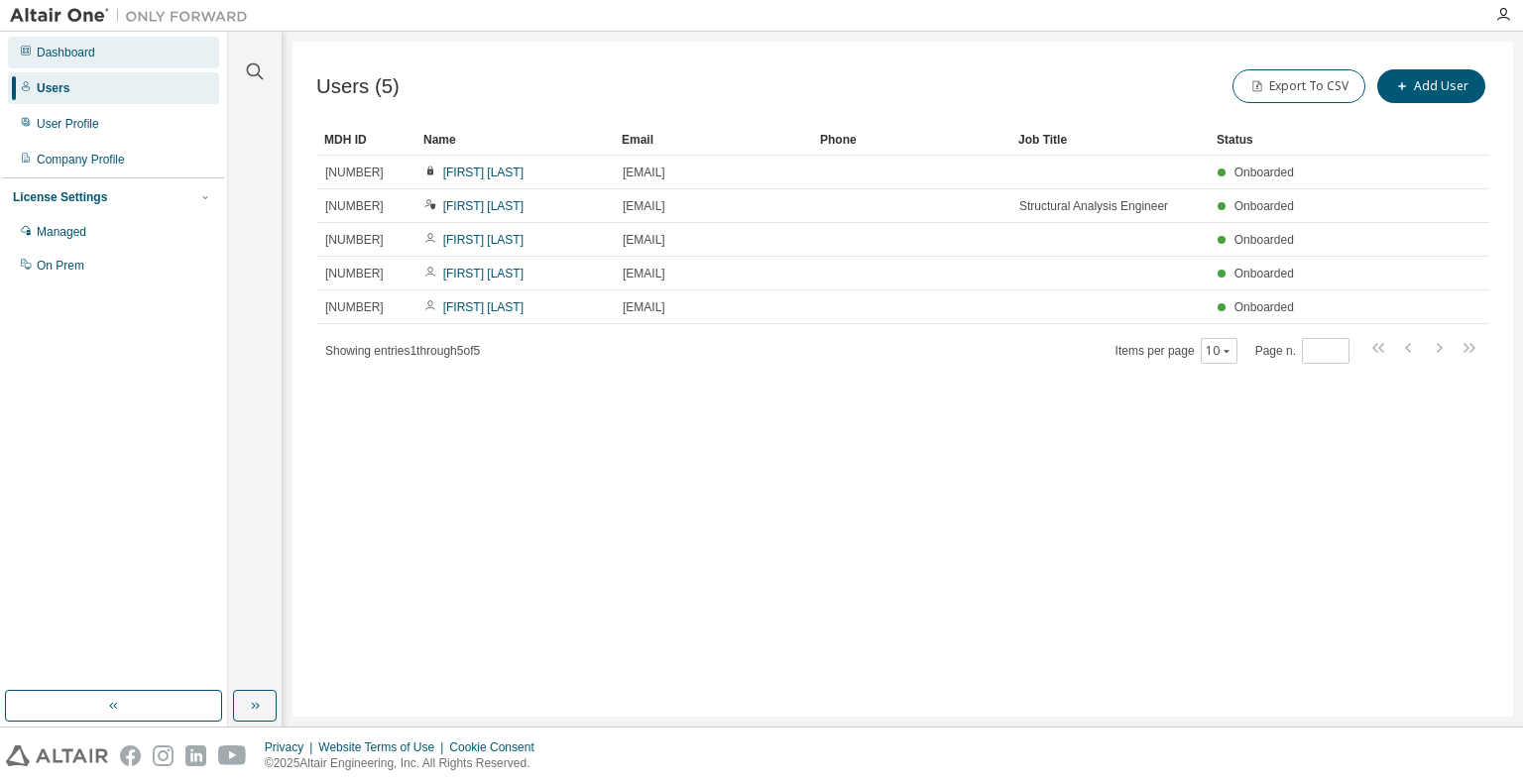 click on "Dashboard" at bounding box center [65, 53] 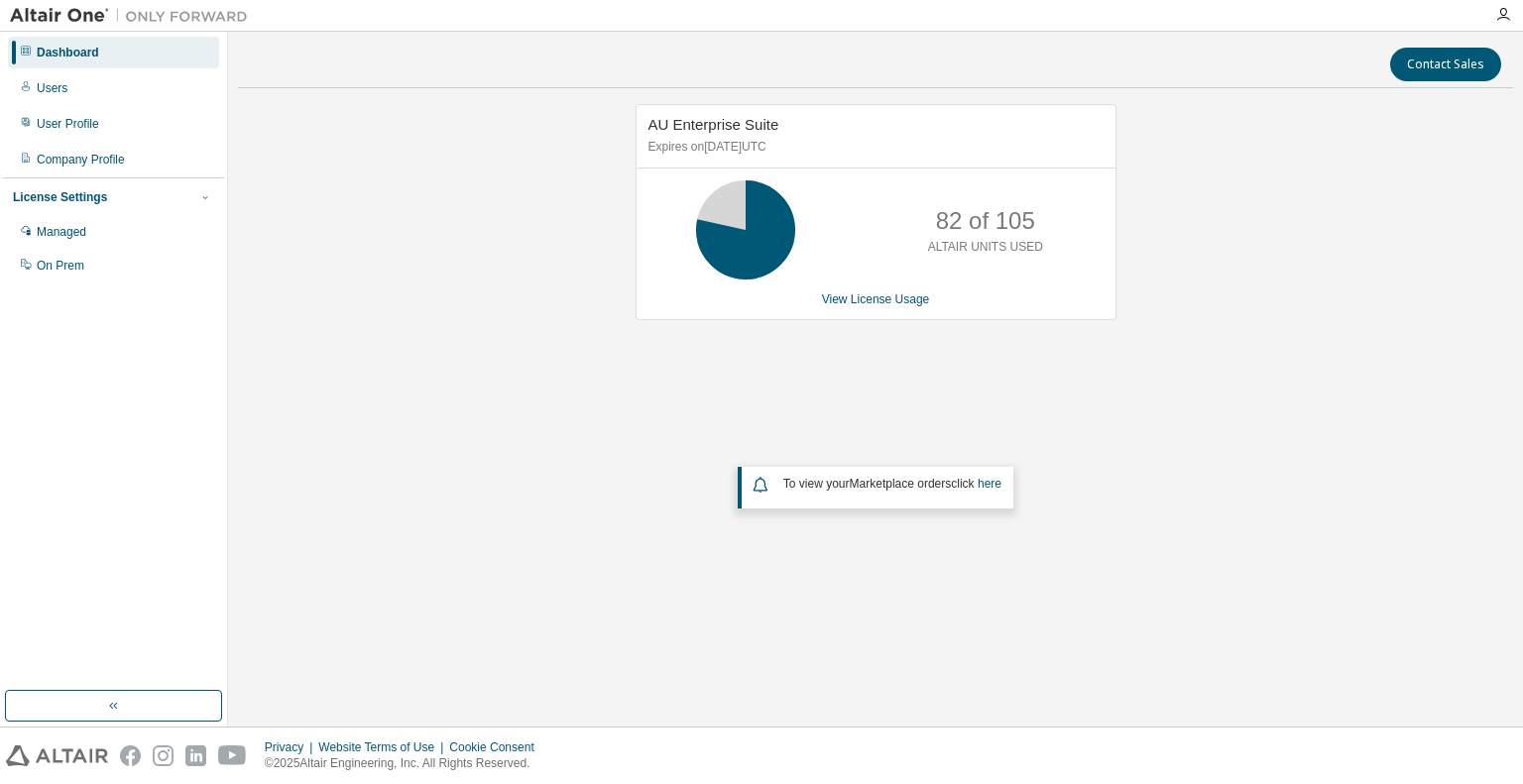 click on "AU Enterprise Suite Expires on  [DATE]  UTC  82 of 105 ALTAIR UNITS USED View License Usage To view your  Marketplace orders  click   here" at bounding box center [876, 359] 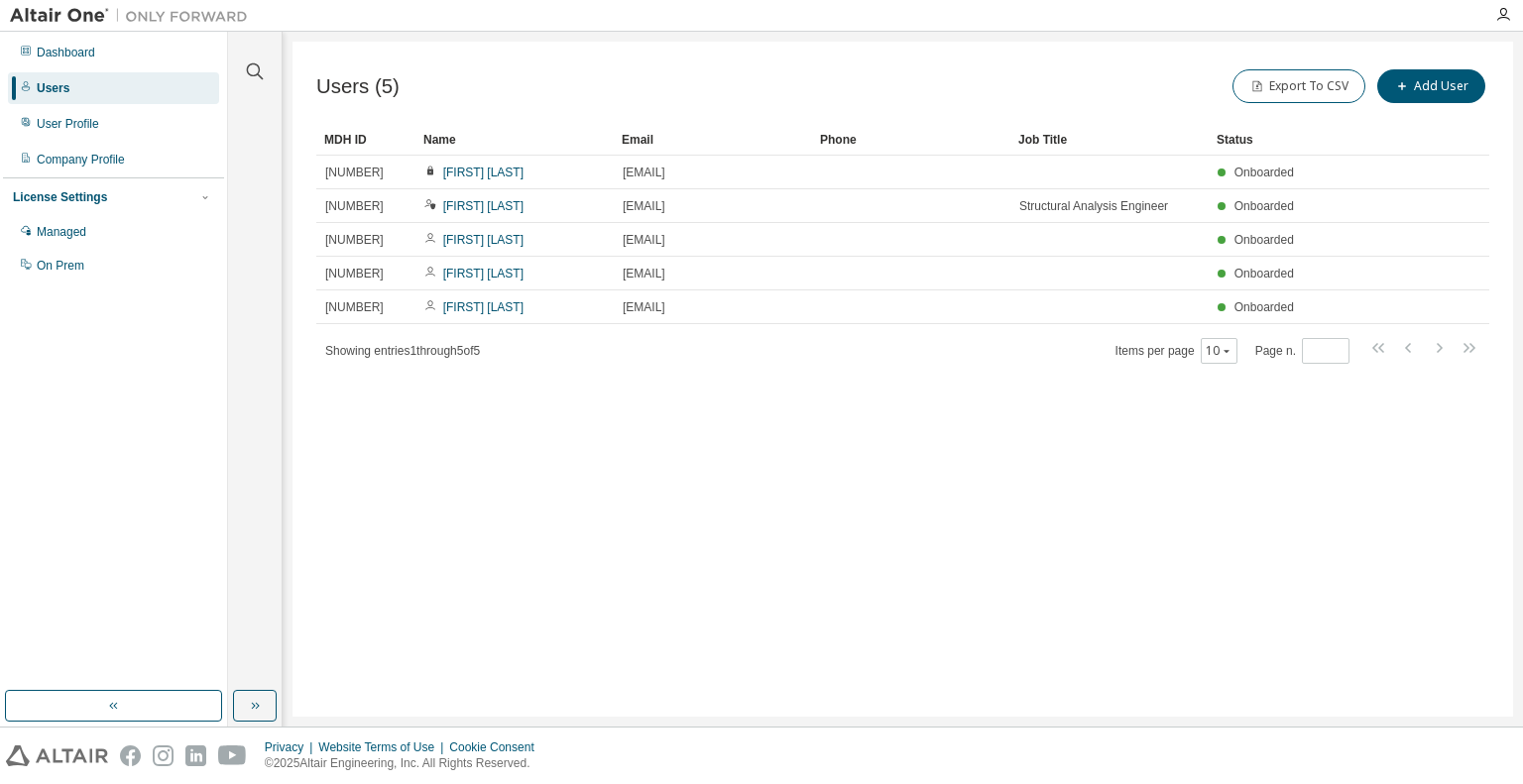 drag, startPoint x: 453, startPoint y: 497, endPoint x: 425, endPoint y: 449, distance: 55.569776 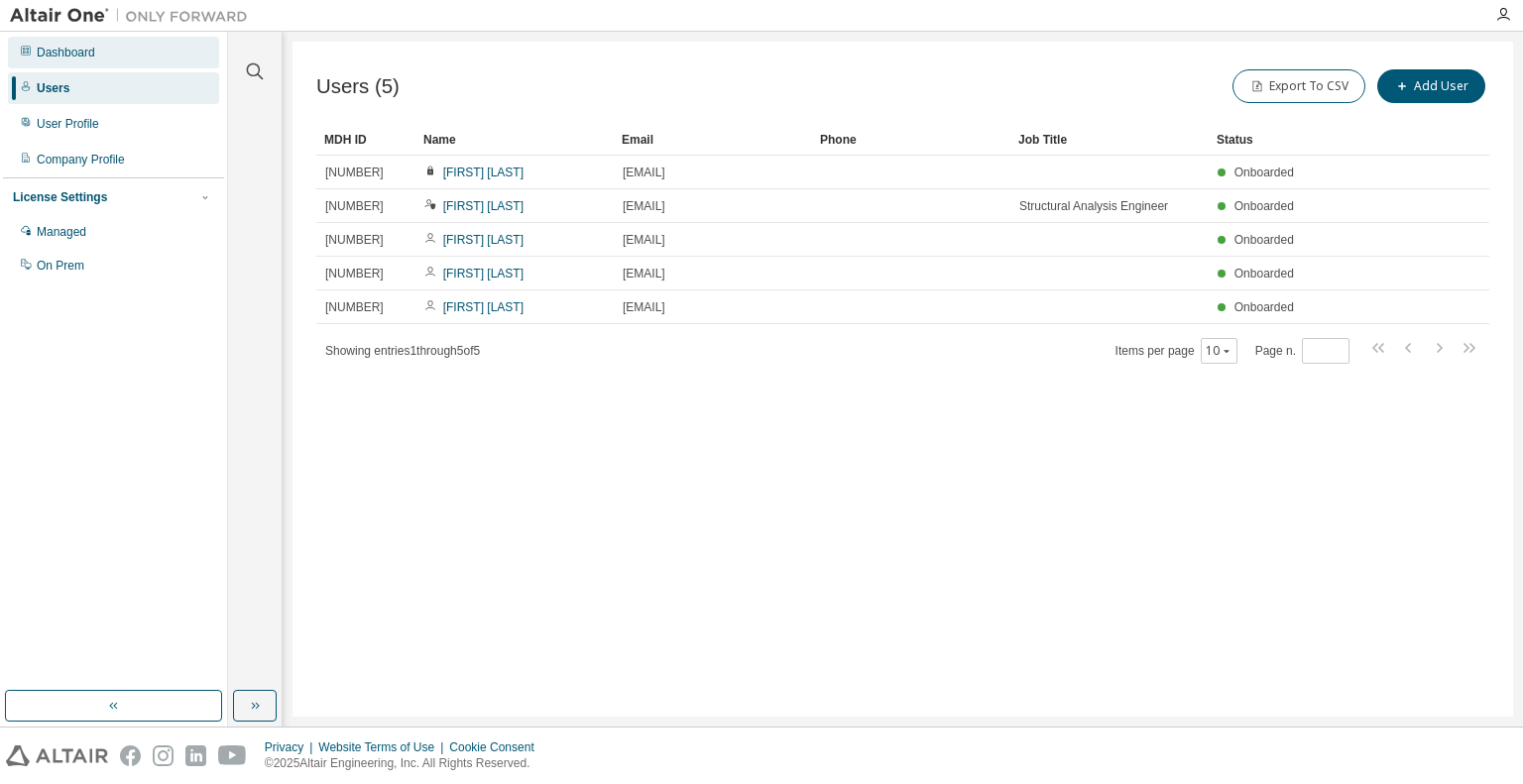 click on "Dashboard" at bounding box center [65, 53] 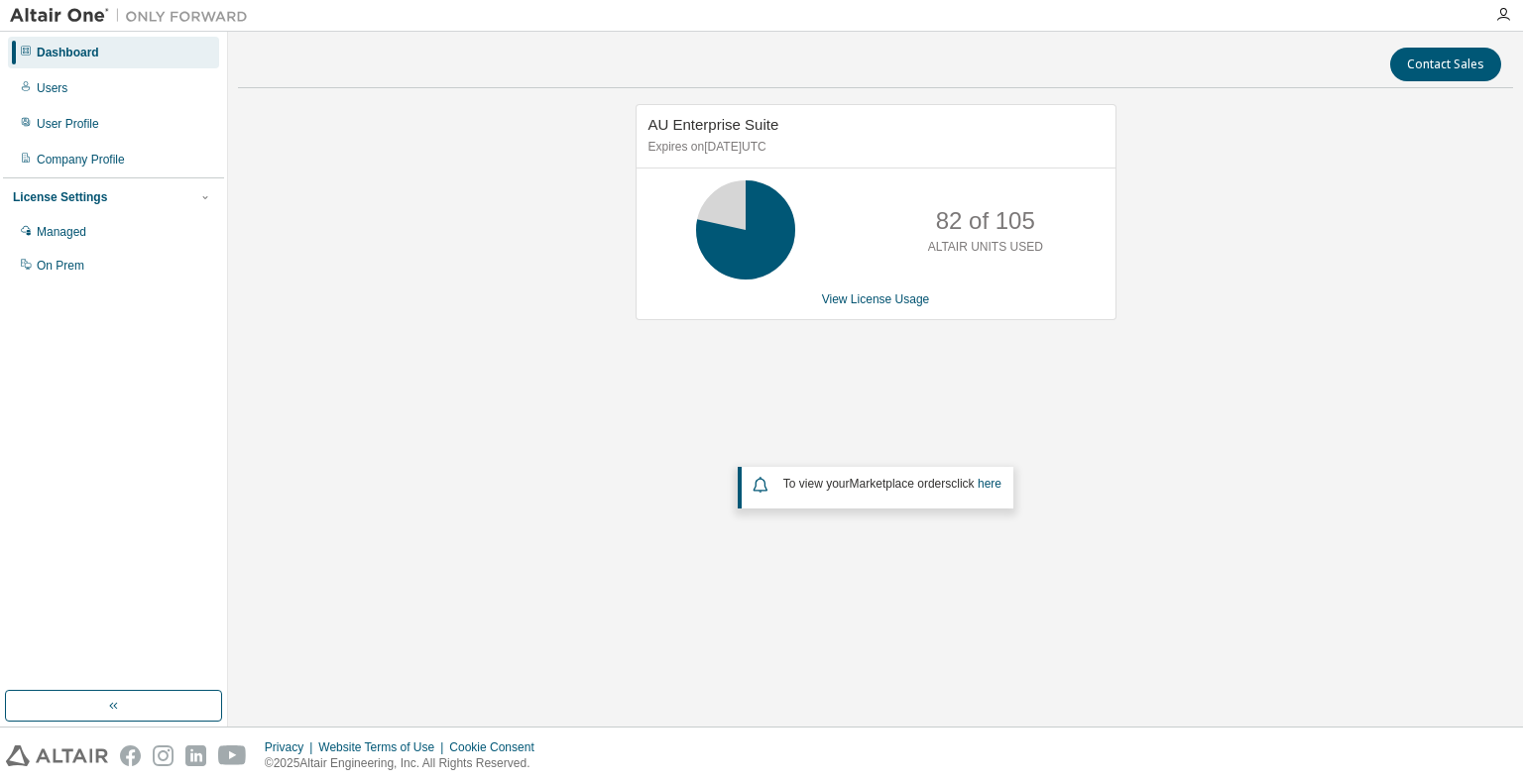 click on "AU Enterprise Suite Expires on  [DATE]  UTC  82 of 105 ALTAIR UNITS USED View License Usage To view your  Marketplace orders  click   here" at bounding box center [876, 359] 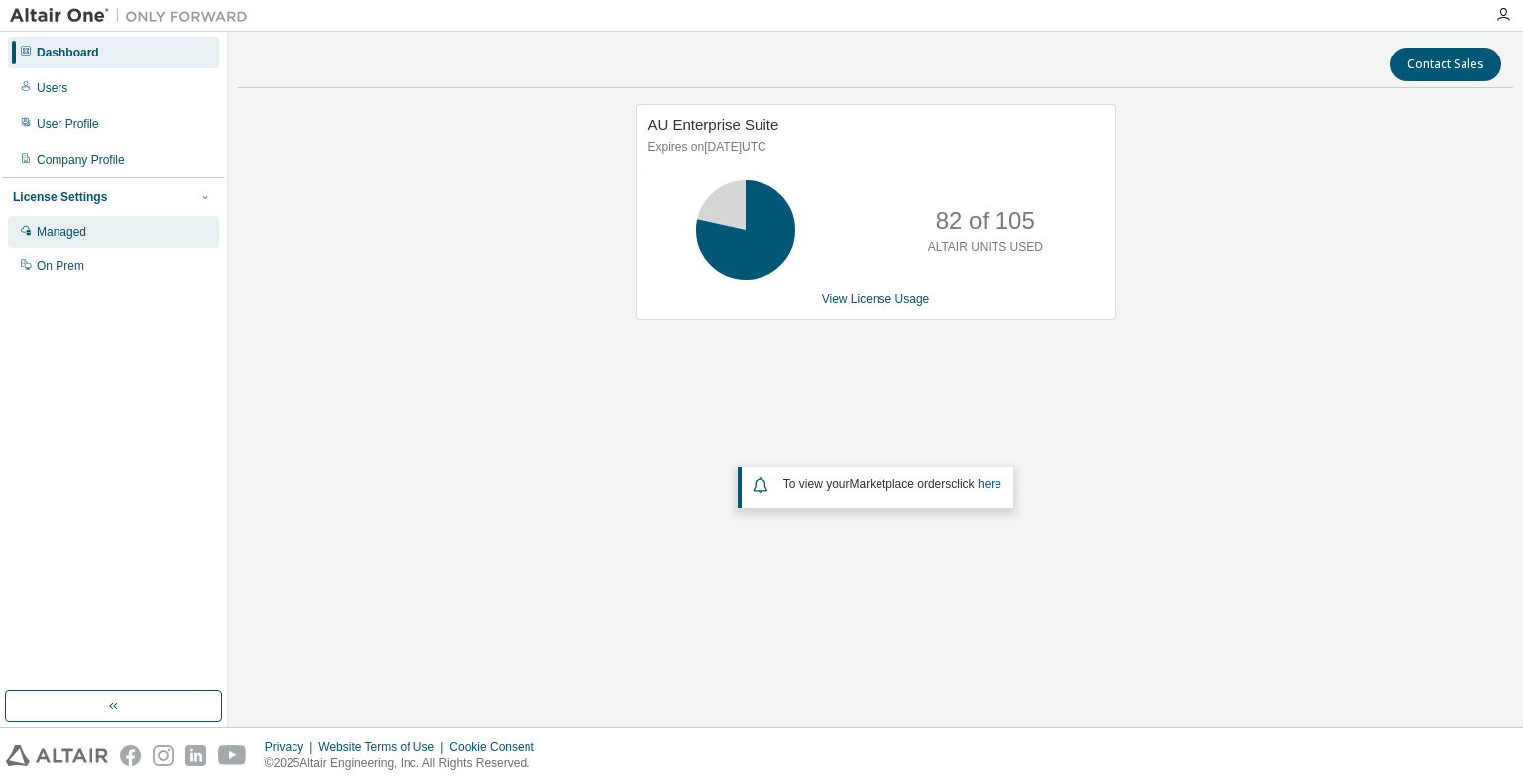 click on "Managed" at bounding box center (61, 232) 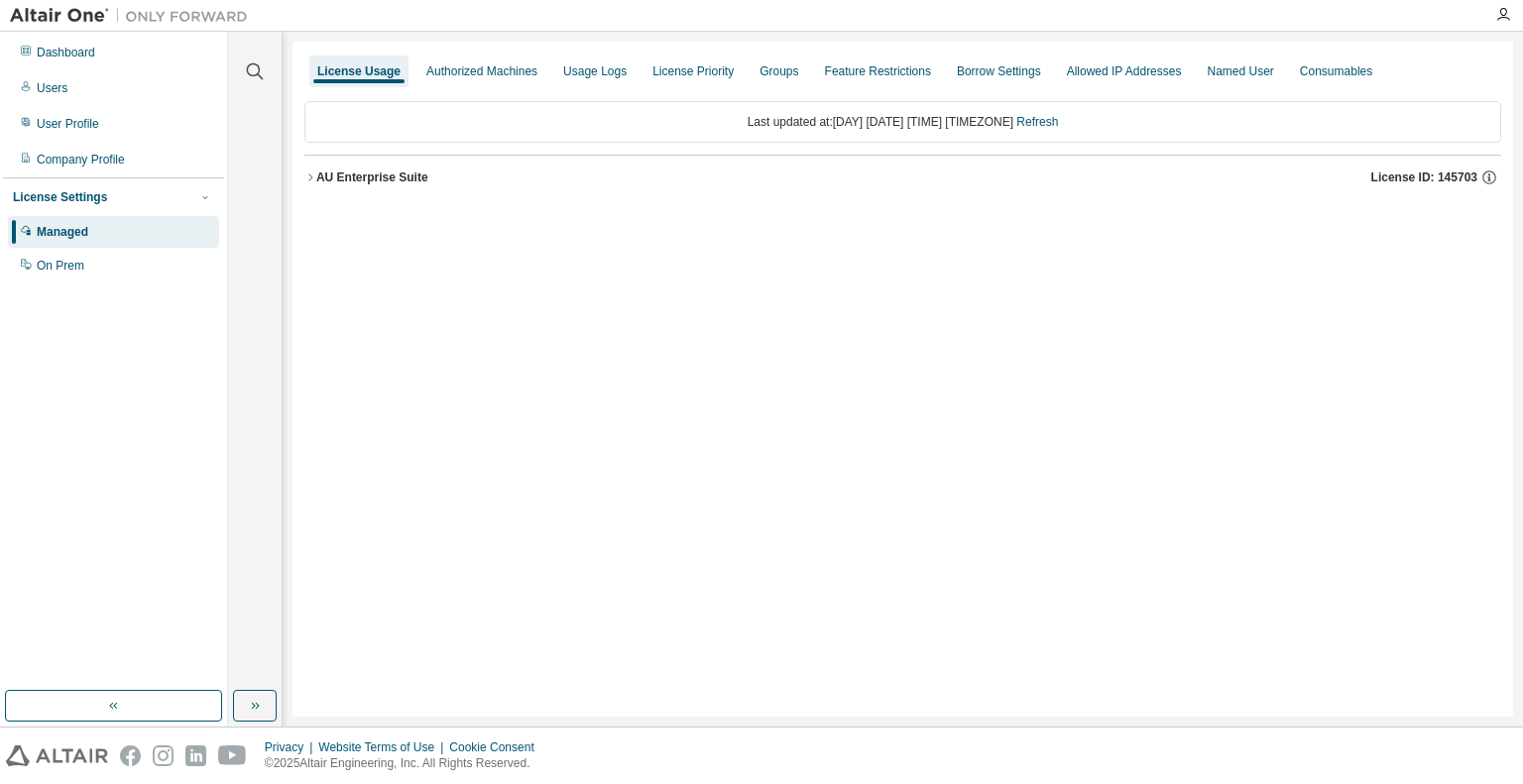 click 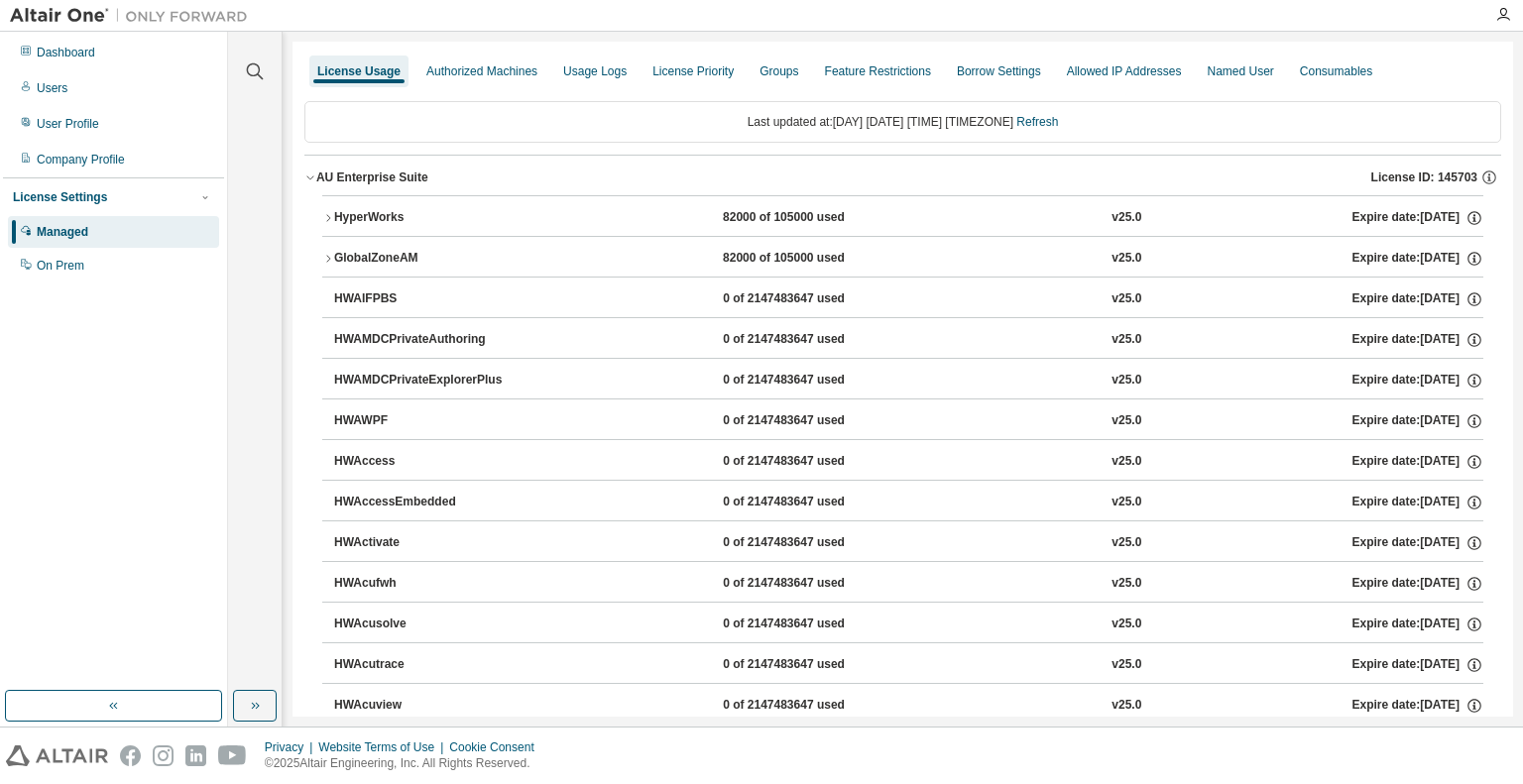 click 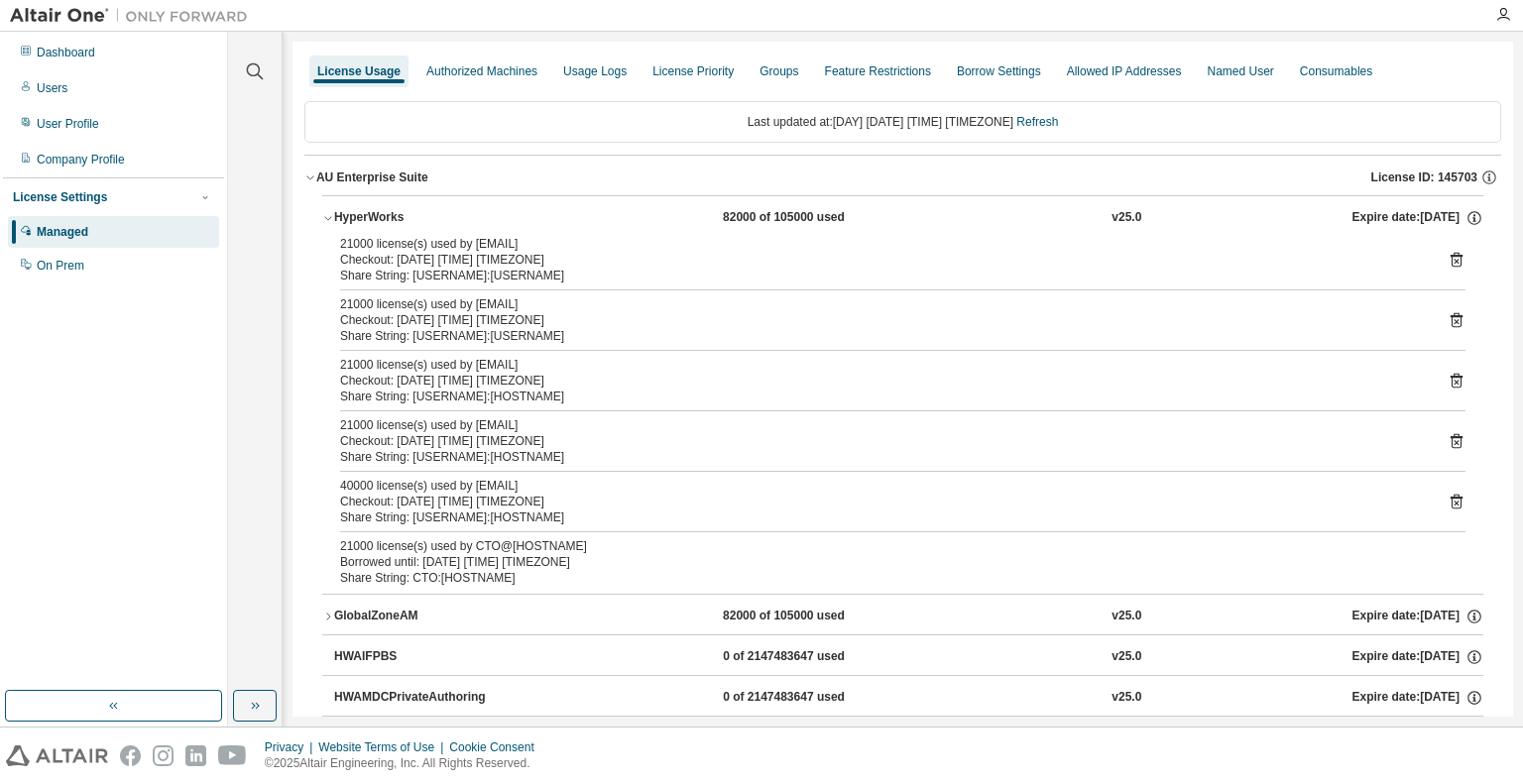 click 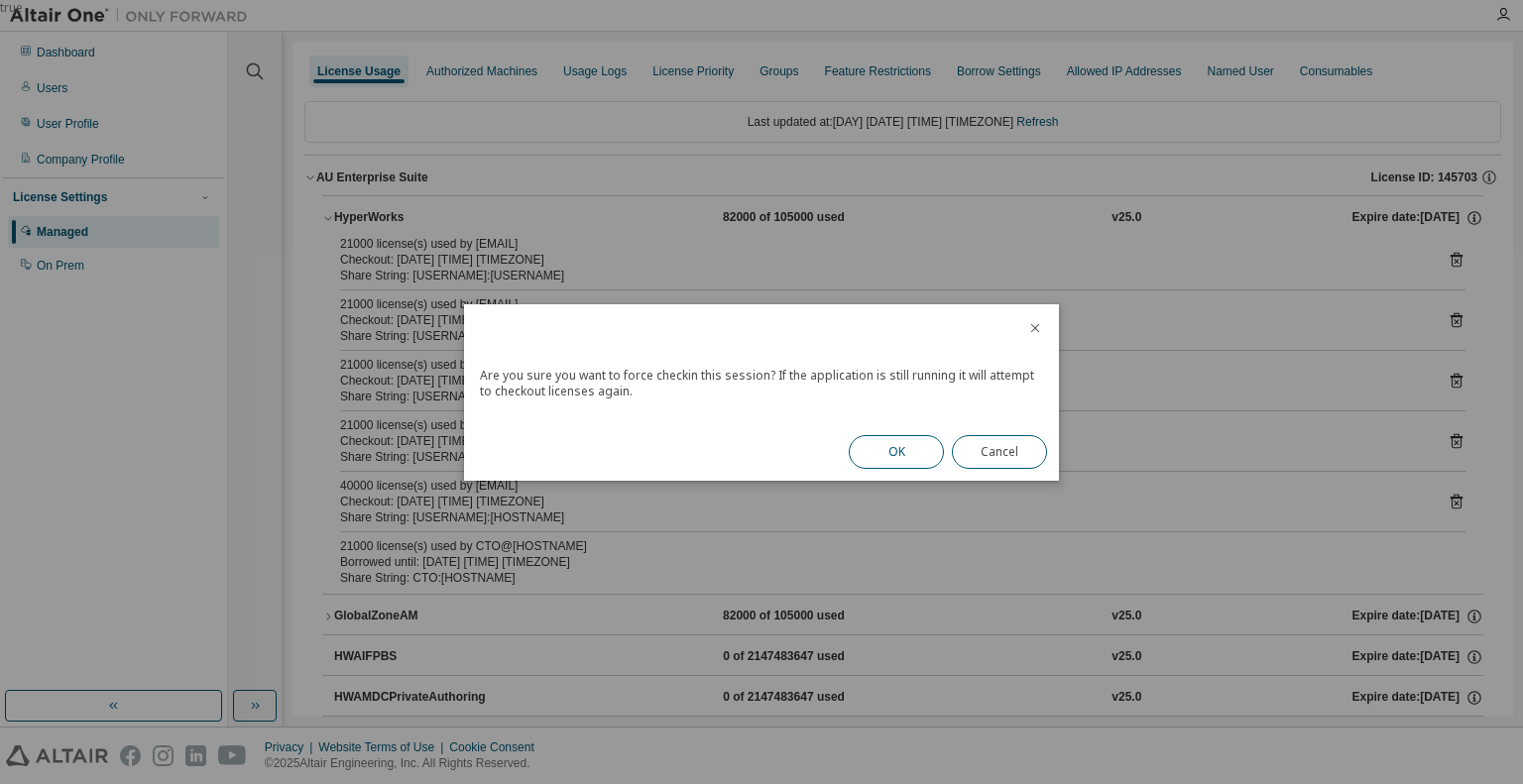 click on "OK" at bounding box center (896, 452) 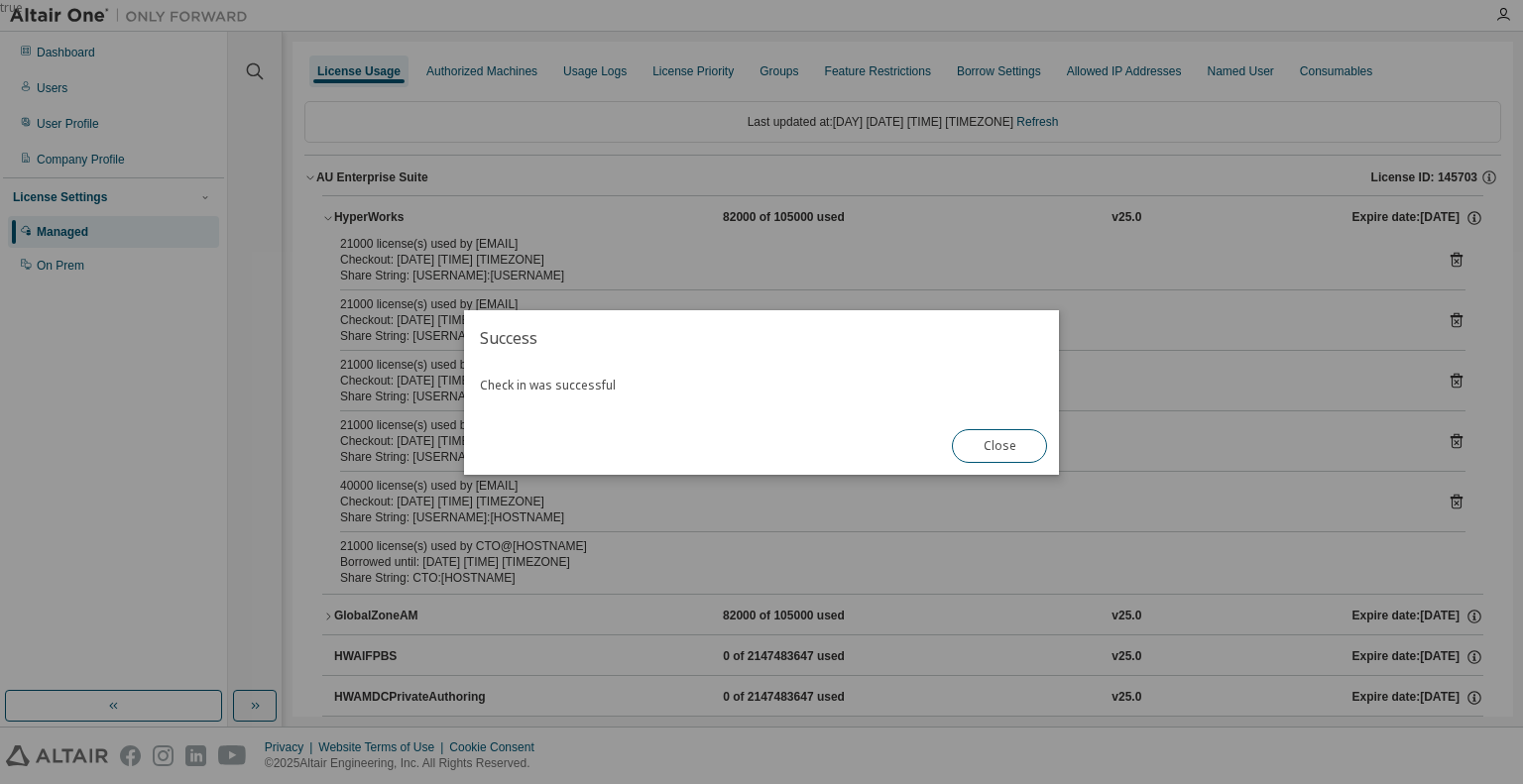 click on "true" at bounding box center (762, 392) 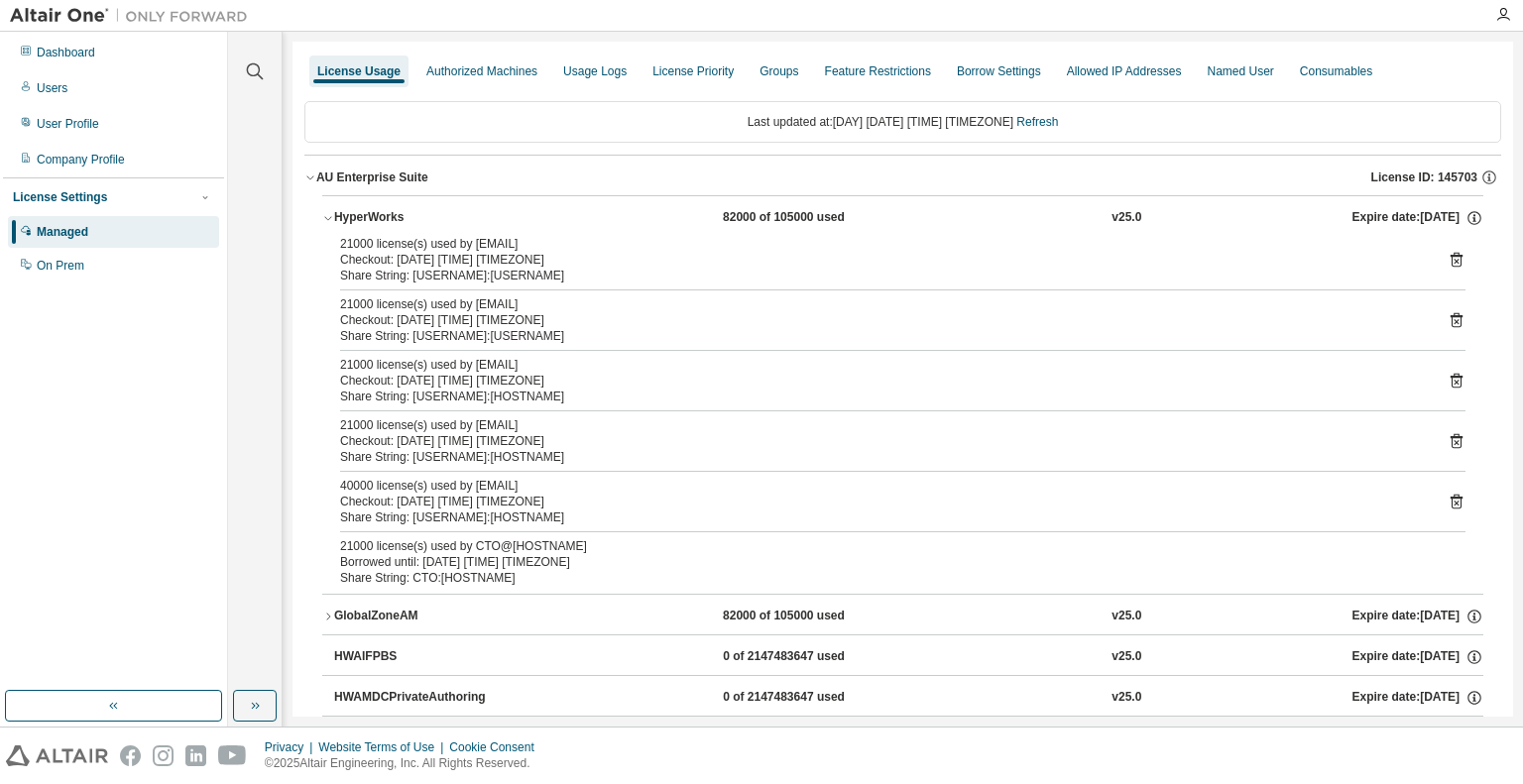 click 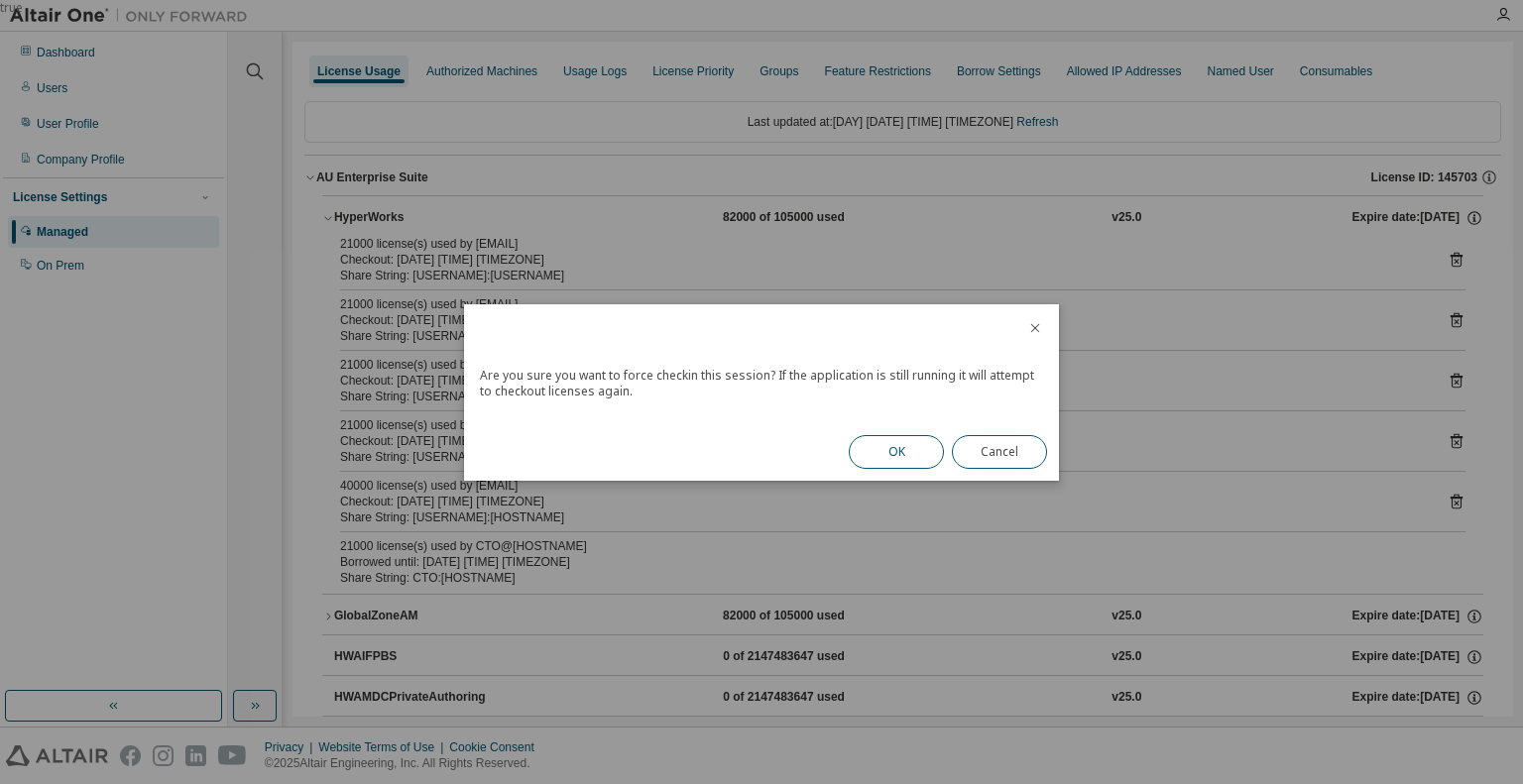 click on "OK" at bounding box center (896, 452) 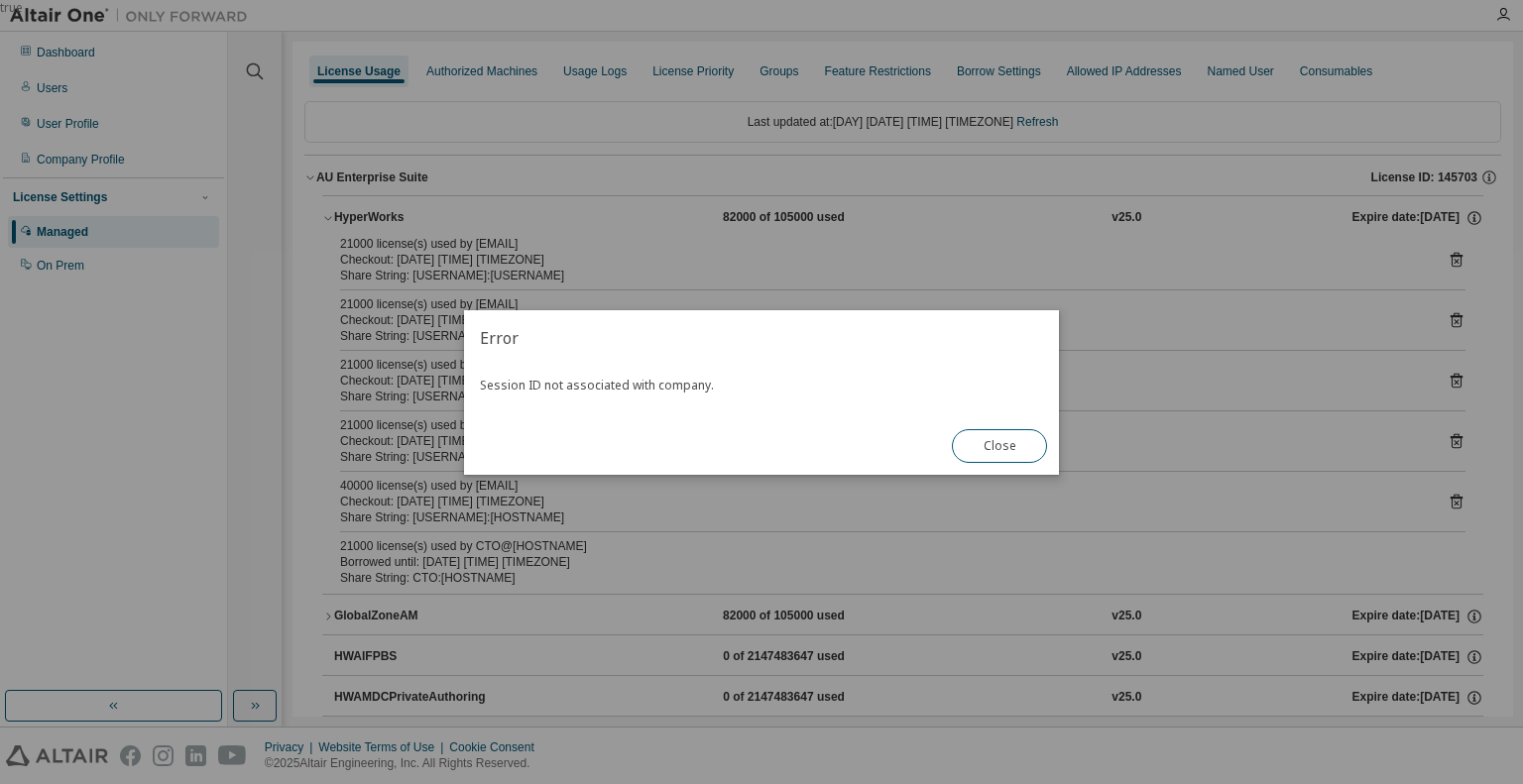 click on "Close" at bounding box center [999, 446] 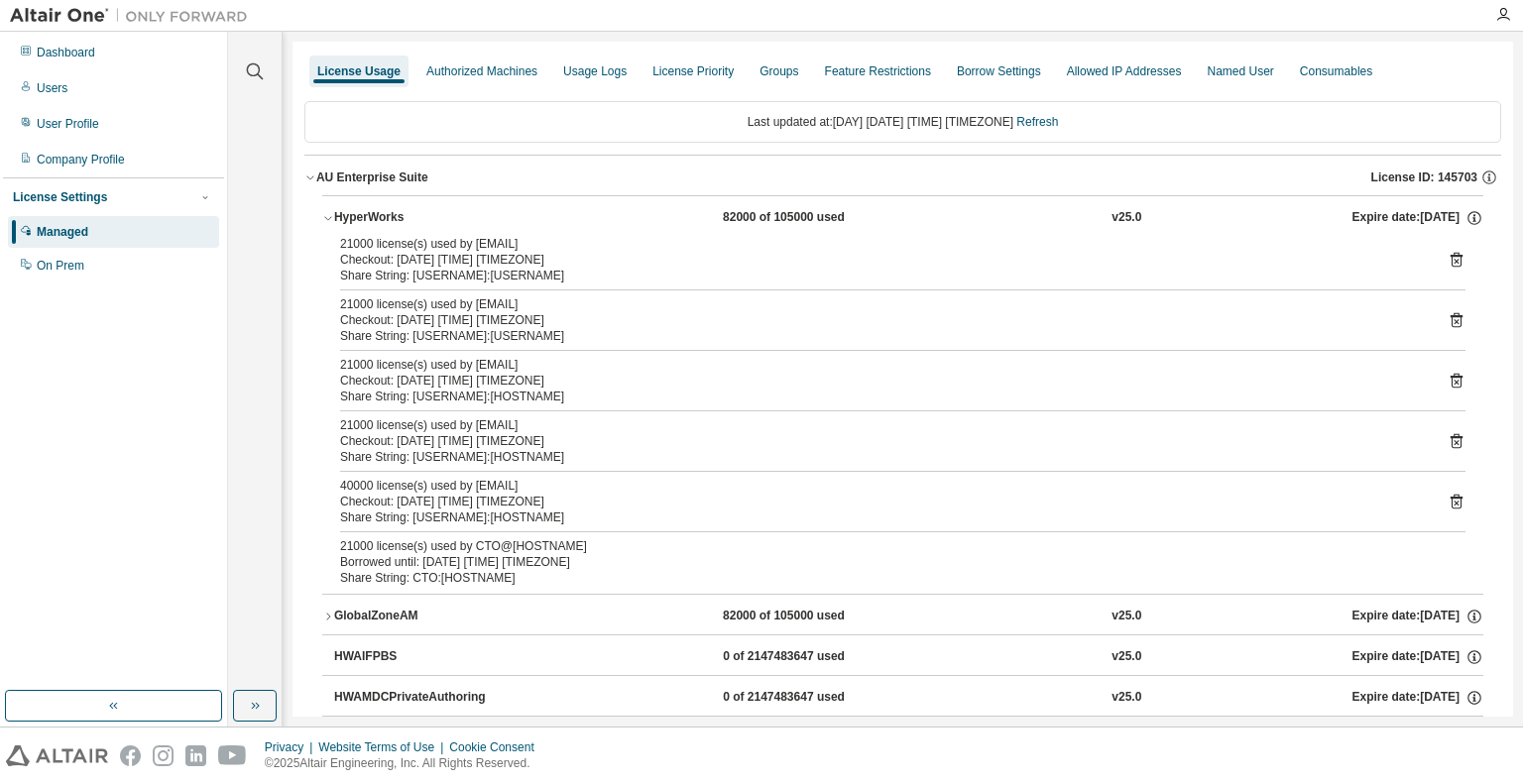 click 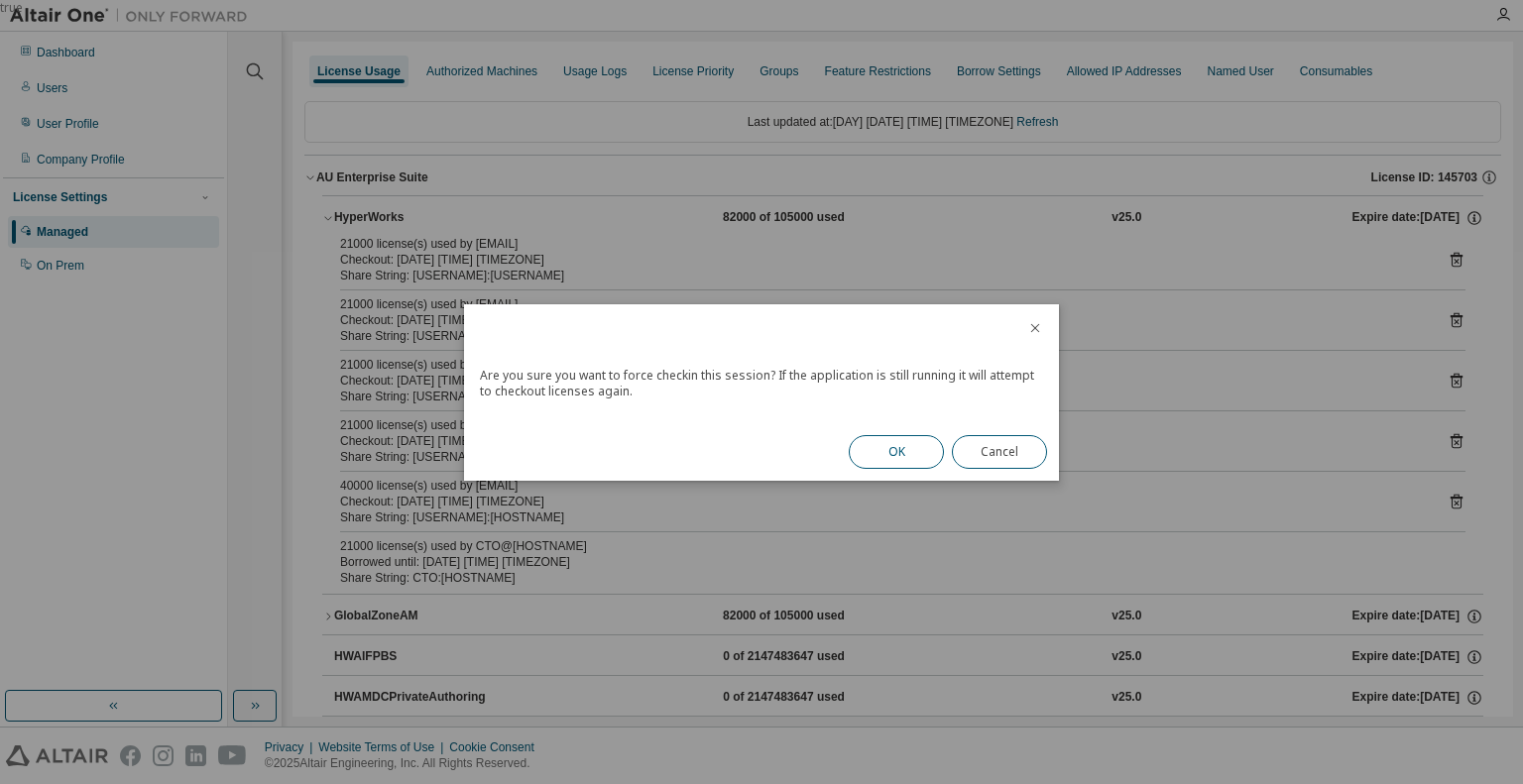 click on "OK" at bounding box center (896, 452) 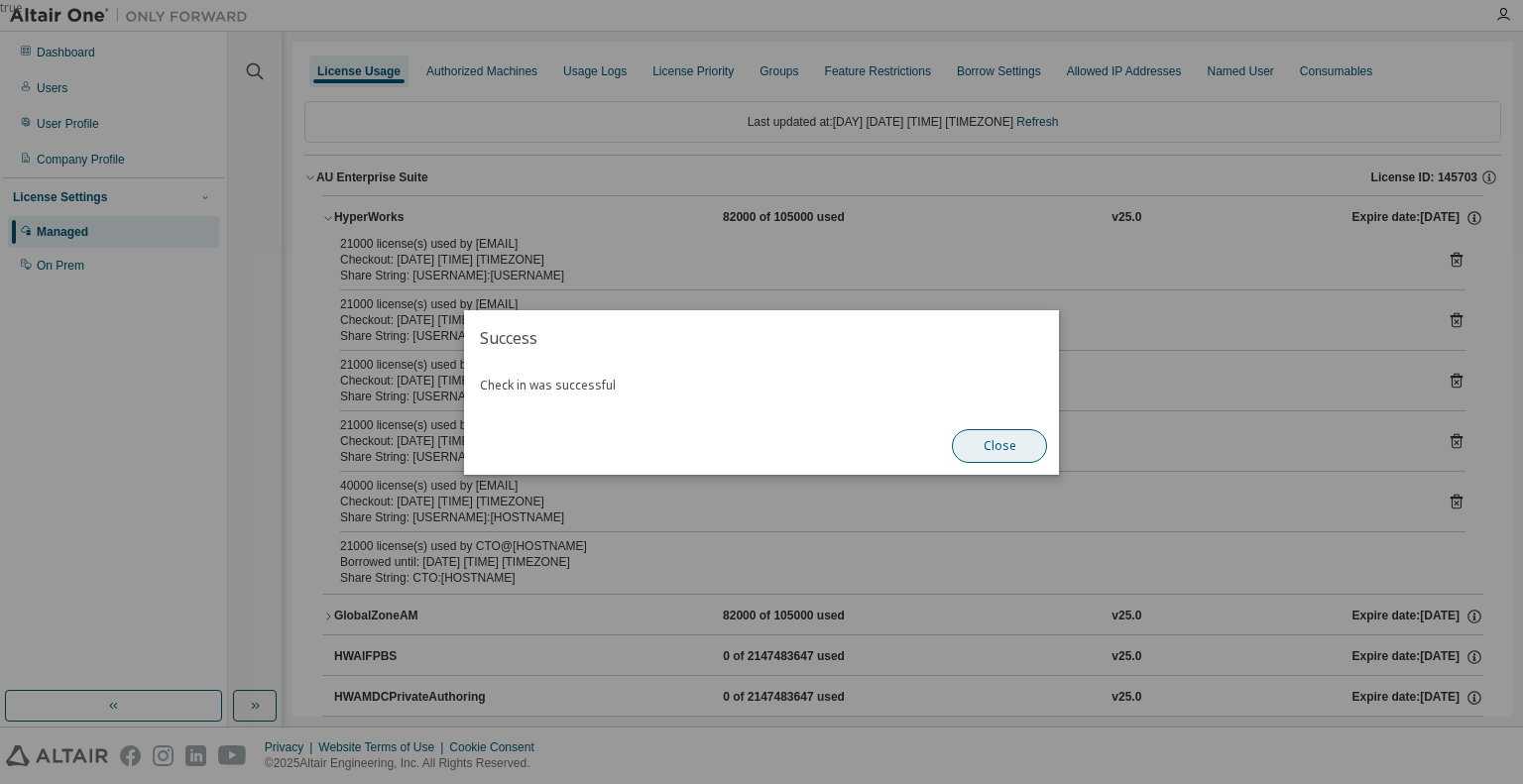 click on "Close" at bounding box center (999, 446) 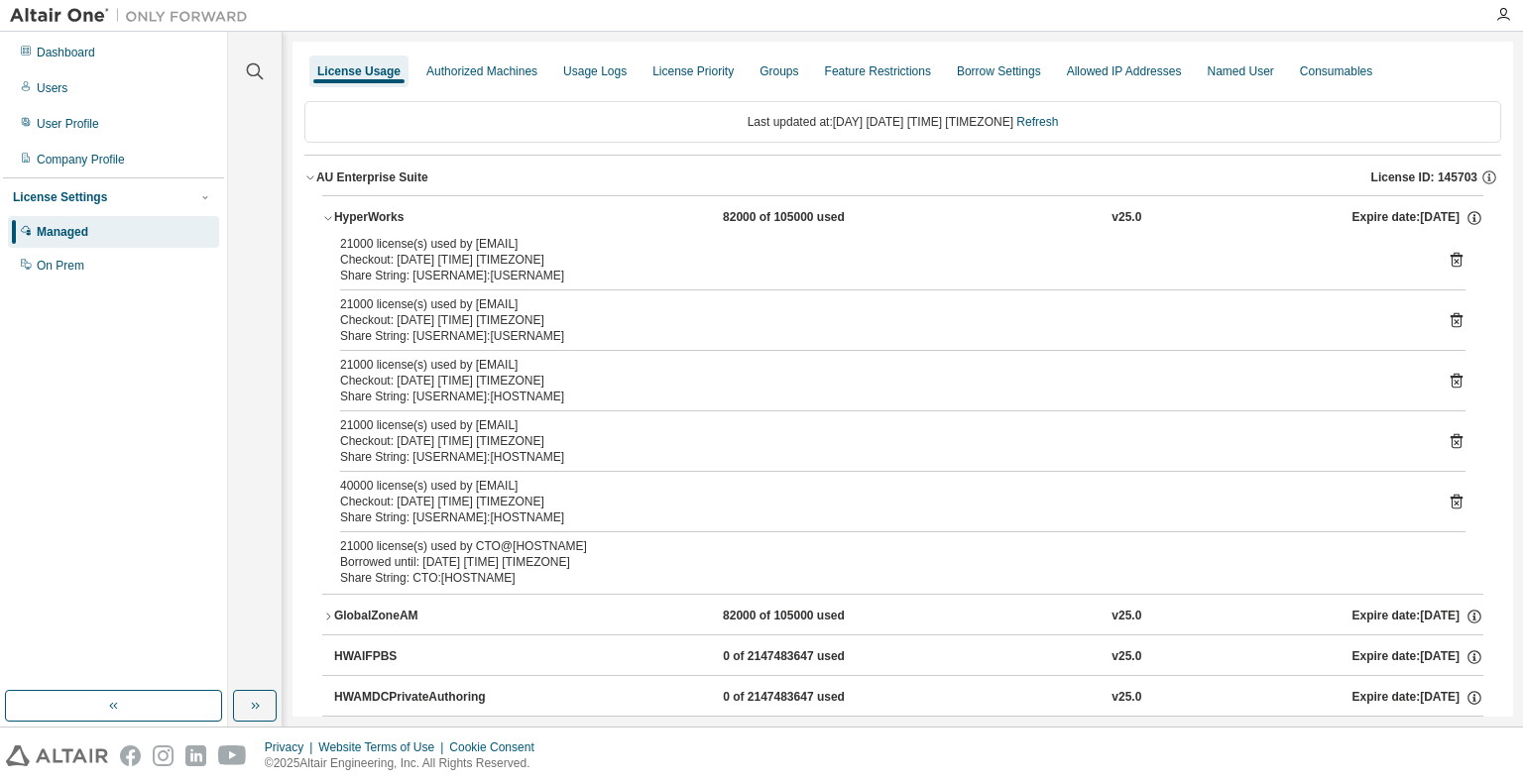 drag, startPoint x: 1403, startPoint y: 557, endPoint x: 754, endPoint y: 570, distance: 649.13019 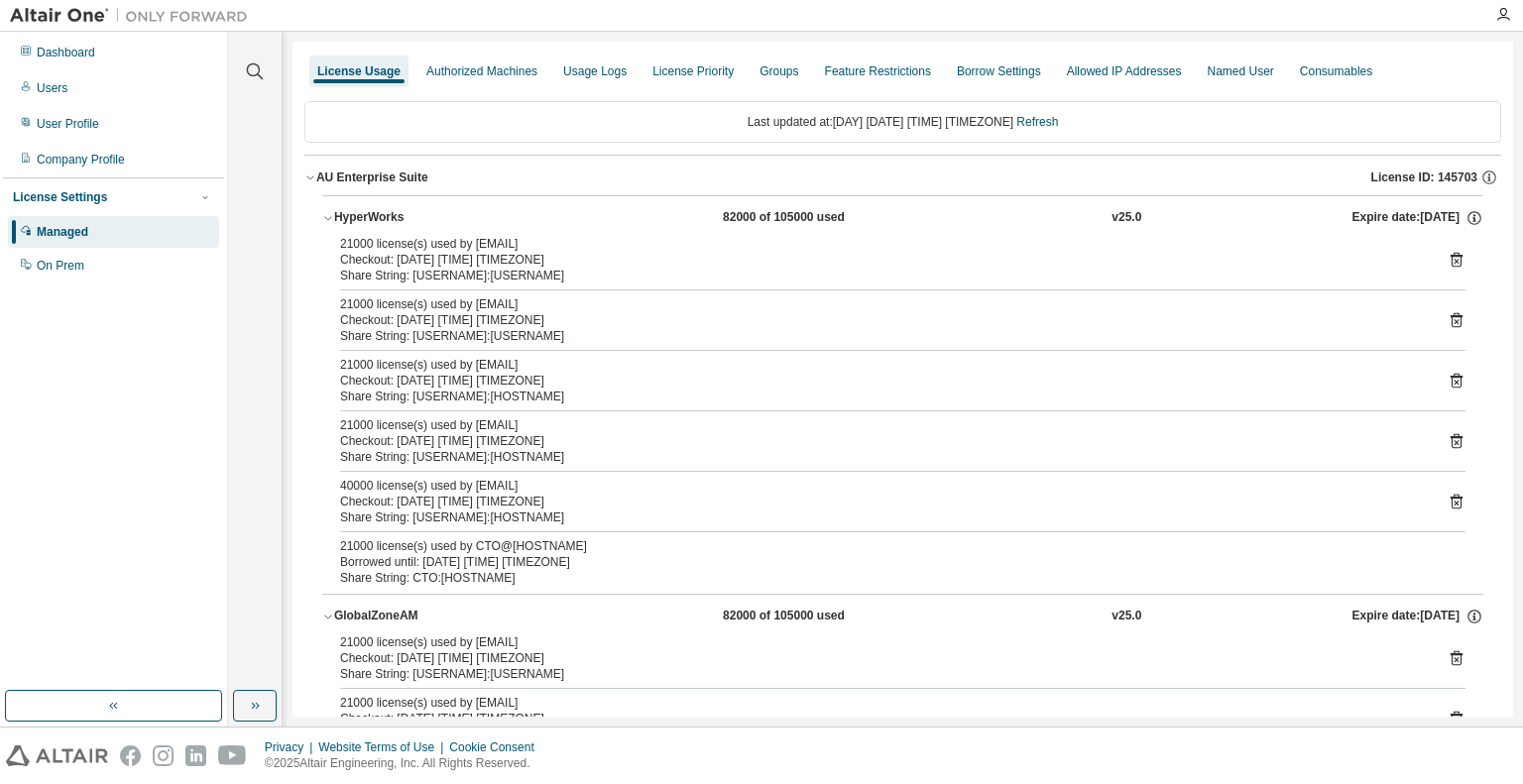 click 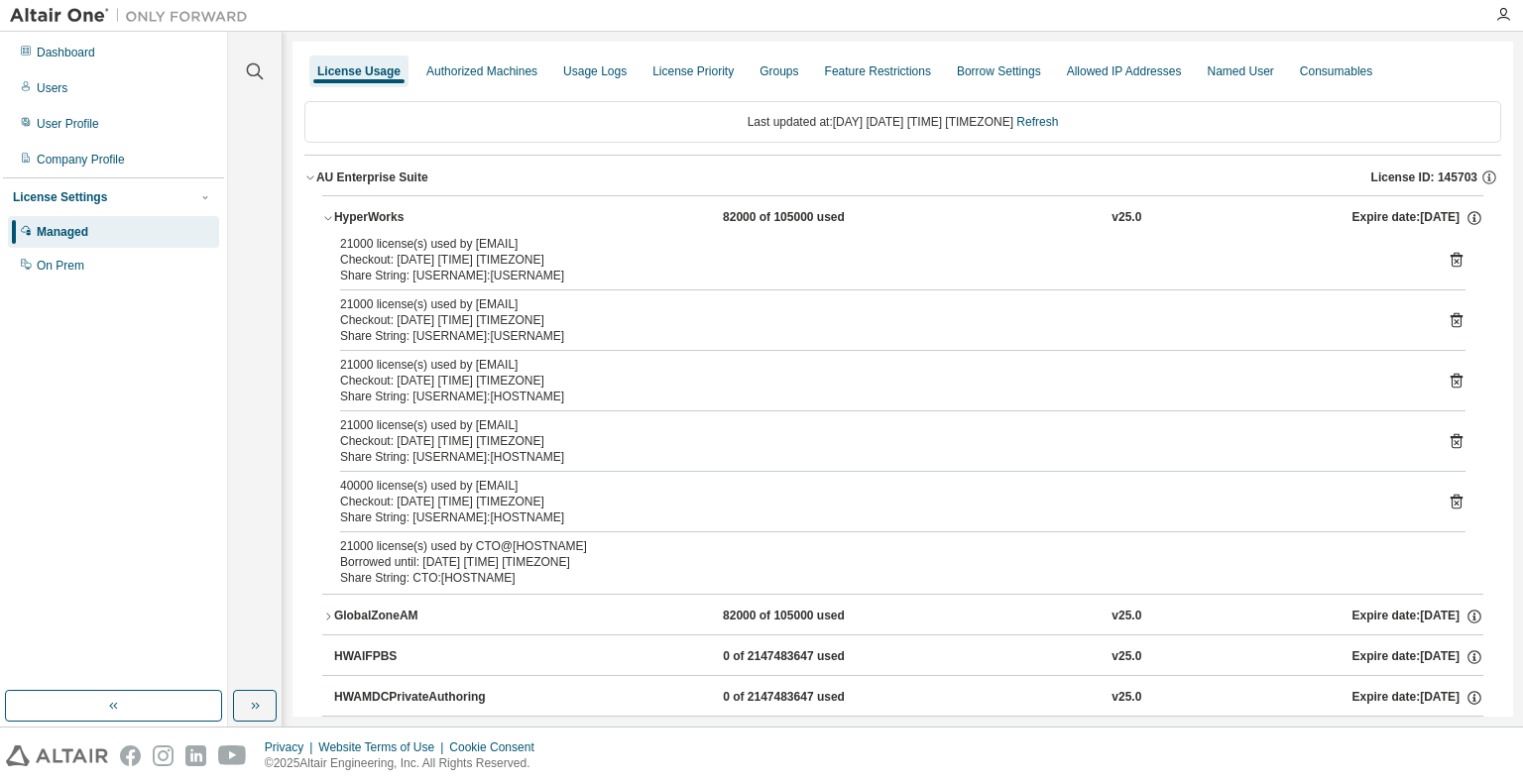 click on "Share String: CTO:[HOSTNAME]" at bounding box center (879, 578) 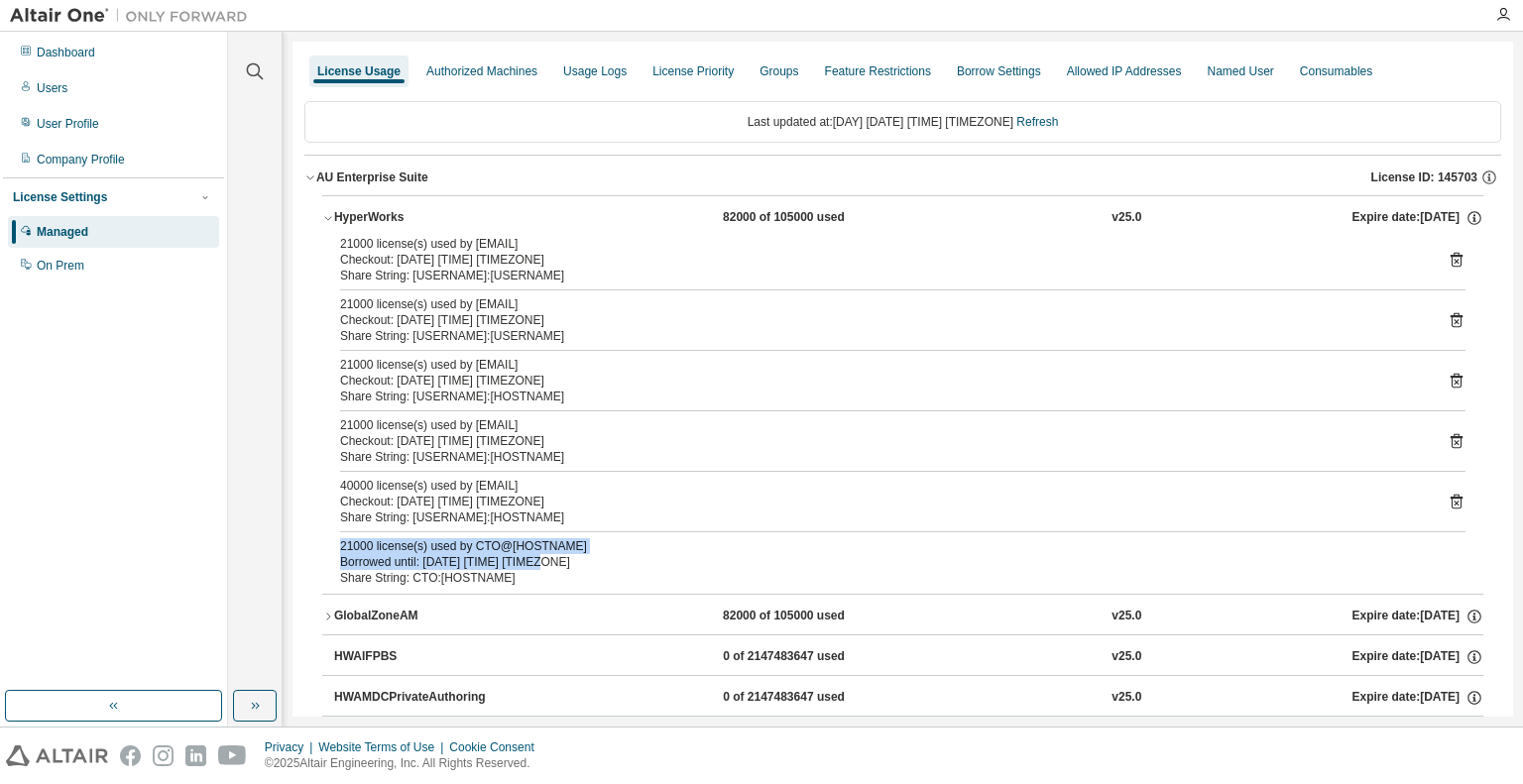 drag, startPoint x: 544, startPoint y: 558, endPoint x: 335, endPoint y: 551, distance: 209.11719 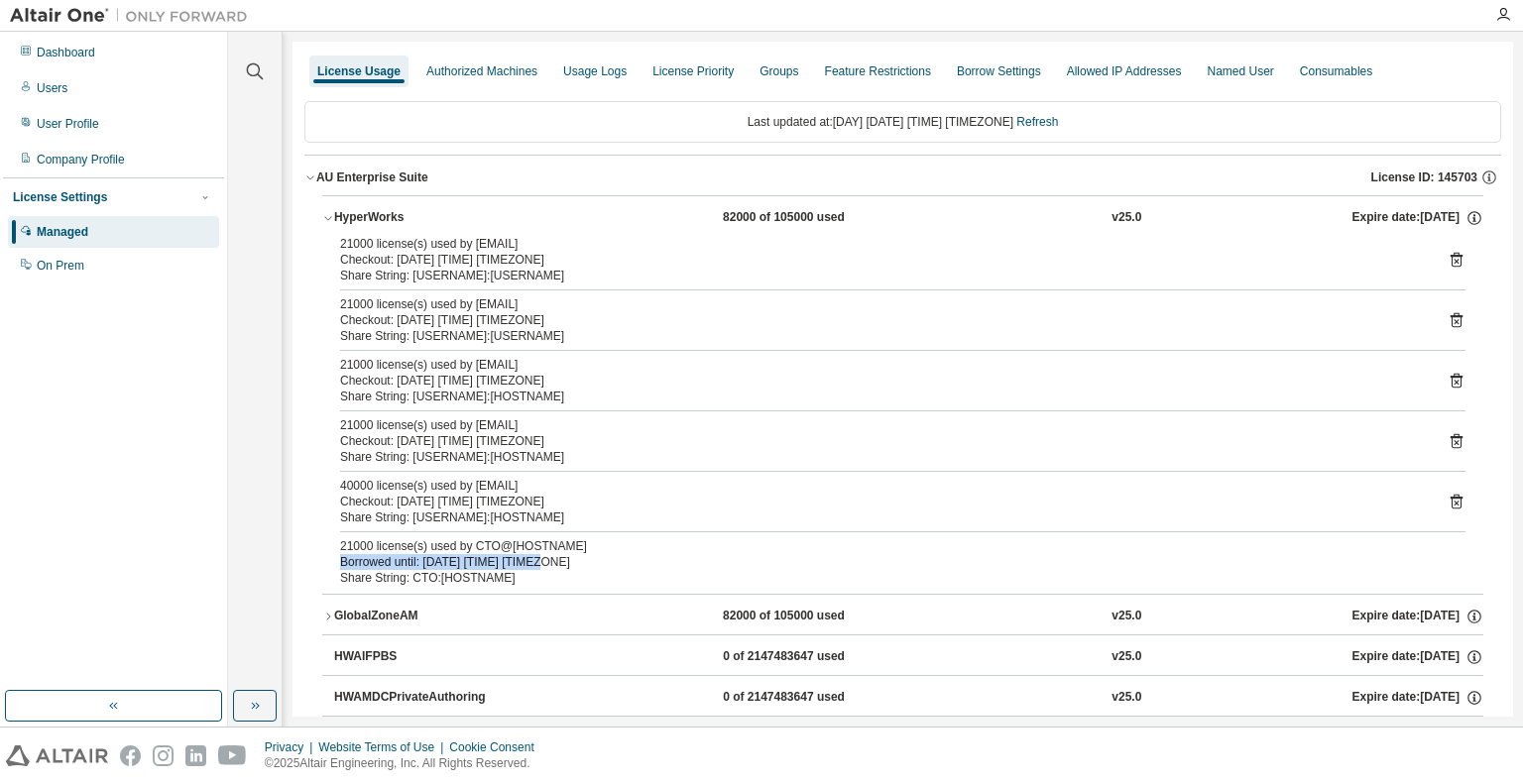 drag, startPoint x: 536, startPoint y: 560, endPoint x: 325, endPoint y: 556, distance: 211.03791 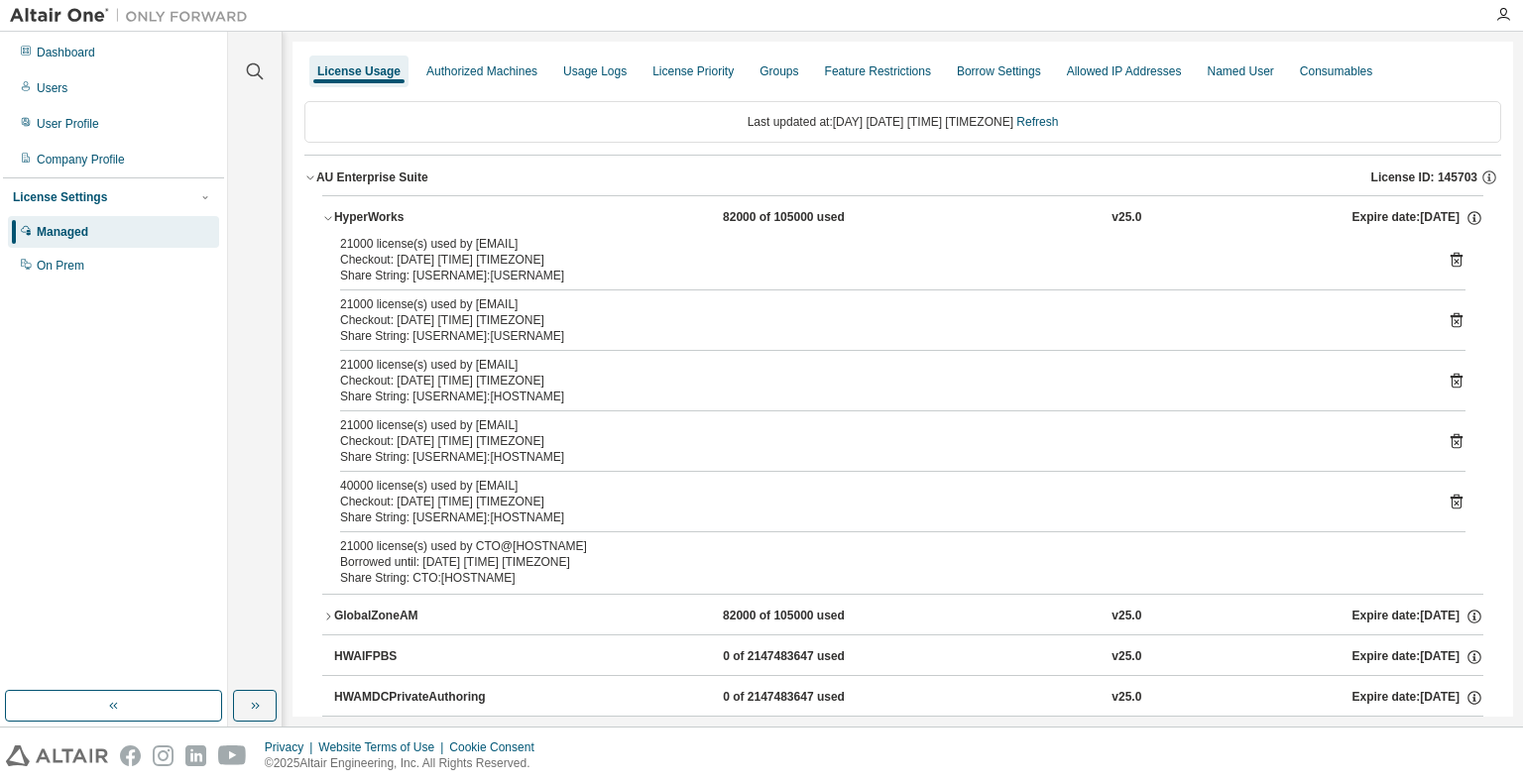click on "21000 license(s) used by CTO@[HOSTNAME]" at bounding box center [879, 546] 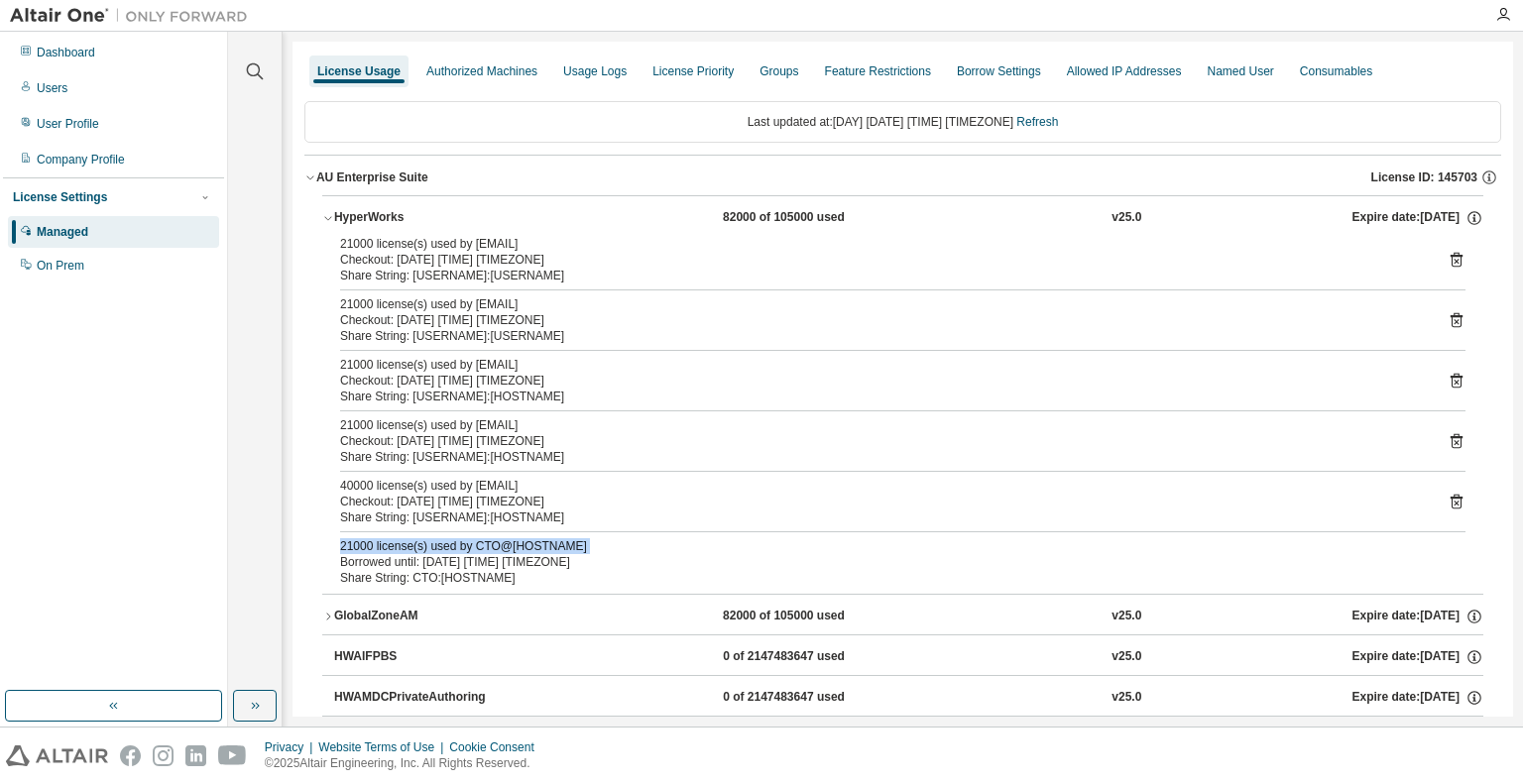 drag, startPoint x: 604, startPoint y: 542, endPoint x: 339, endPoint y: 548, distance: 265.0679 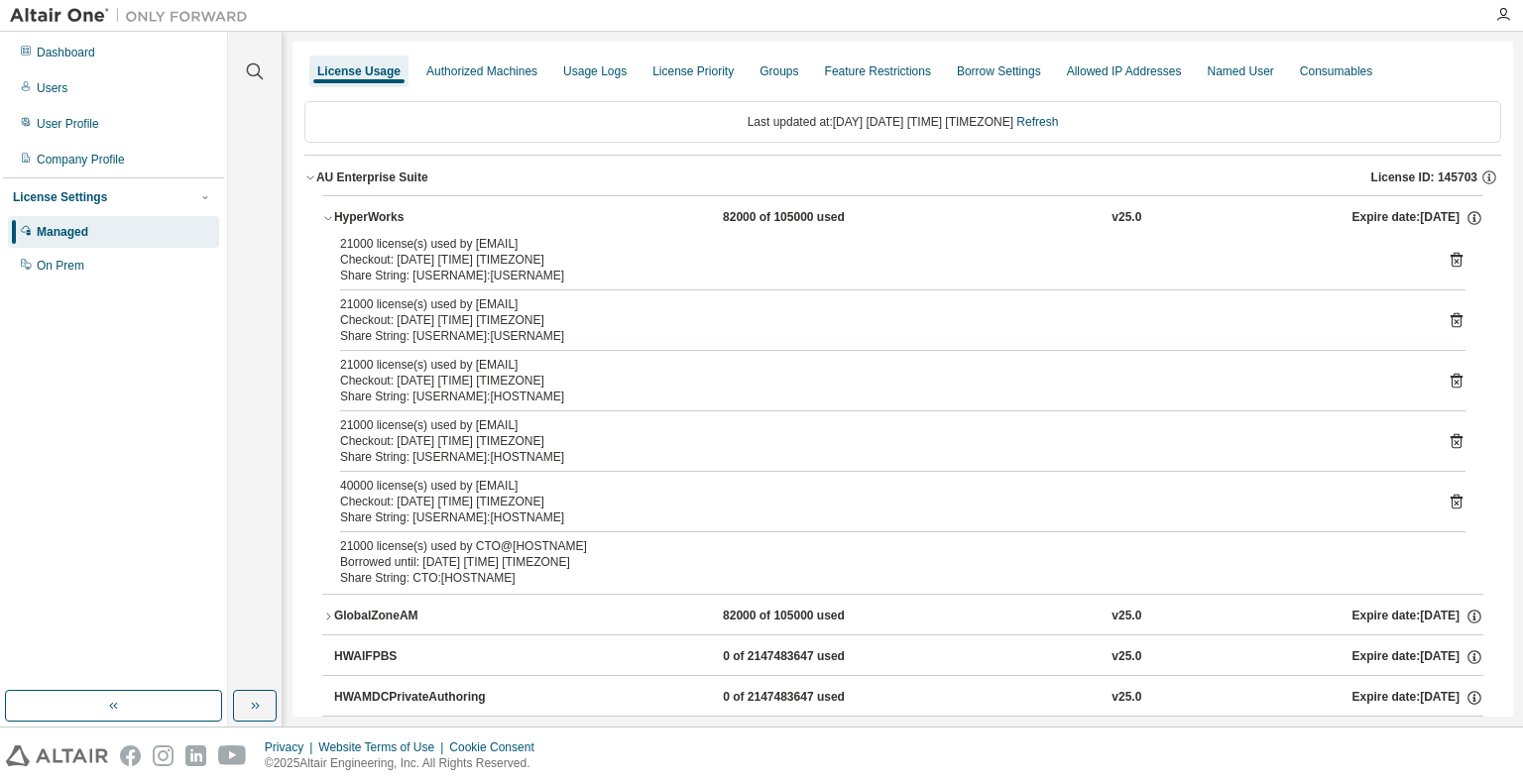 click on "Borrowed until: [DATE] [TIME] [TIMEZONE]" at bounding box center [879, 562] 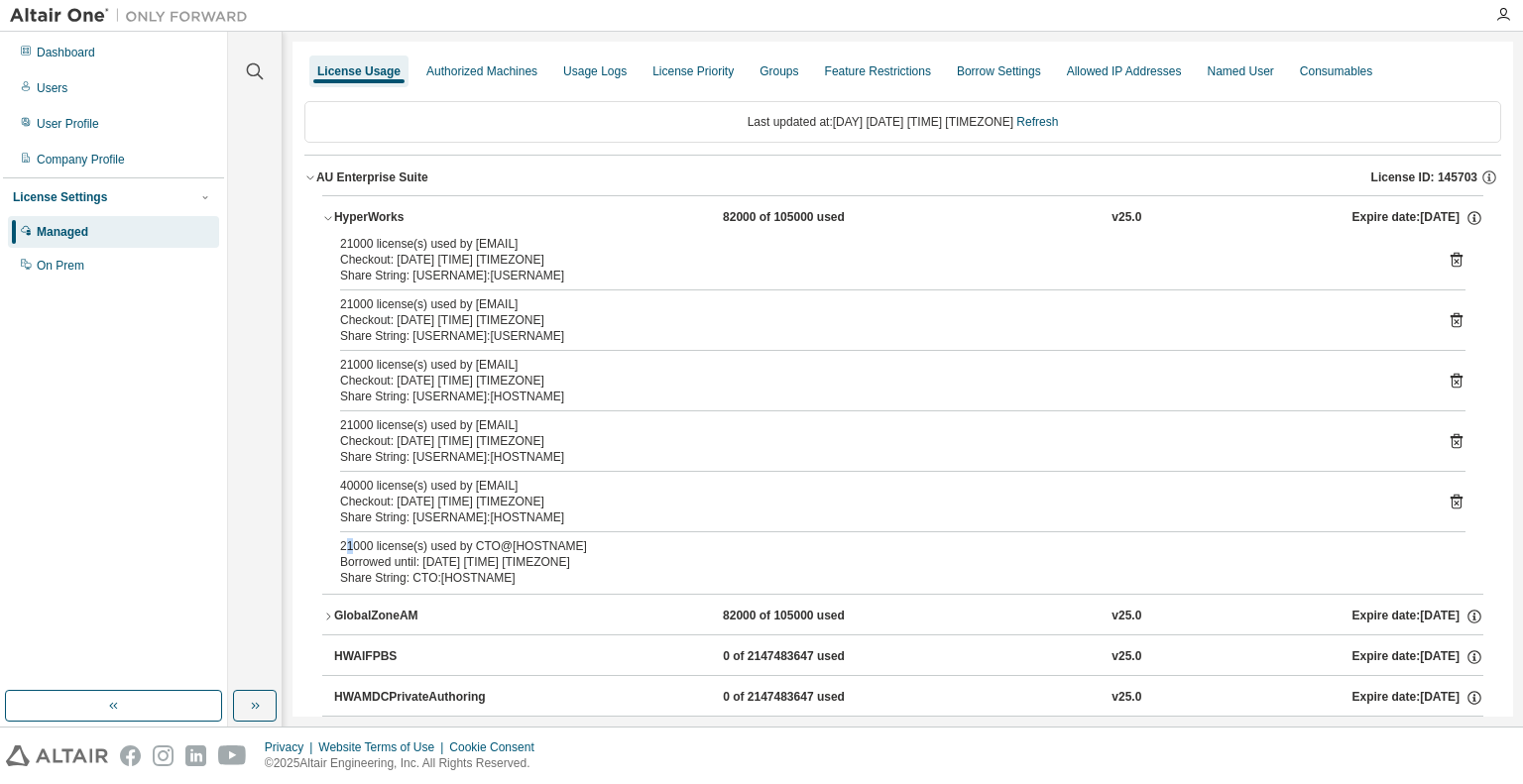 drag, startPoint x: 349, startPoint y: 550, endPoint x: 742, endPoint y: 577, distance: 393.92639 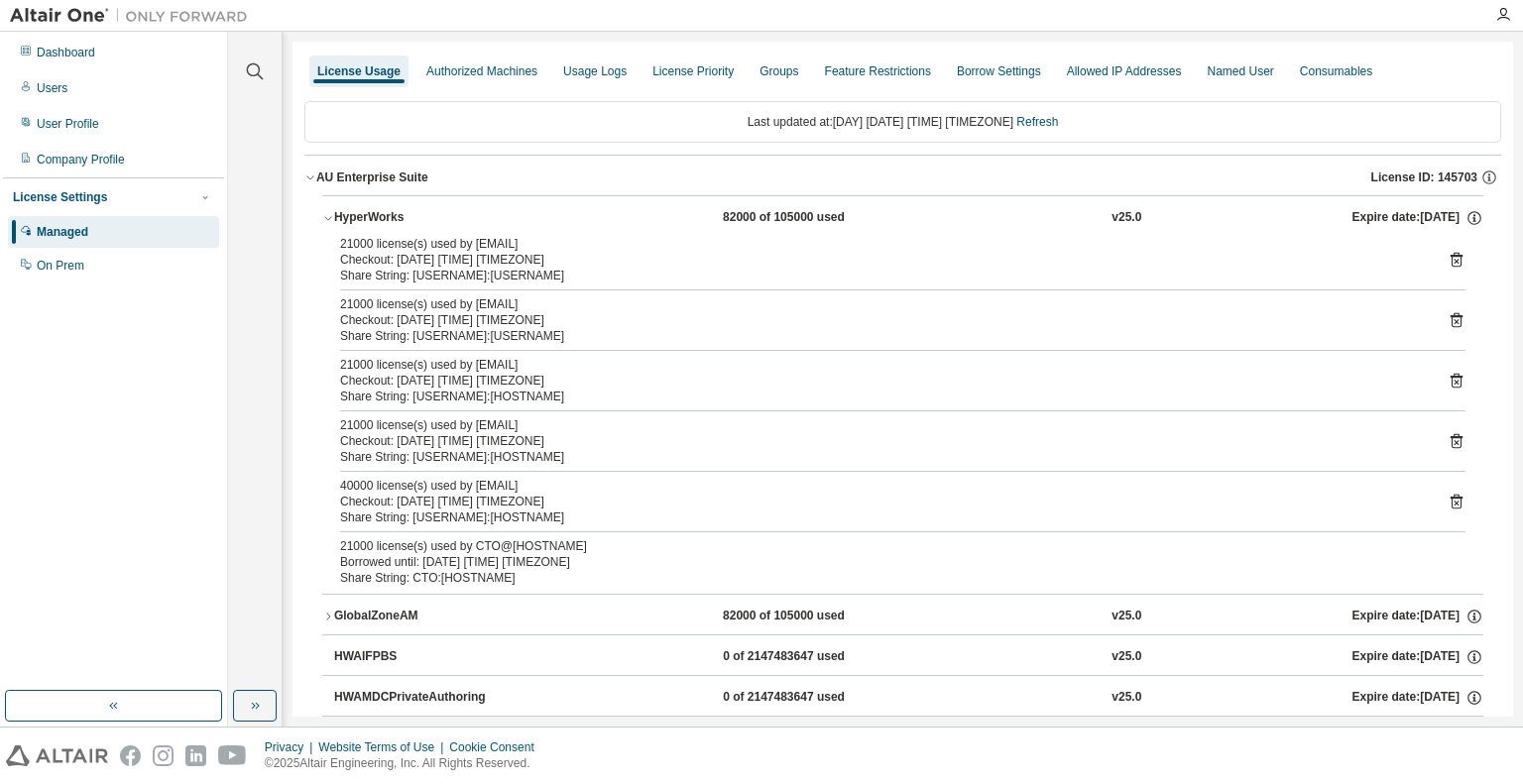 click on "Checkout: [DATE] [TIME] [TIMEZONE]" at bounding box center (879, 502) 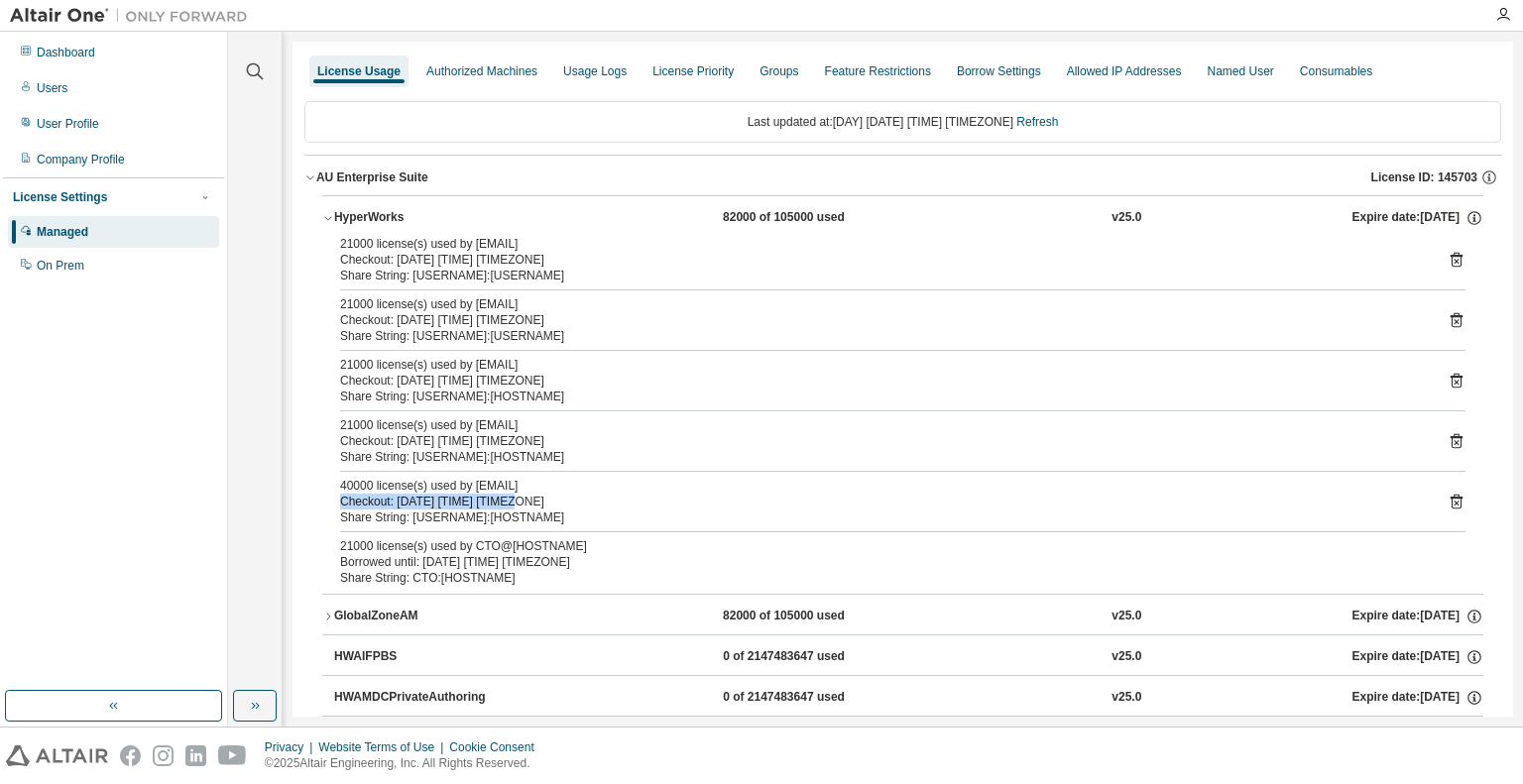 drag, startPoint x: 523, startPoint y: 493, endPoint x: 322, endPoint y: 497, distance: 201.0398 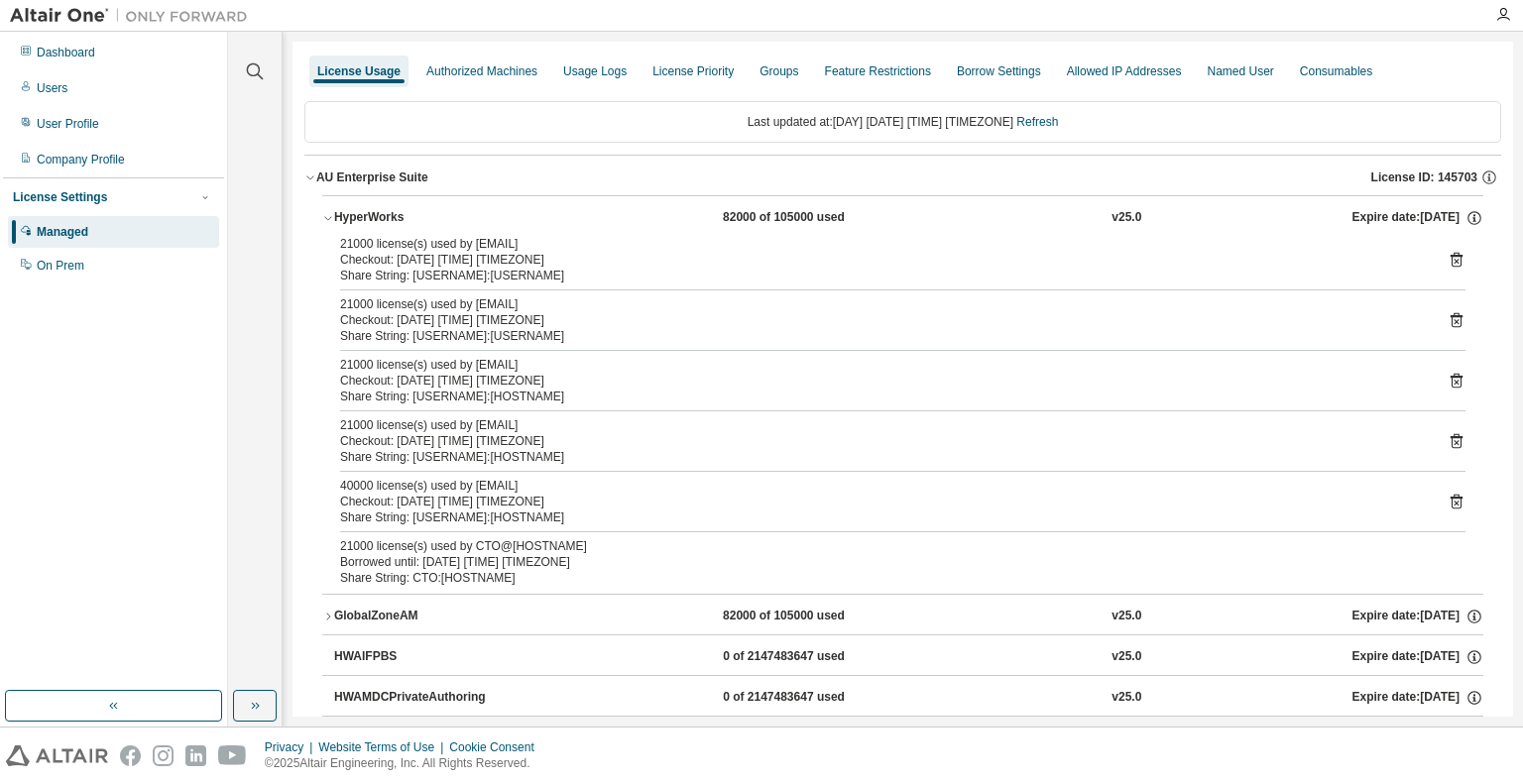 click on "21000 license(s) used by [EMAIL] Checkout: [DATE] [TIME] [TIMEZONE] Share String: [USERNAME]:[USERNAME] 21000 license(s) used by [EMAIL] Checkout: [DATE] [TIME] [TIMEZONE] Share String: [USERNAME]:[USERNAME] 21000 license(s) used by [EMAIL] Checkout: [DATE] [TIME] [TIMEZONE] Share String: [USERNAME]:[HOSTNAME] 21000 license(s) used by [EMAIL] Checkout: [DATE] [TIME] [TIMEZONE] Share String: [USERNAME]:[HOSTNAME] 40000 license(s) used by [EMAIL] Checkout: [DATE] [TIME] [TIMEZONE] Share String: [USERNAME]:[HOSTNAME] 21000 license(s) used by CTO@[HOSTNAME] Borrowed until: [DATE] [TIME] [TIMEZONE] Share String: CTO:[HOSTNAME]" at bounding box center (902, 414) 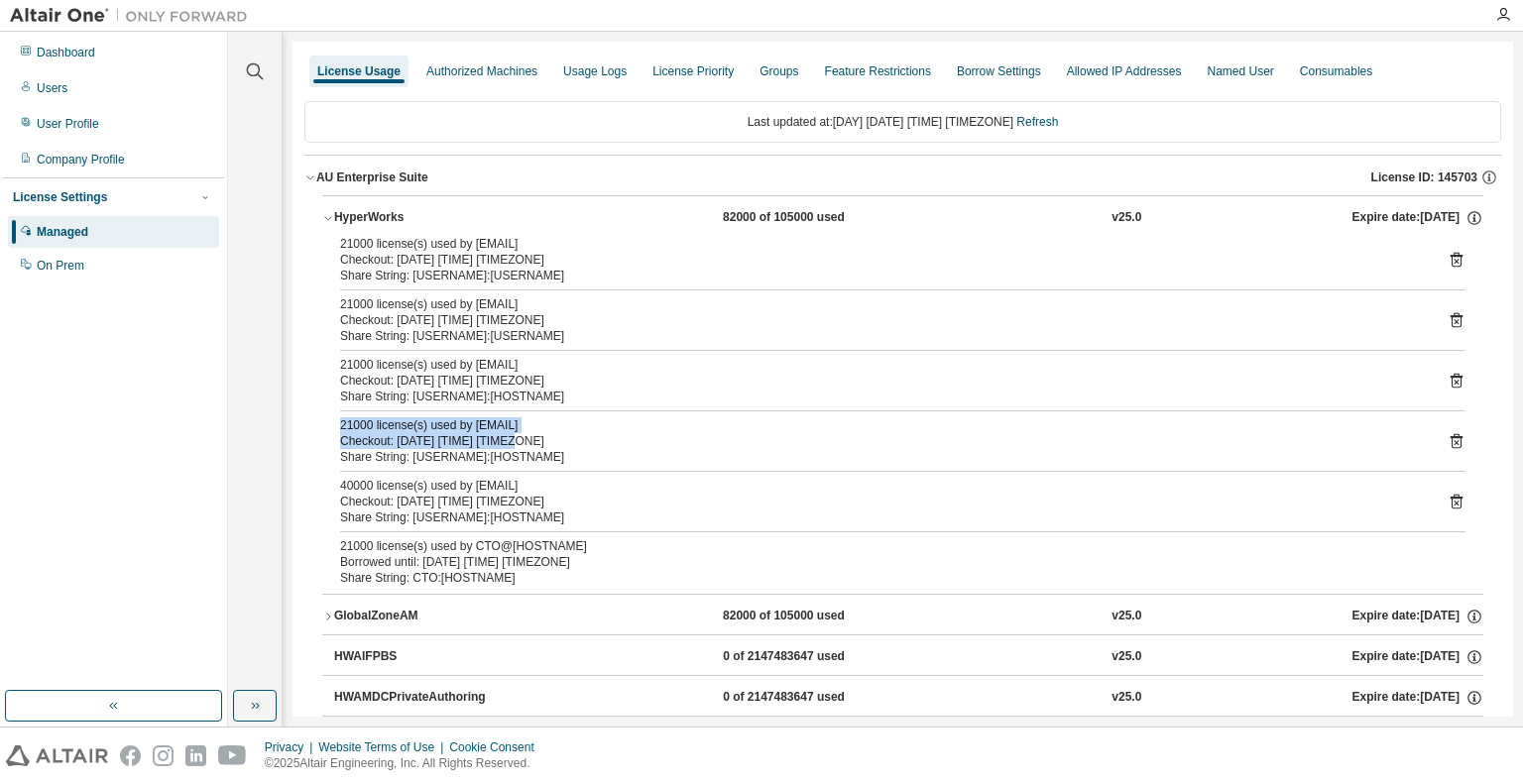 drag, startPoint x: 518, startPoint y: 440, endPoint x: 329, endPoint y: 427, distance: 189.44656 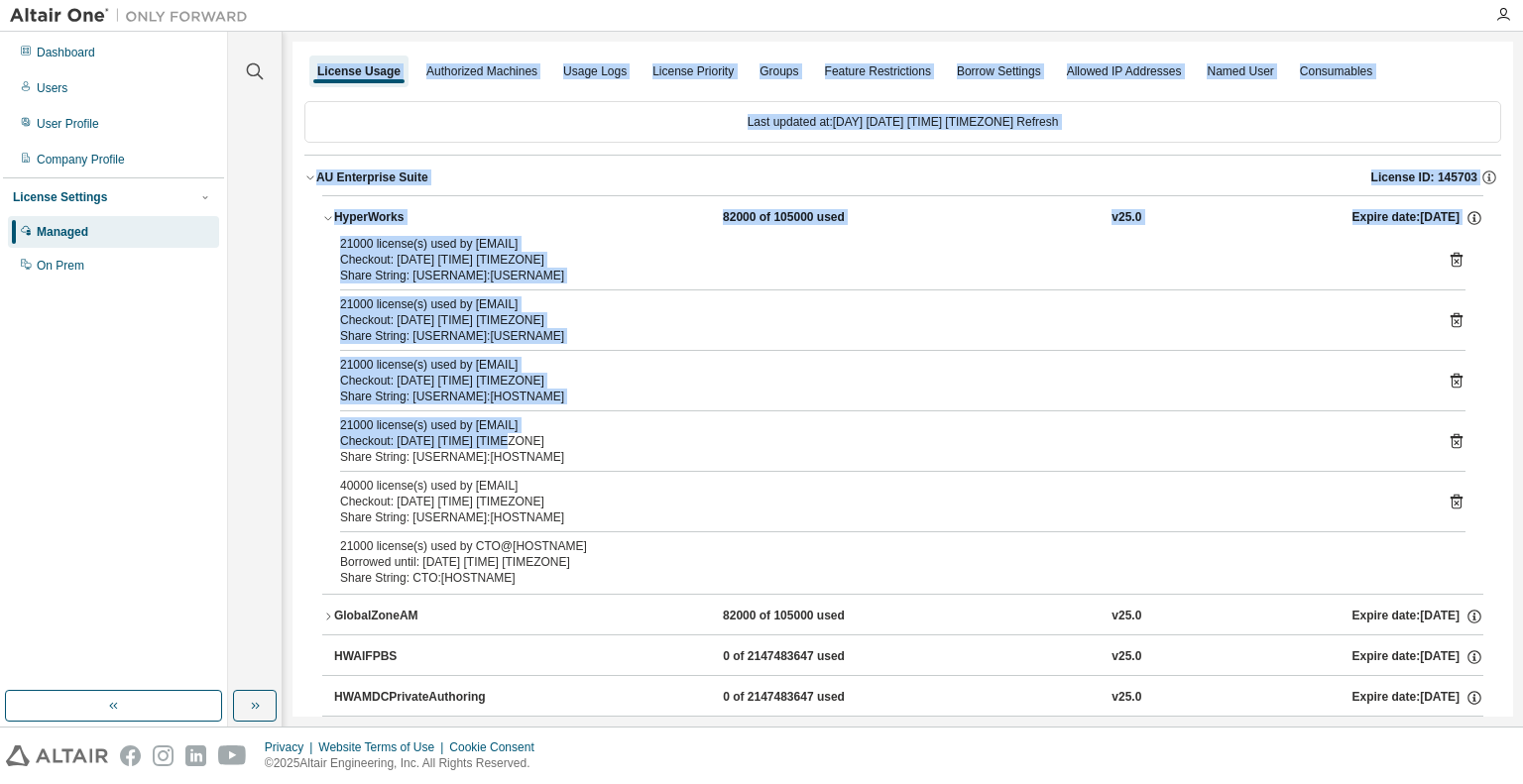 drag, startPoint x: 505, startPoint y: 441, endPoint x: 203, endPoint y: 406, distance: 304.02138 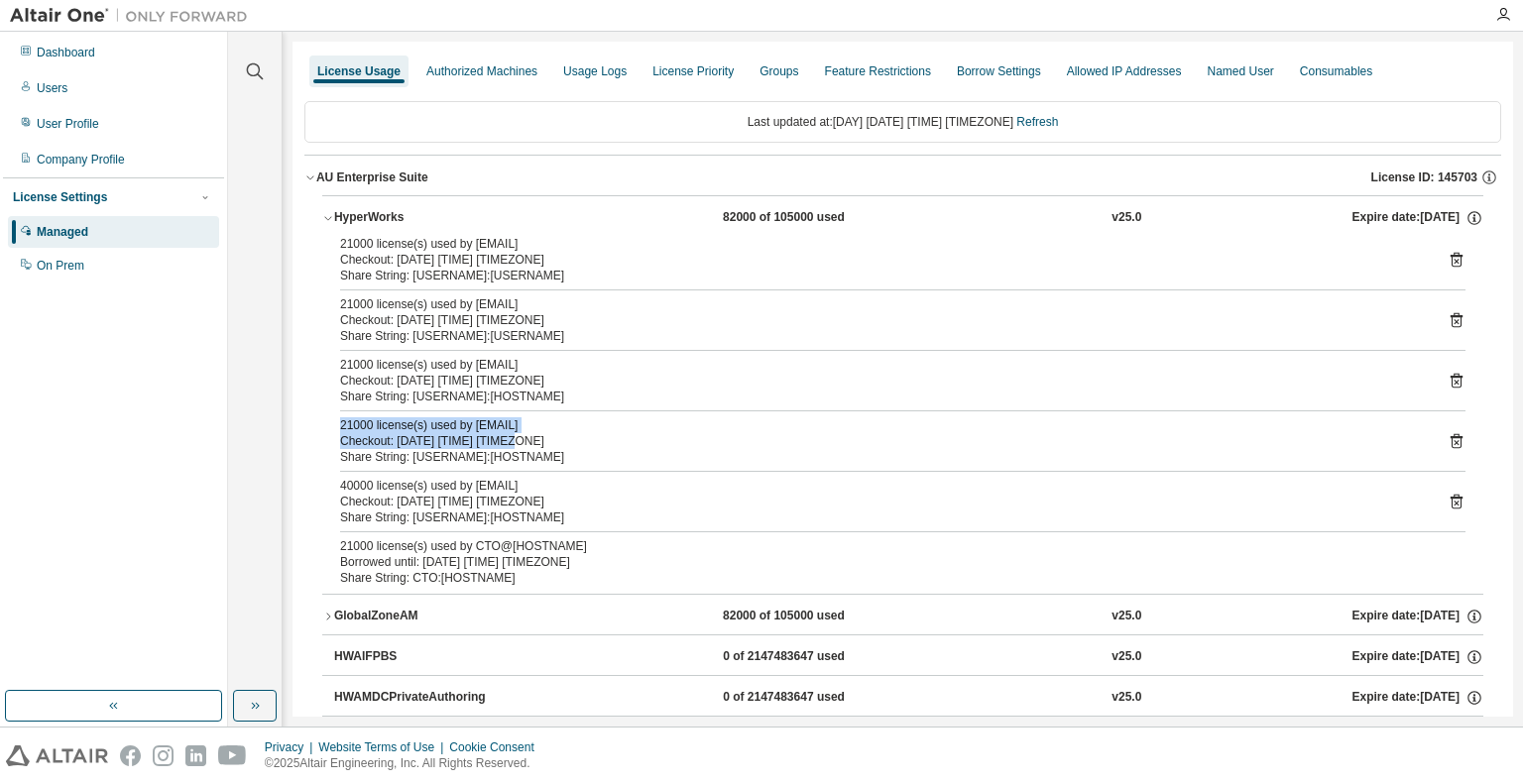 drag, startPoint x: 514, startPoint y: 443, endPoint x: 338, endPoint y: 422, distance: 177.24841 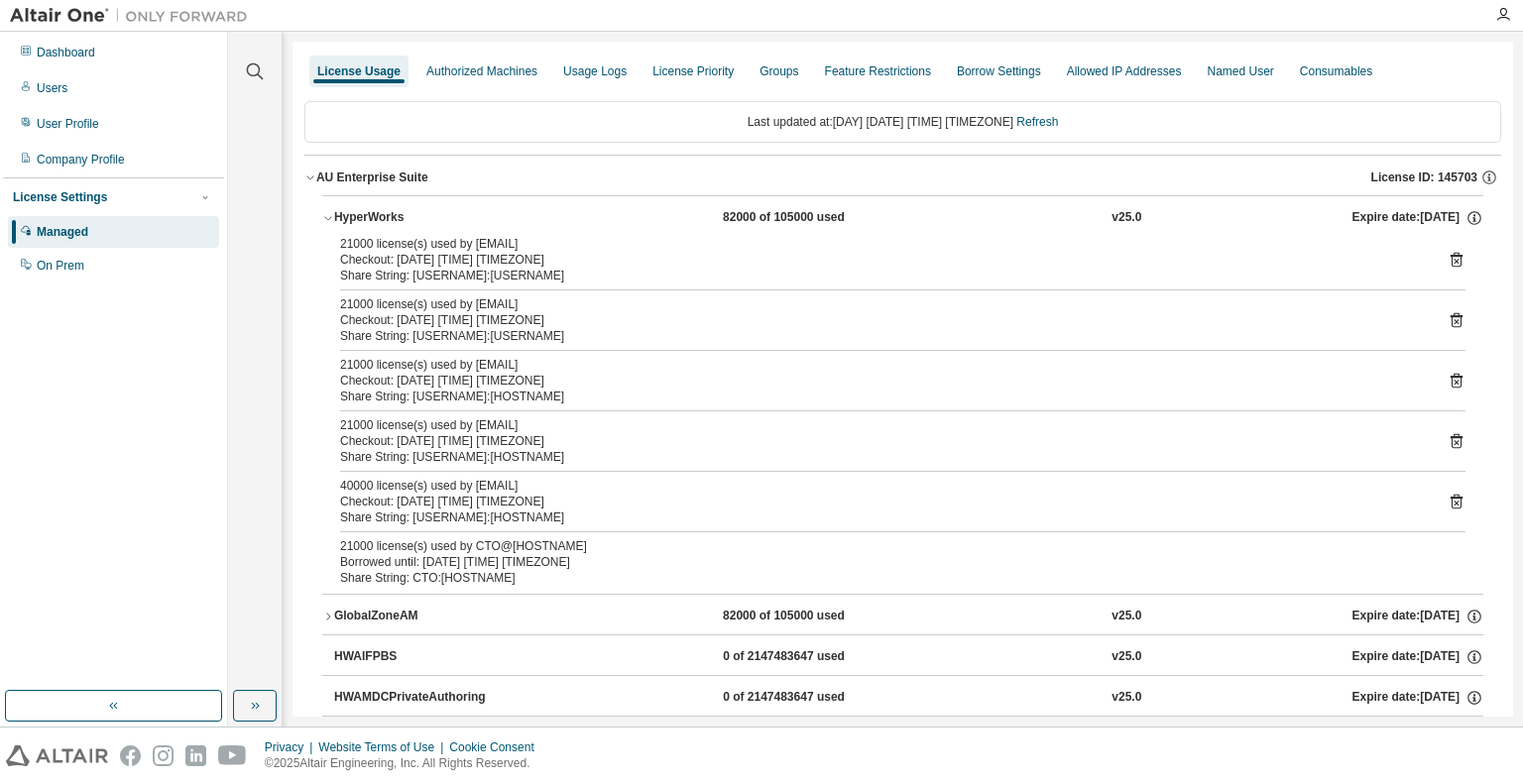 click on "Share String: [USERNAME]:[HOSTNAME]" at bounding box center [879, 396] 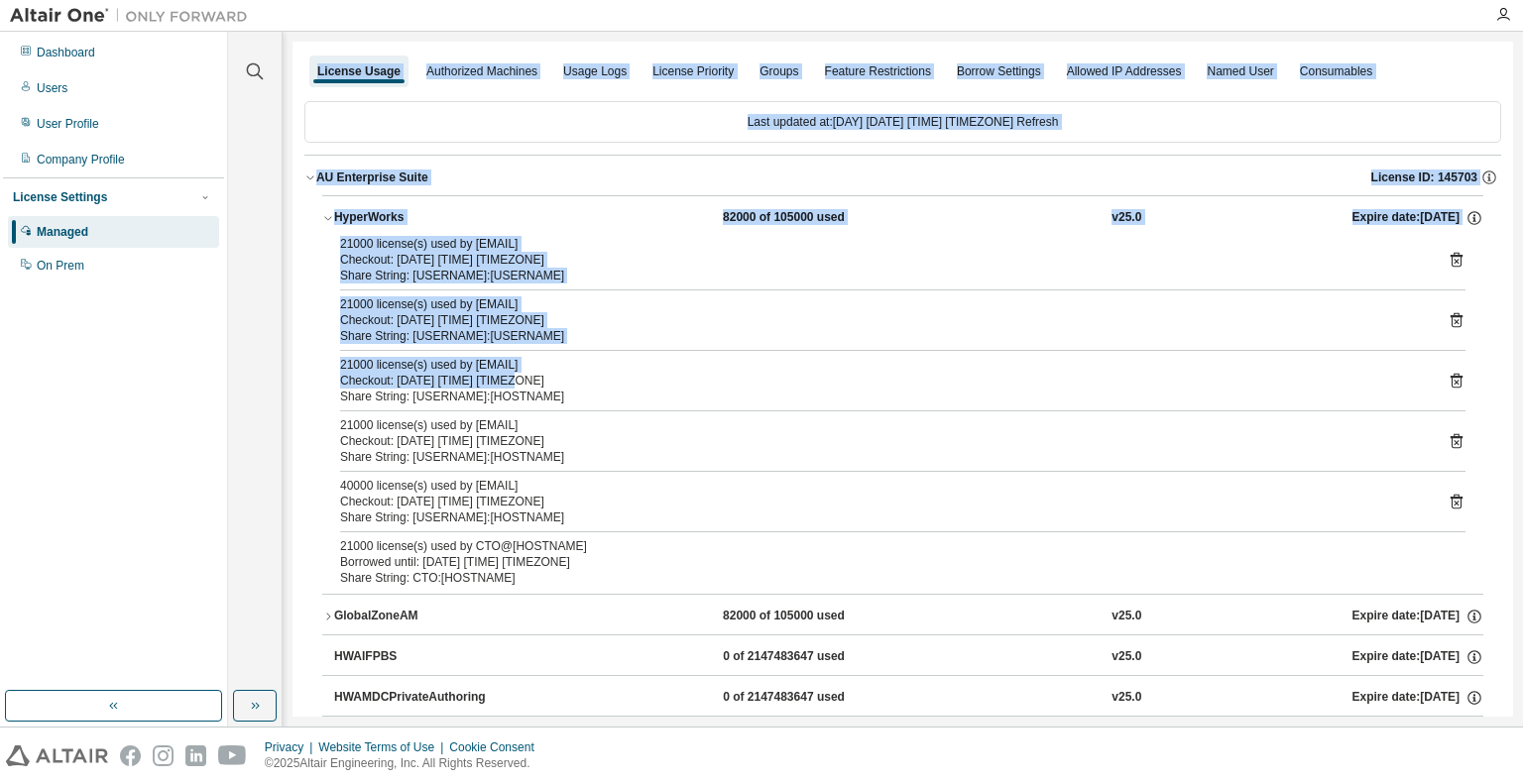 drag, startPoint x: 509, startPoint y: 379, endPoint x: 268, endPoint y: 384, distance: 241.05186 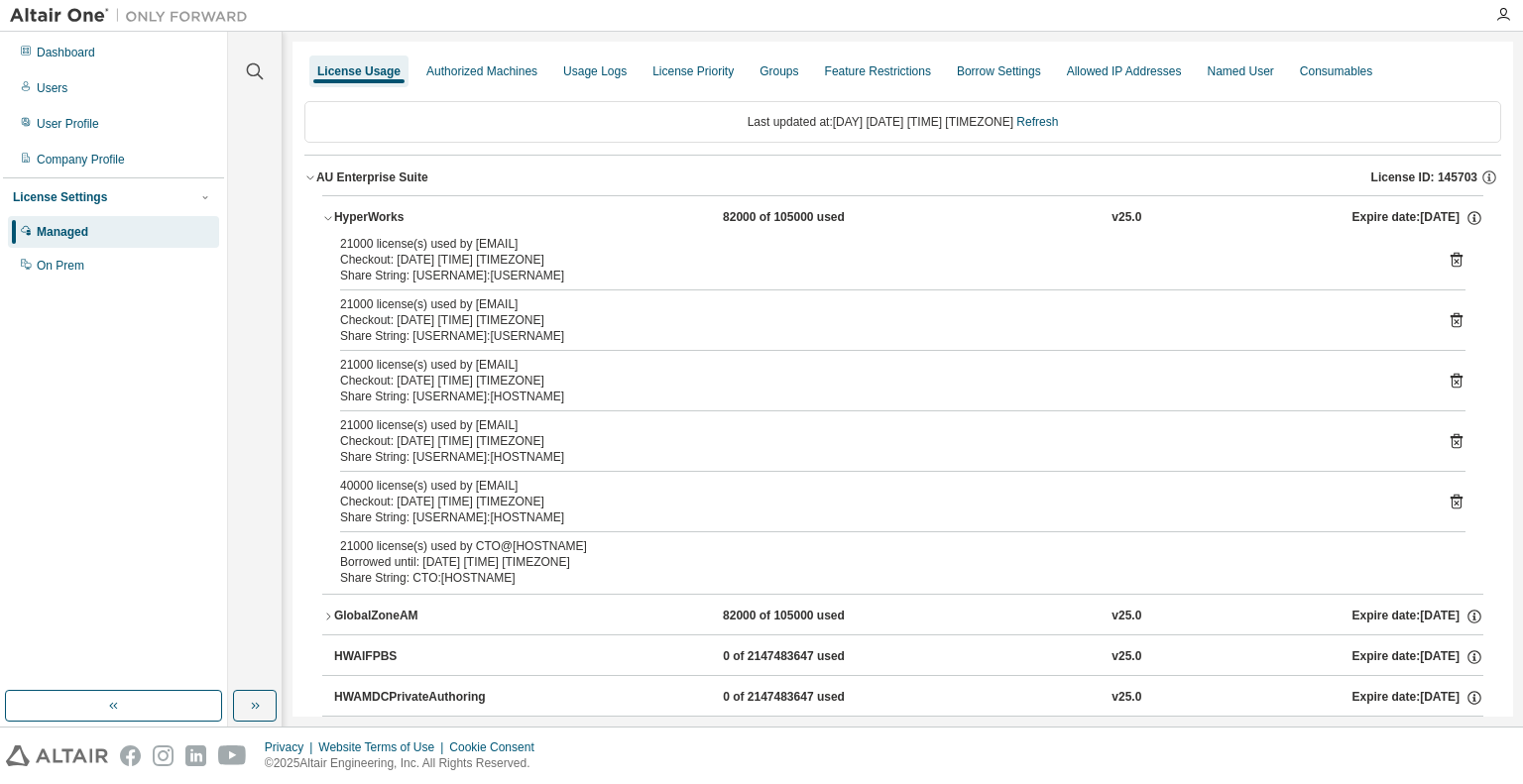 click on "Checkout: [DATE] [TIME] [TIMEZONE]" at bounding box center (879, 381) 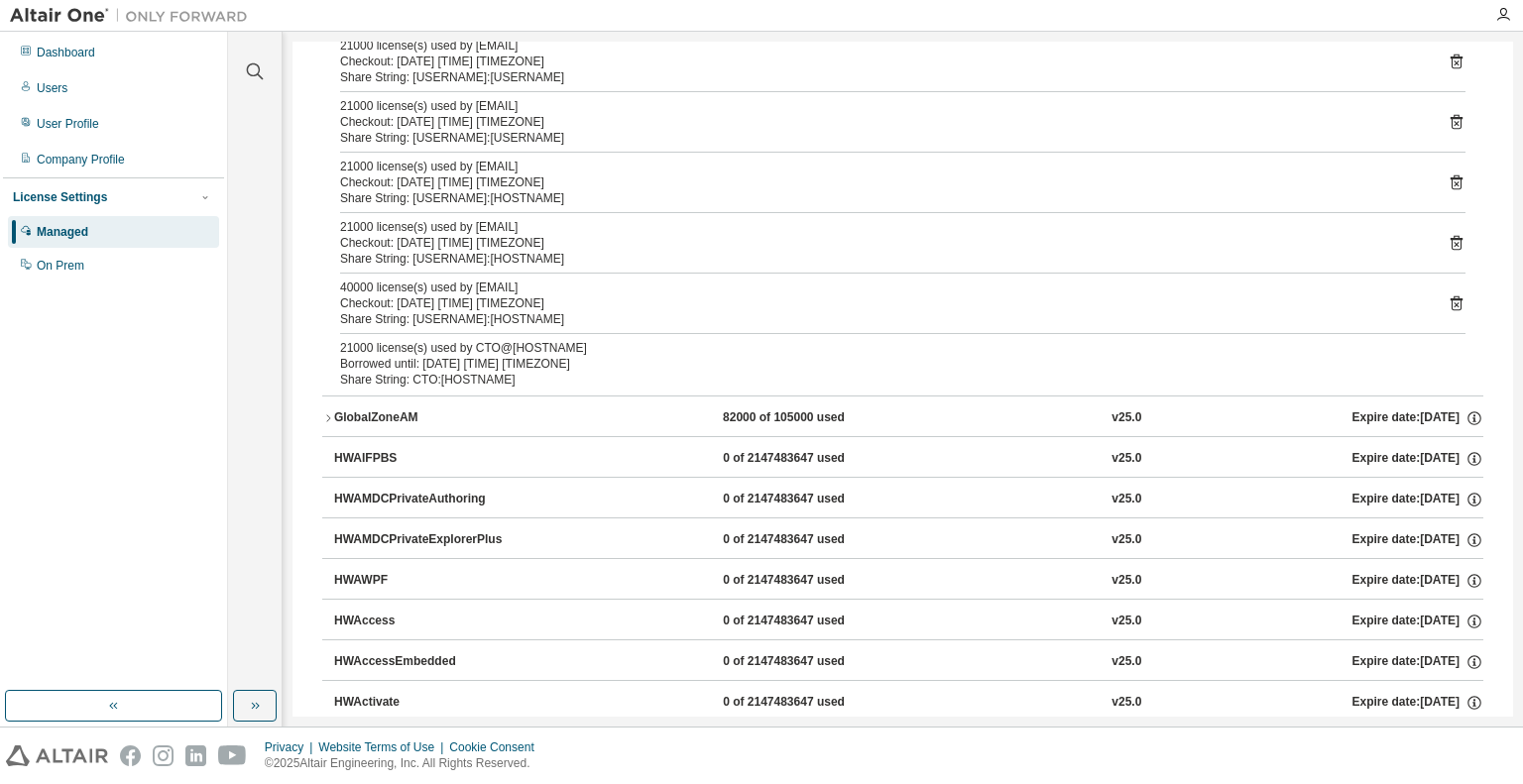 scroll, scrollTop: 0, scrollLeft: 0, axis: both 